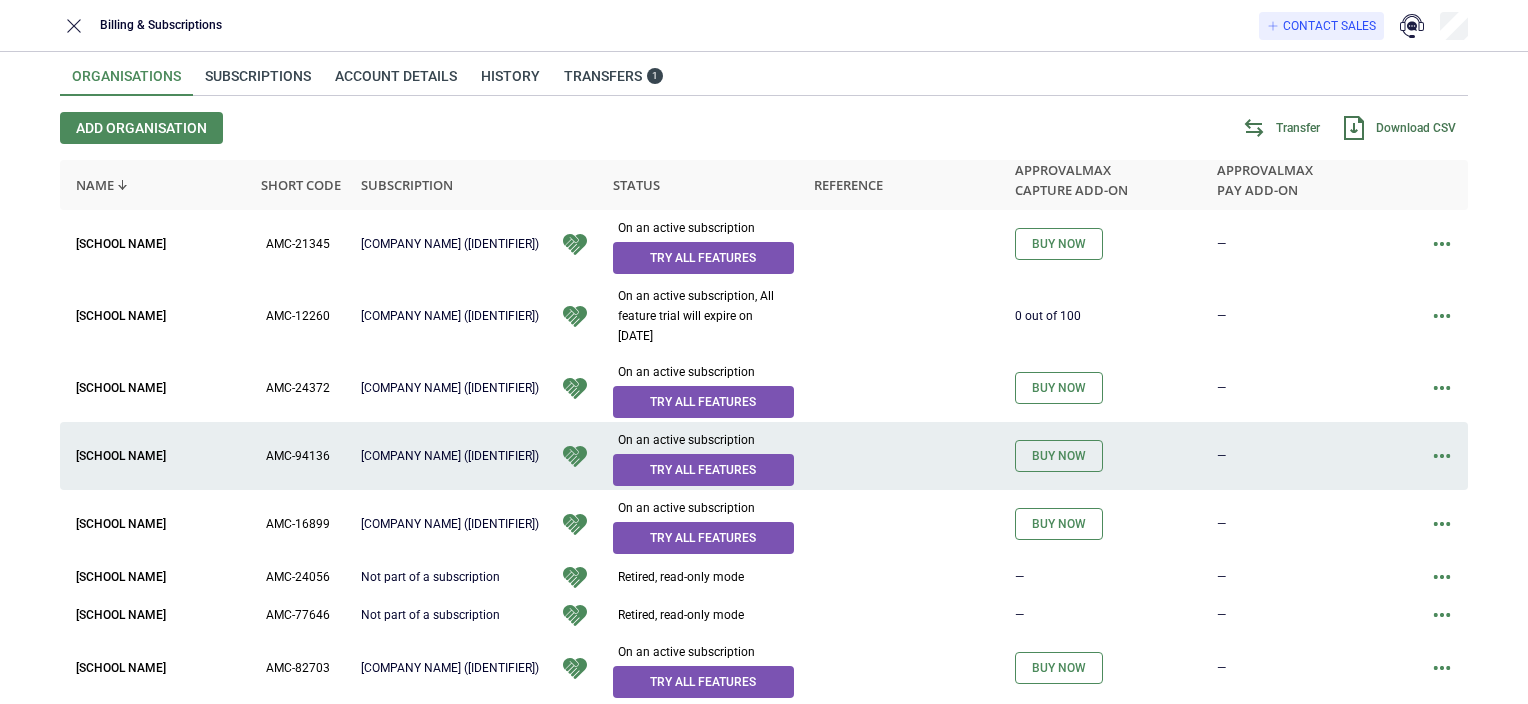 scroll, scrollTop: 0, scrollLeft: 0, axis: both 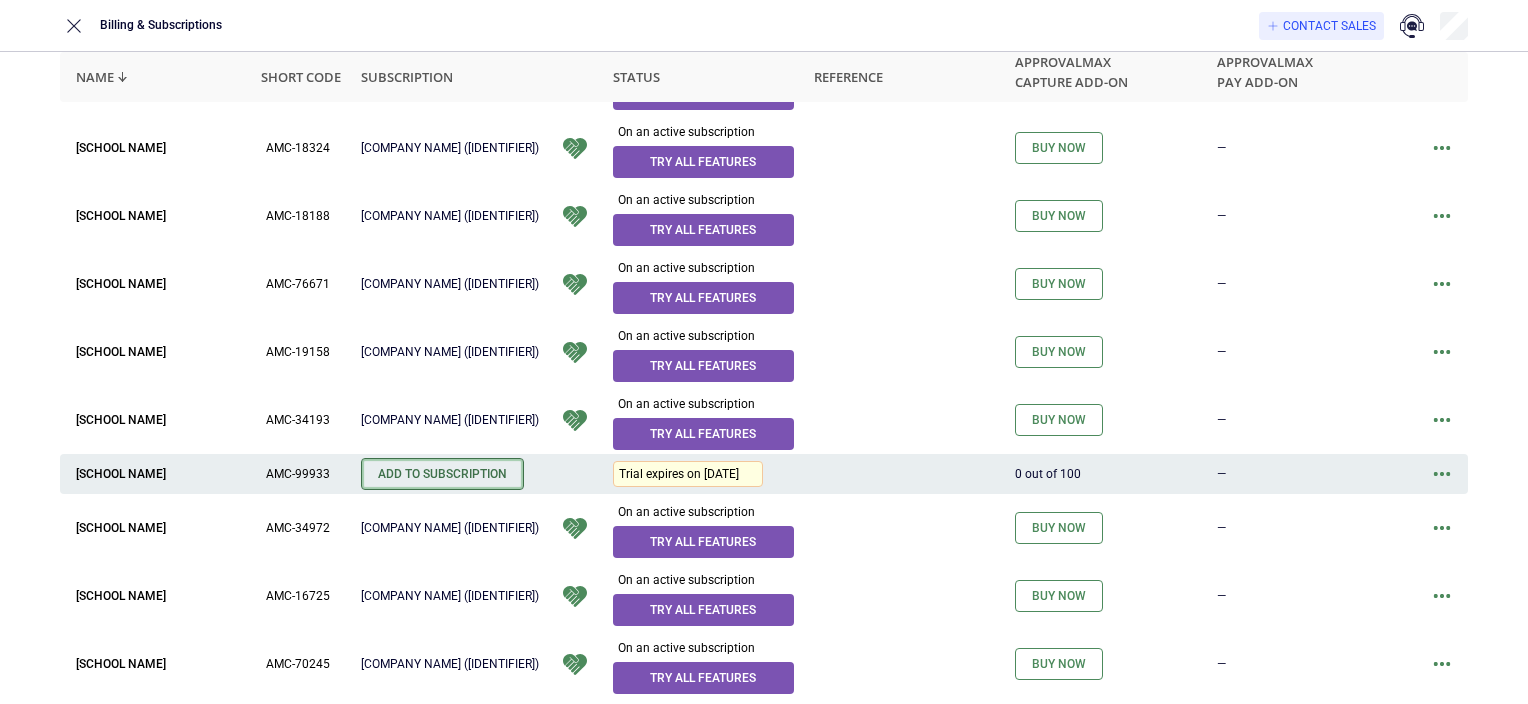 click on "Add to Subscription" at bounding box center [442, 474] 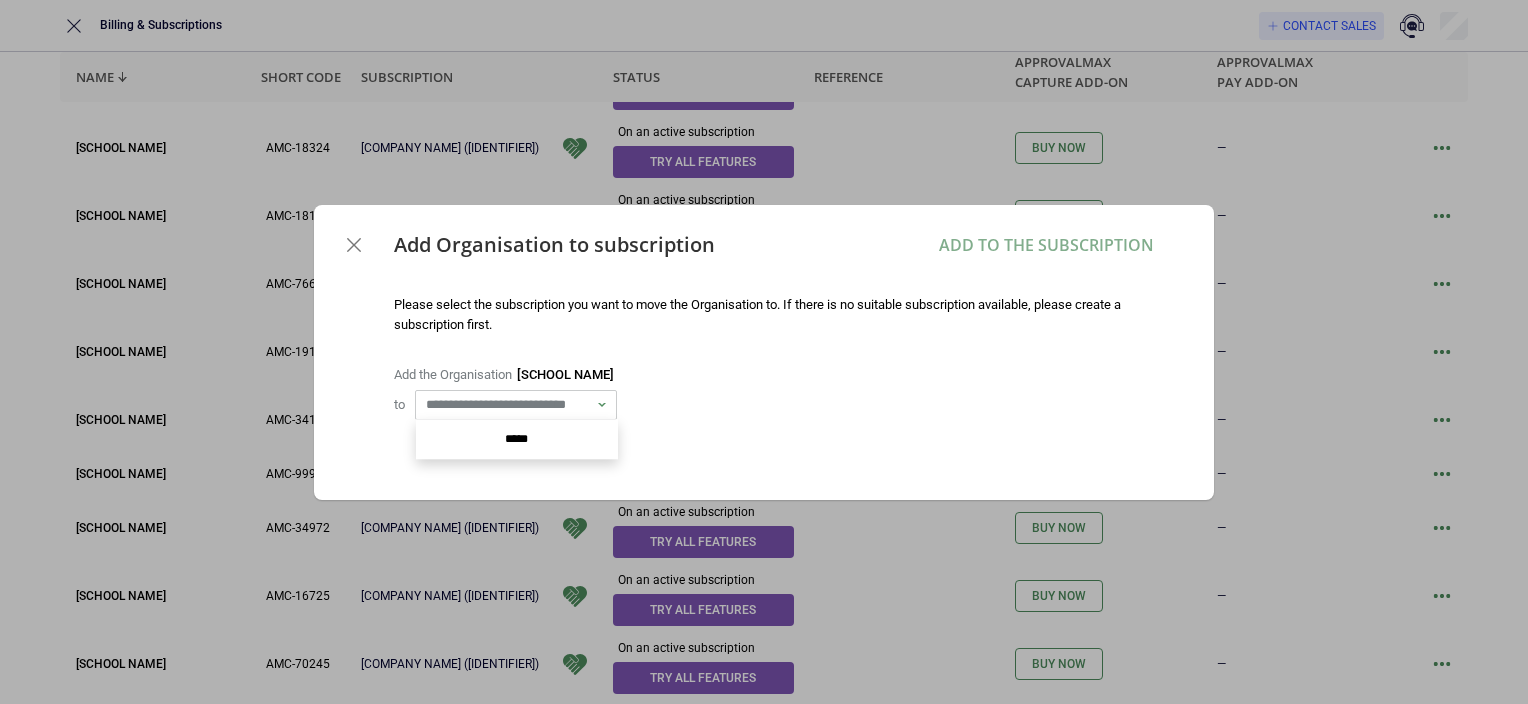 click 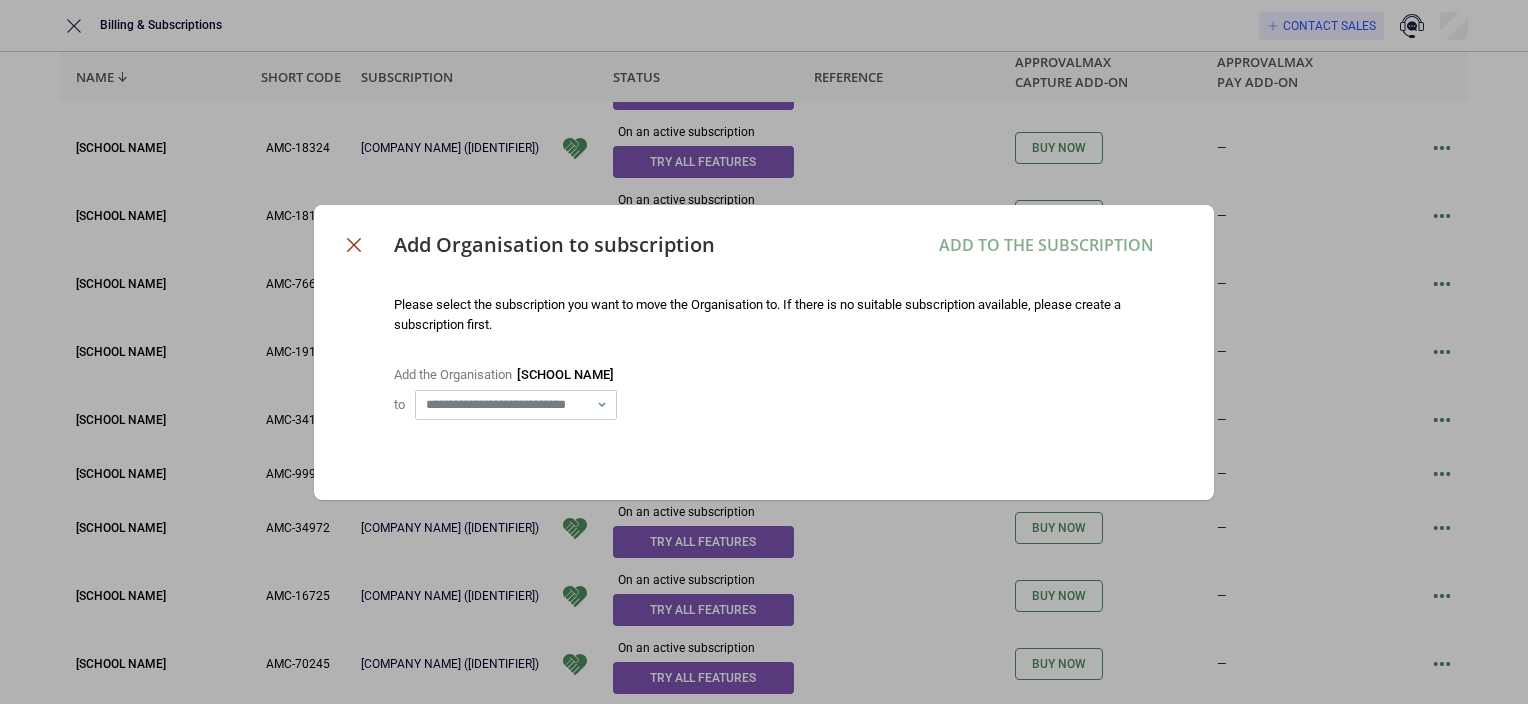 click 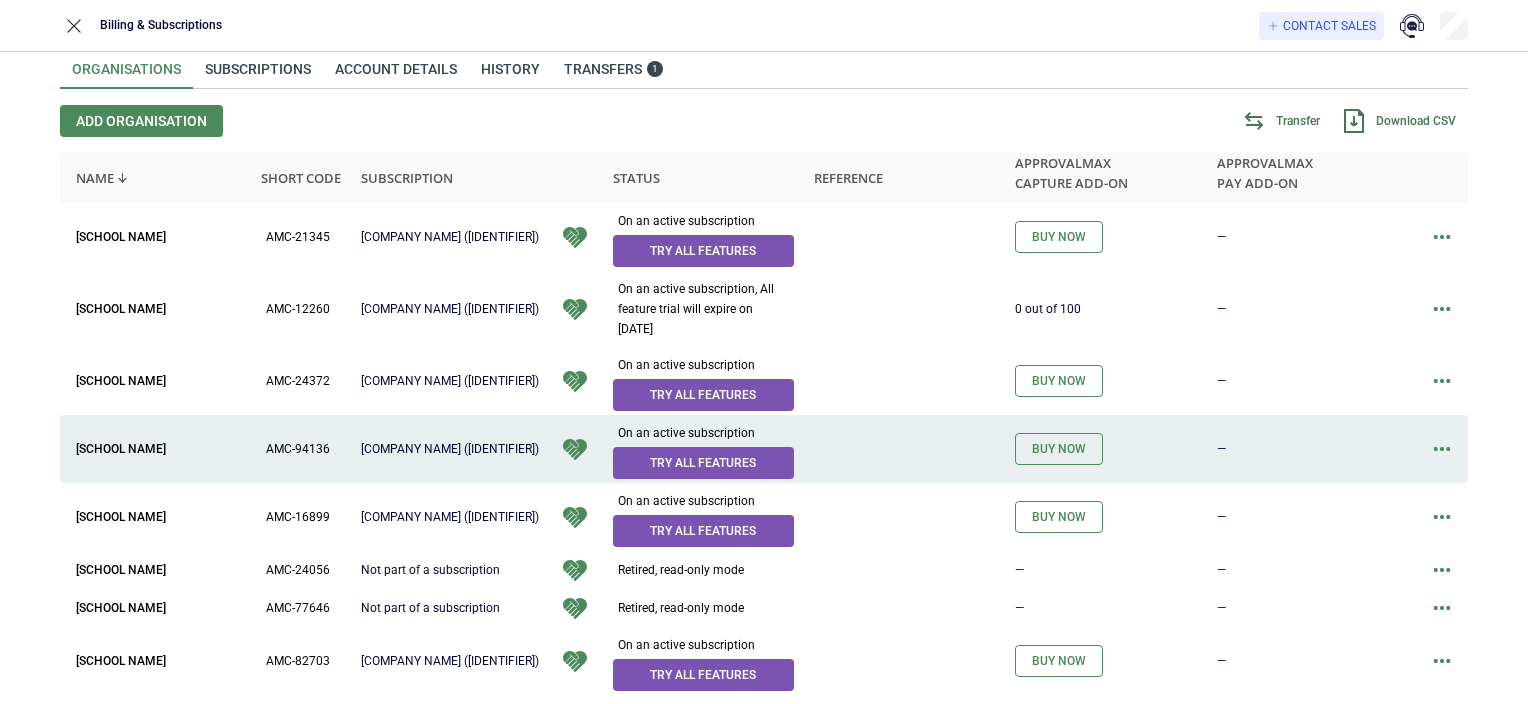 scroll, scrollTop: 0, scrollLeft: 0, axis: both 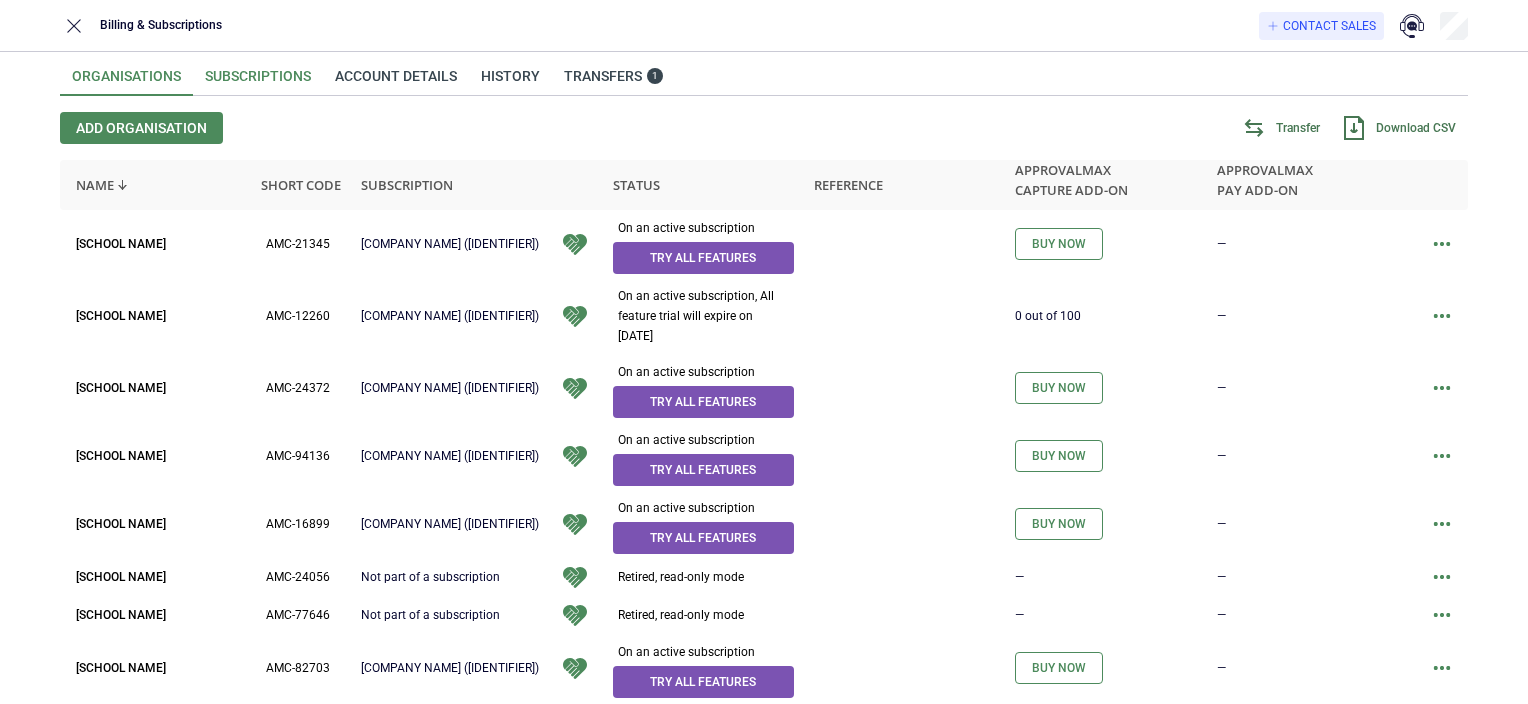 click on "Subscriptions" at bounding box center (258, 82) 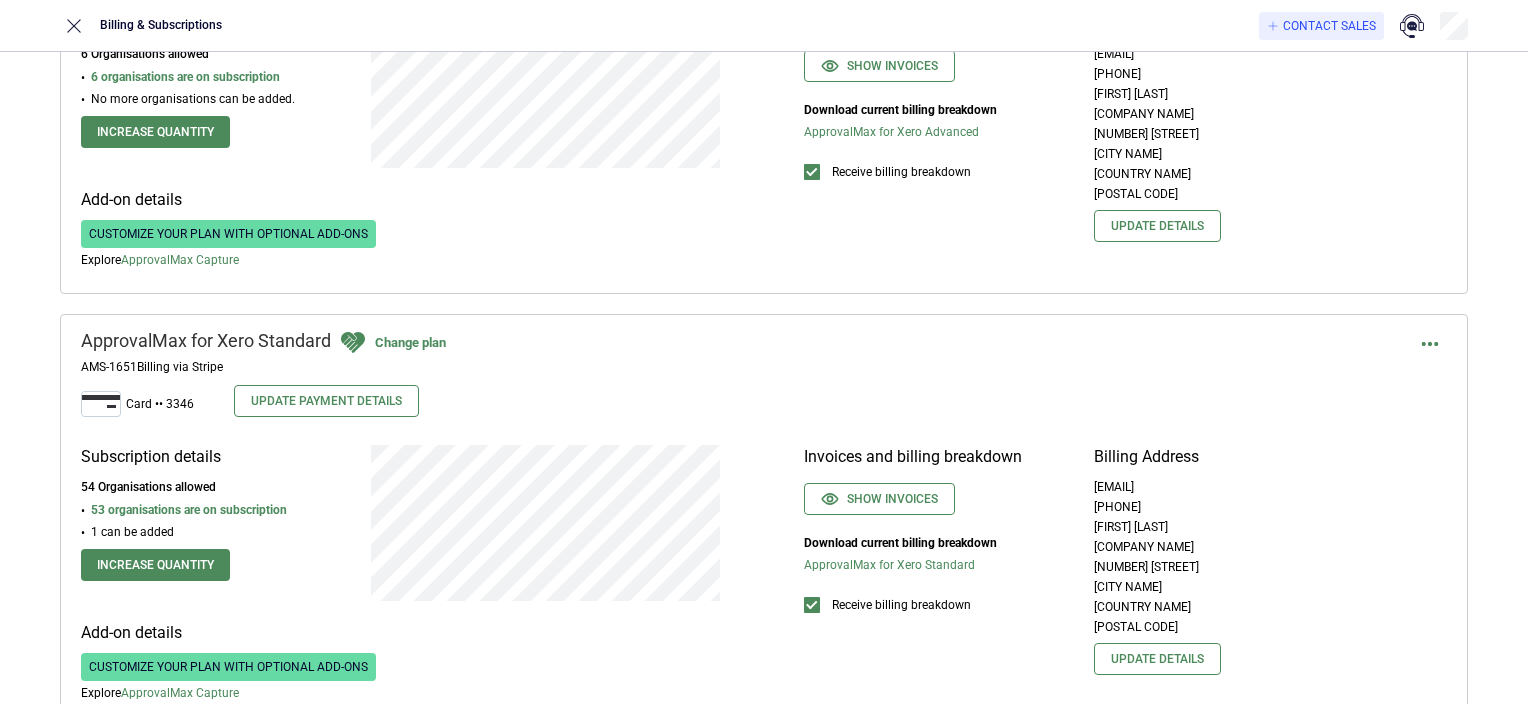 scroll, scrollTop: 400, scrollLeft: 0, axis: vertical 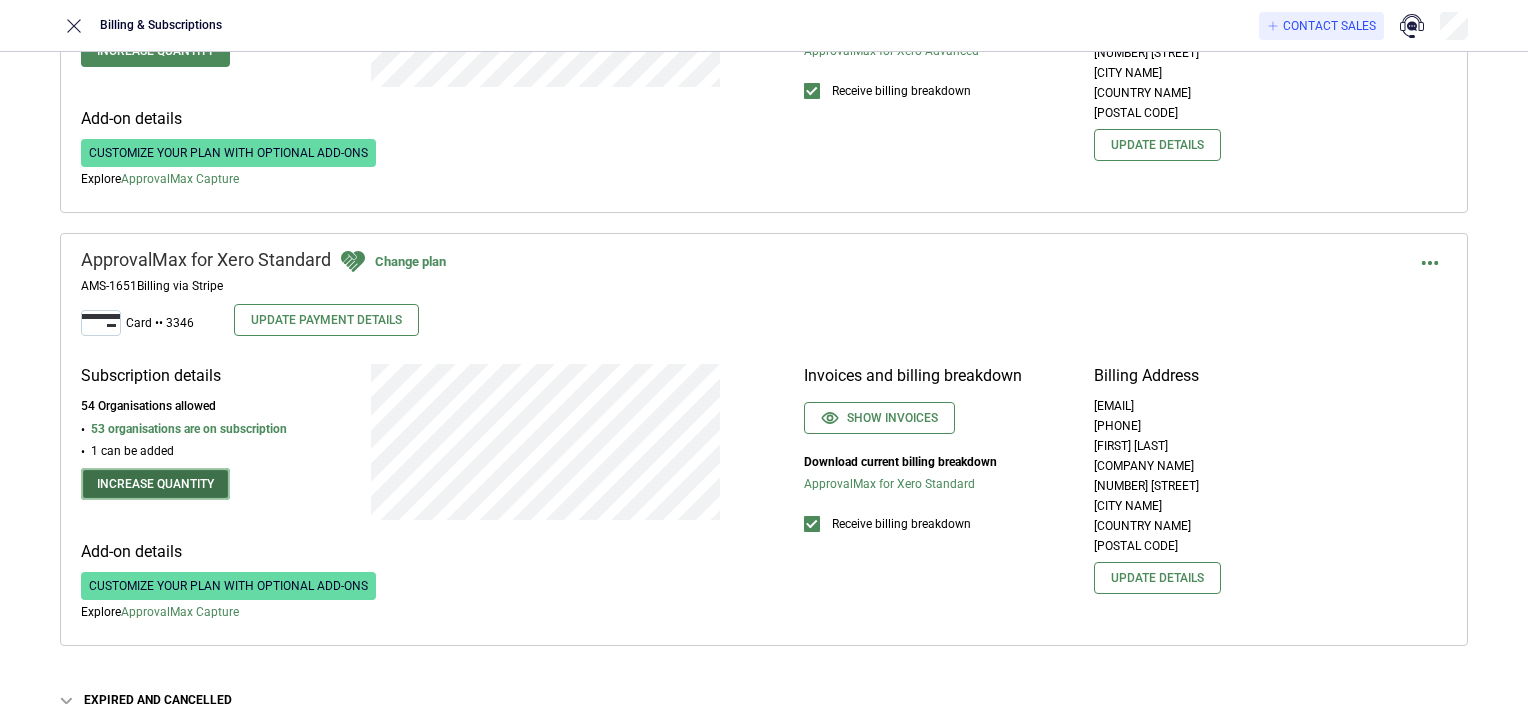 click on "Increase quantity" at bounding box center (155, 484) 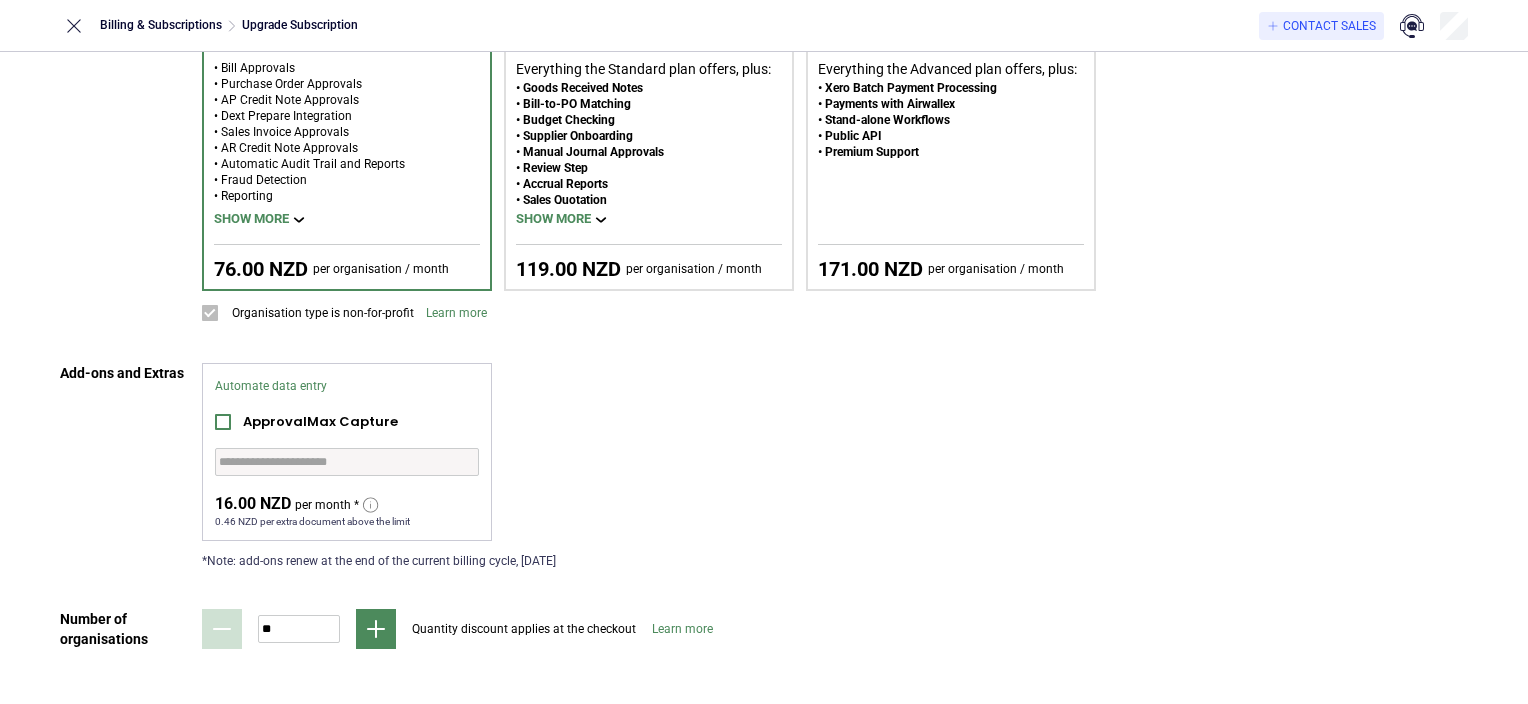 scroll, scrollTop: 293, scrollLeft: 0, axis: vertical 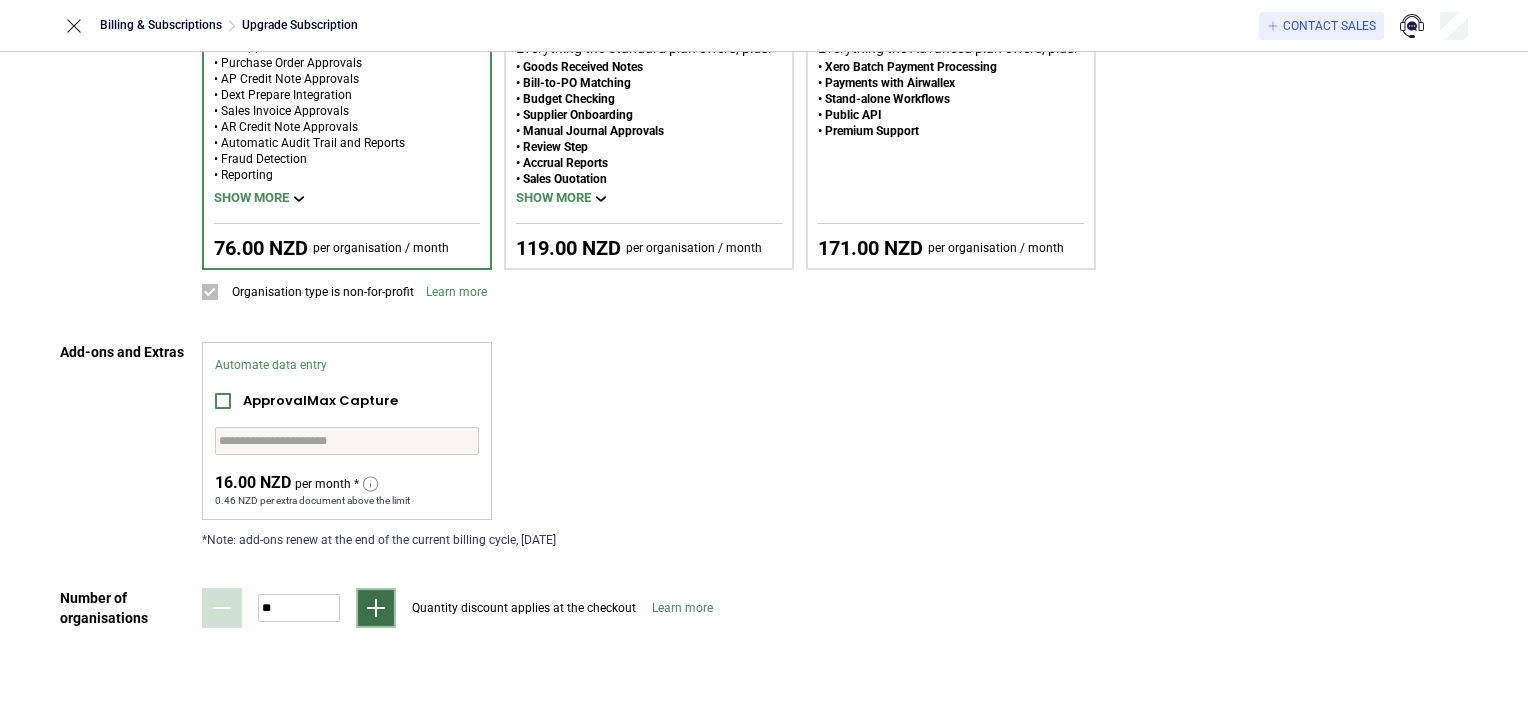 click 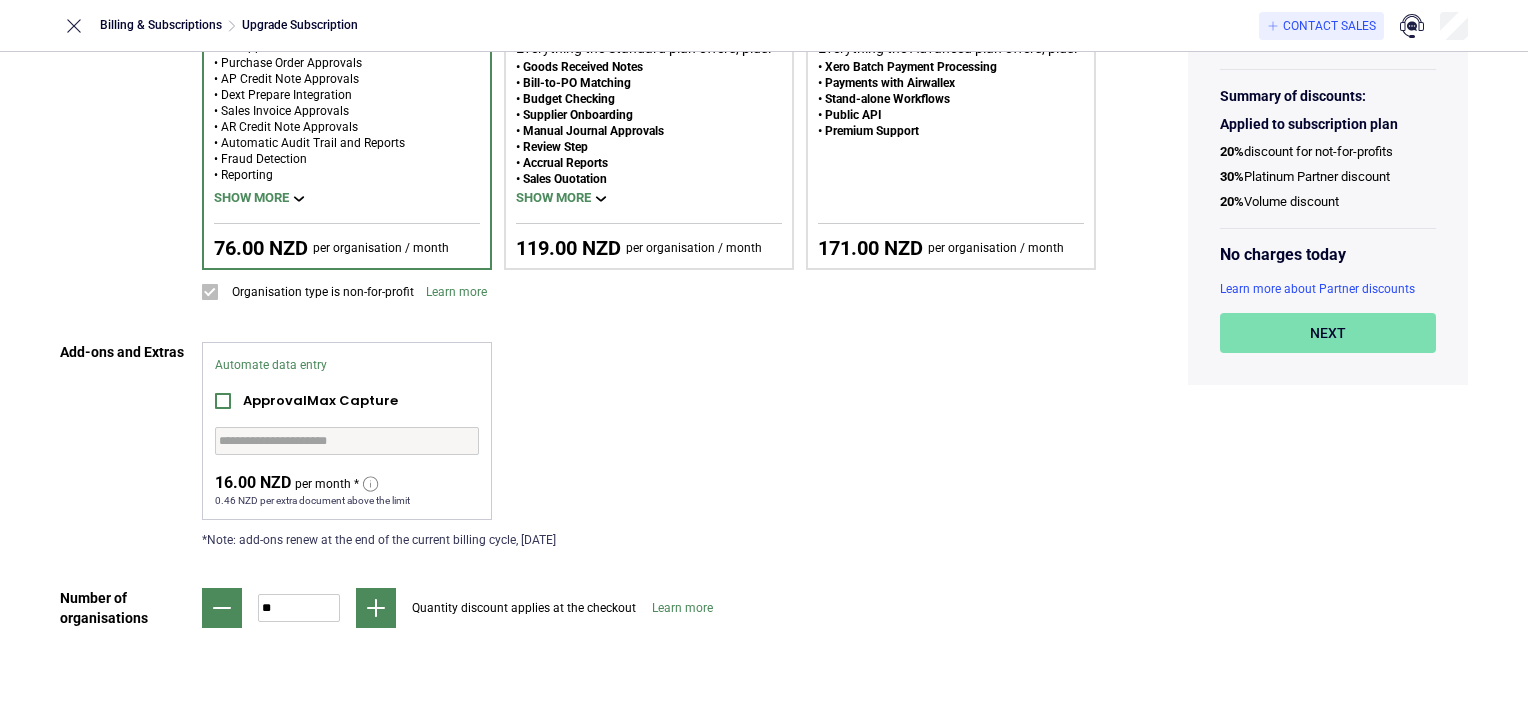 click on "Next" at bounding box center [1328, 333] 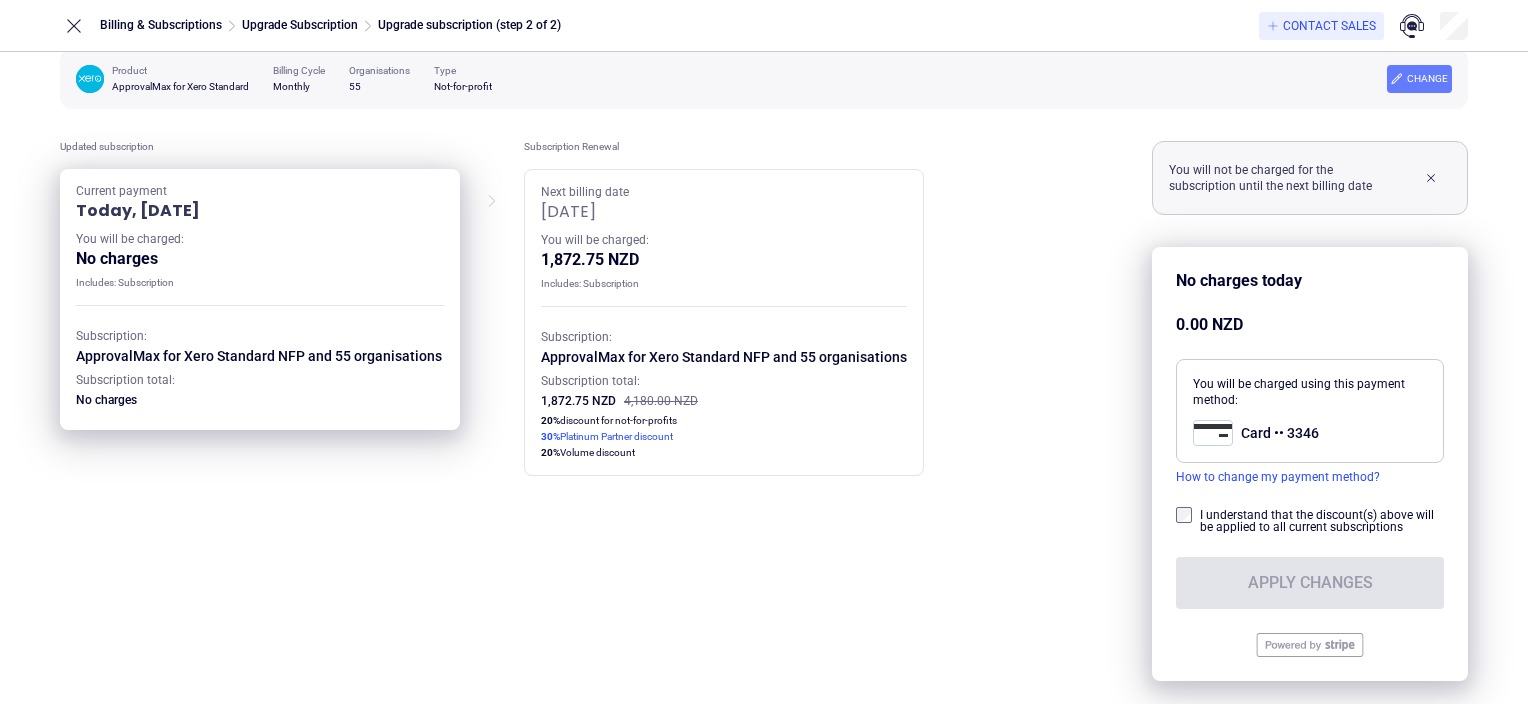 scroll, scrollTop: 35, scrollLeft: 0, axis: vertical 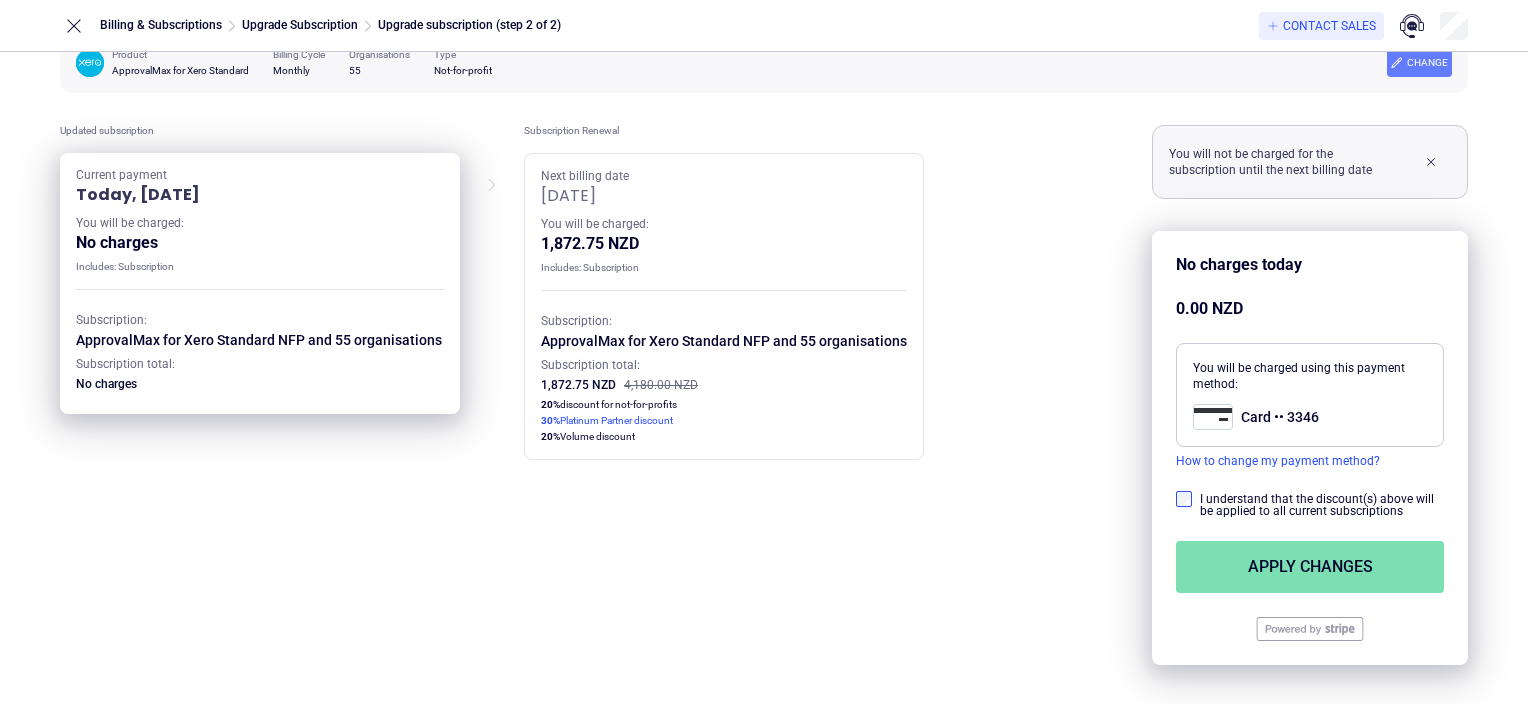 click on "Apply changes" at bounding box center (1310, 567) 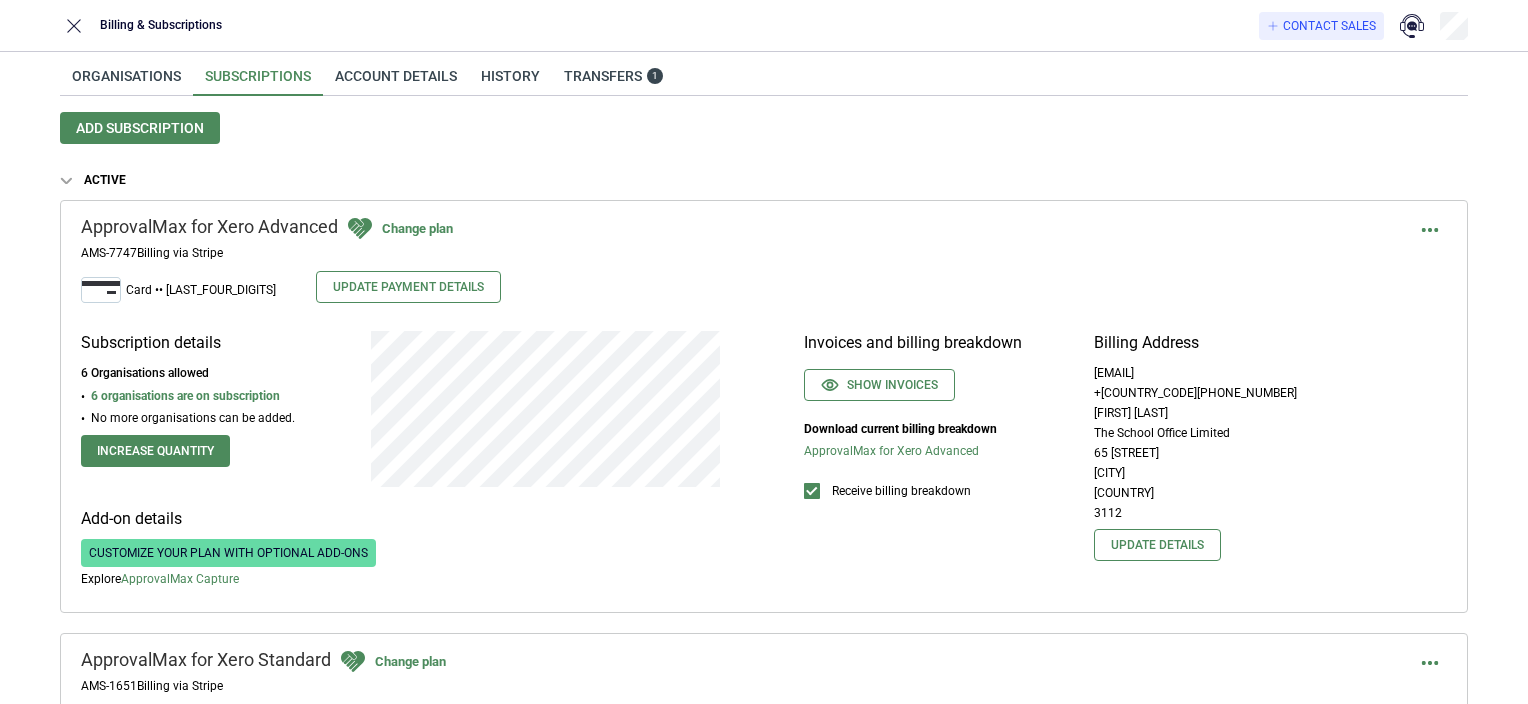 scroll, scrollTop: 0, scrollLeft: 0, axis: both 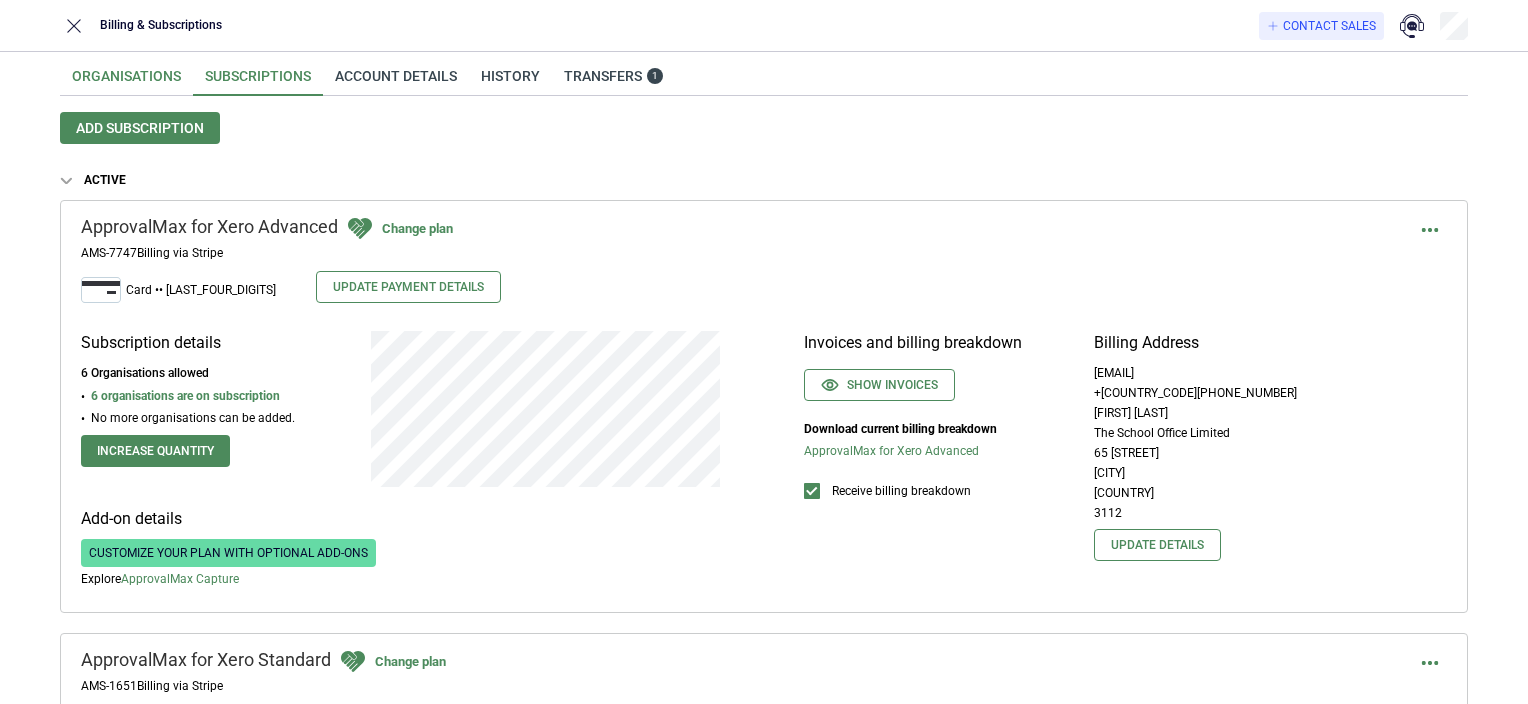 click on "Organisations" at bounding box center [126, 82] 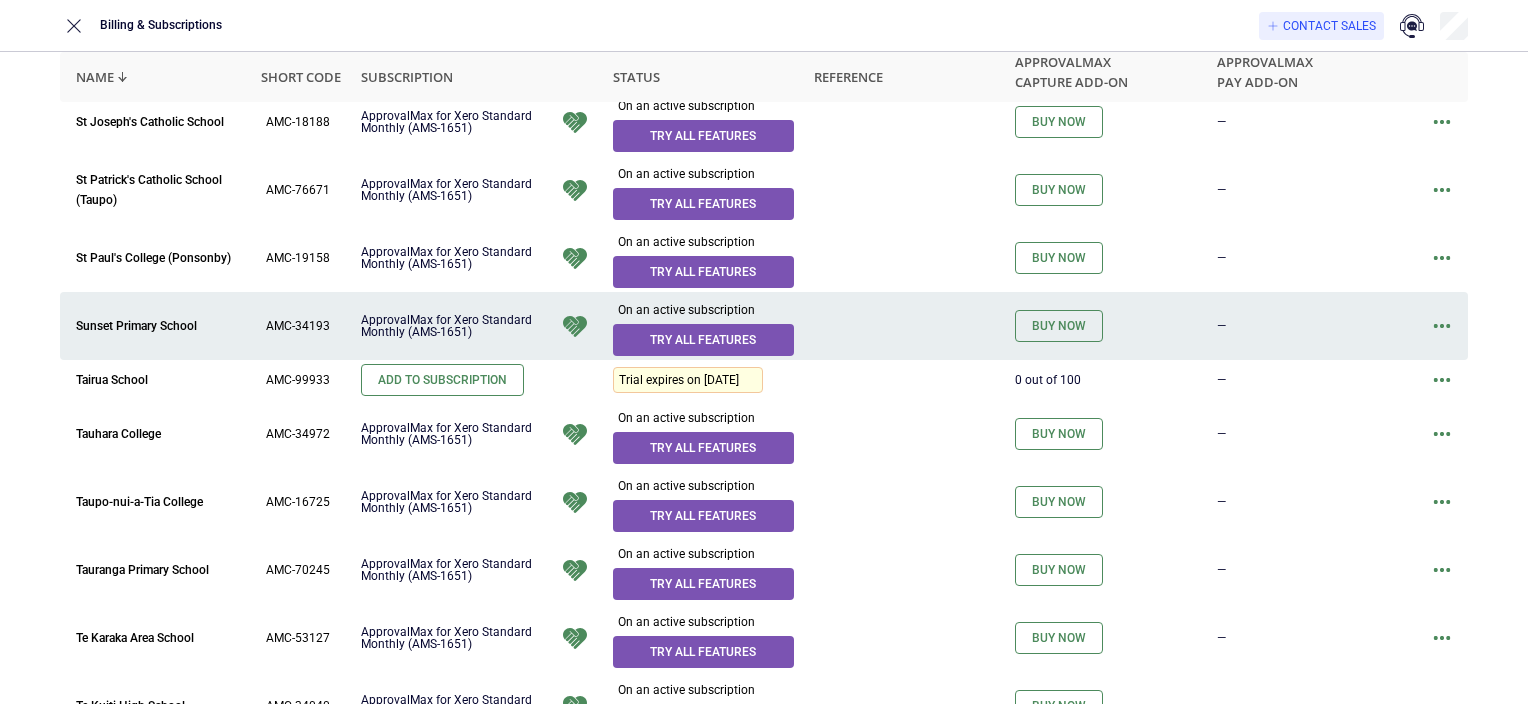scroll, scrollTop: 2600, scrollLeft: 0, axis: vertical 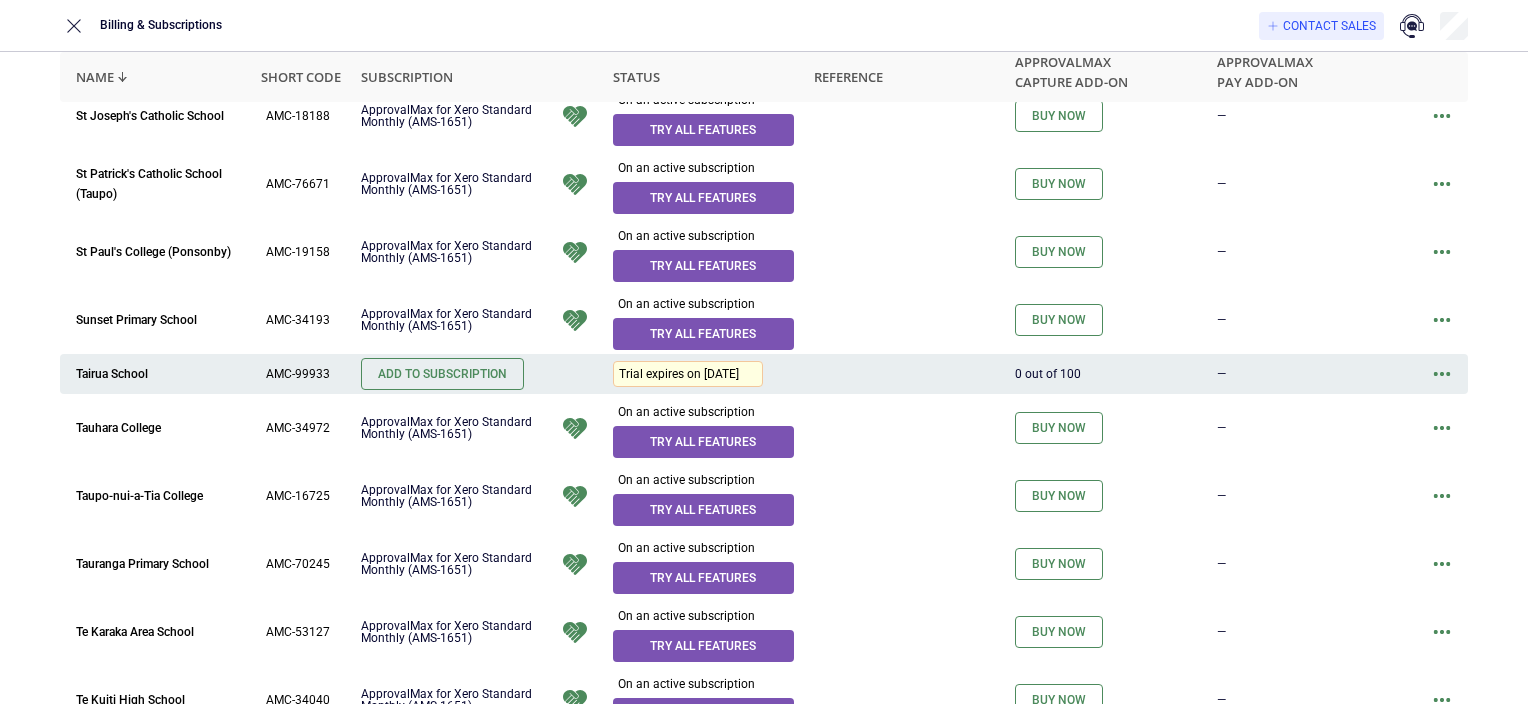 click 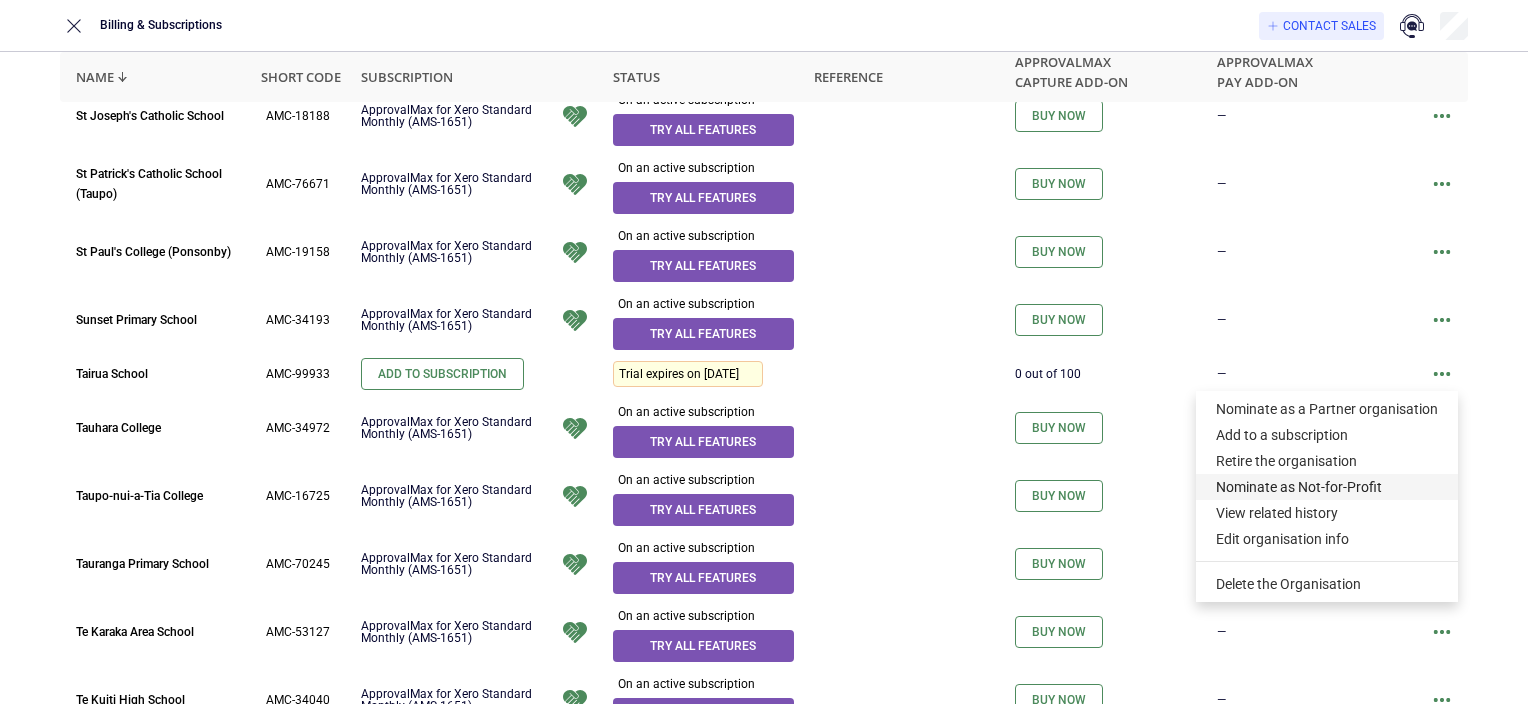 click on "Nominate as Not-for-Profit" at bounding box center [1327, 487] 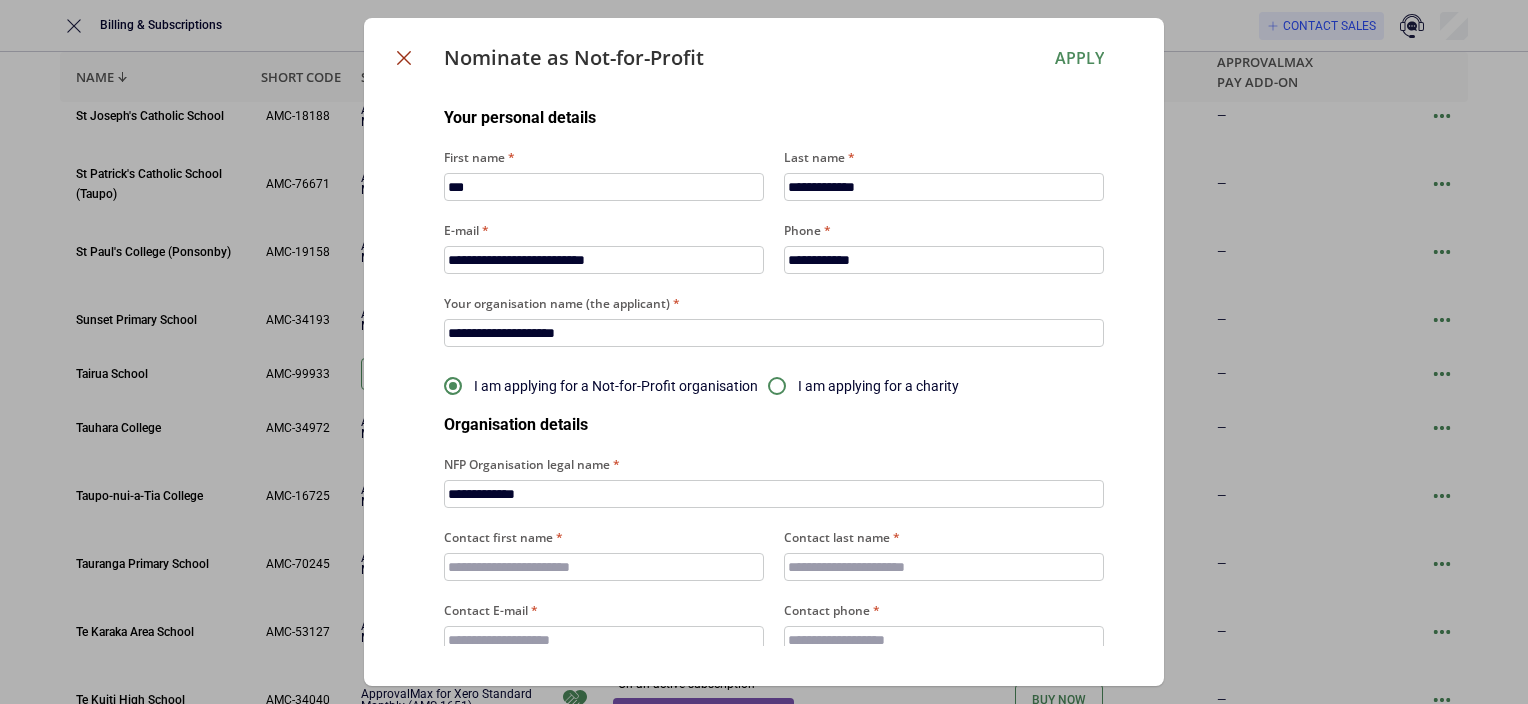 click 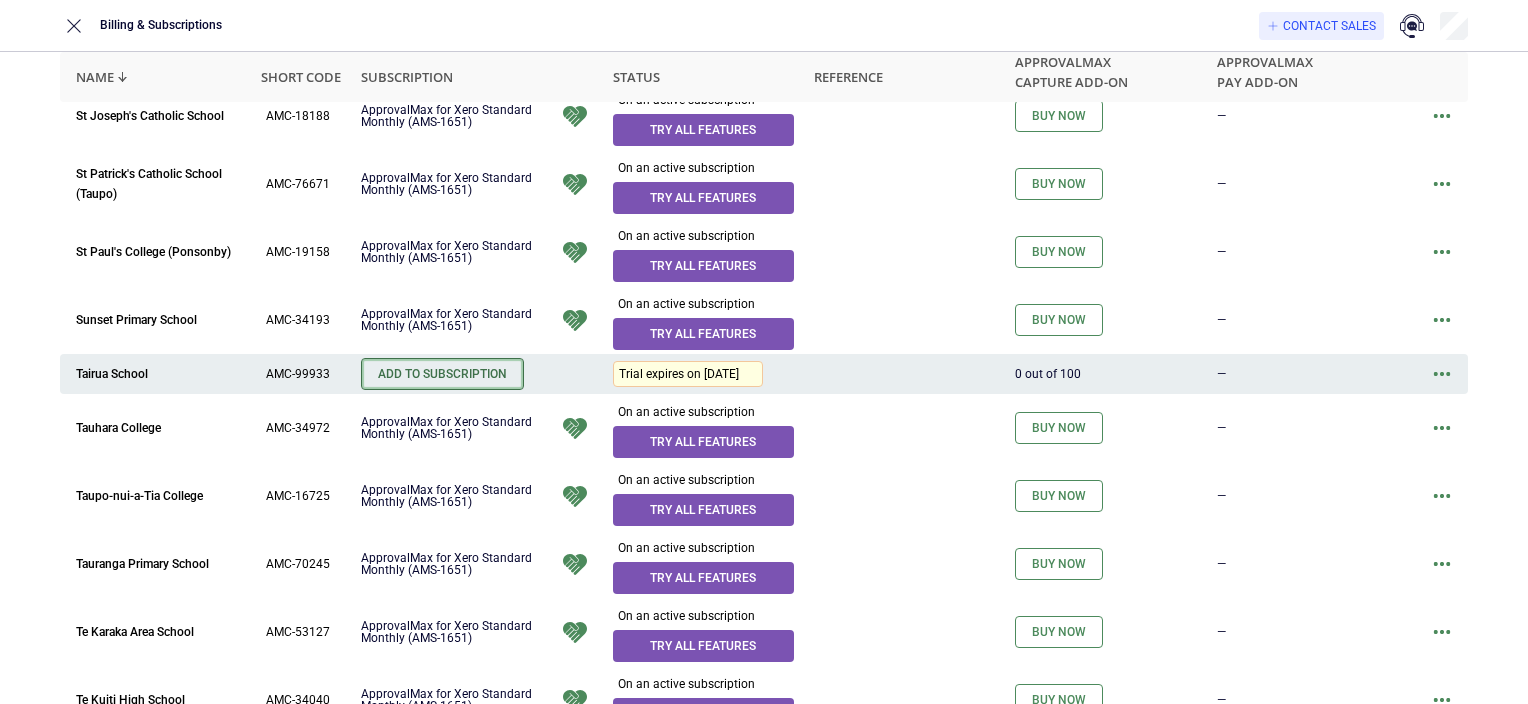 click on "Add to Subscription" at bounding box center (442, 374) 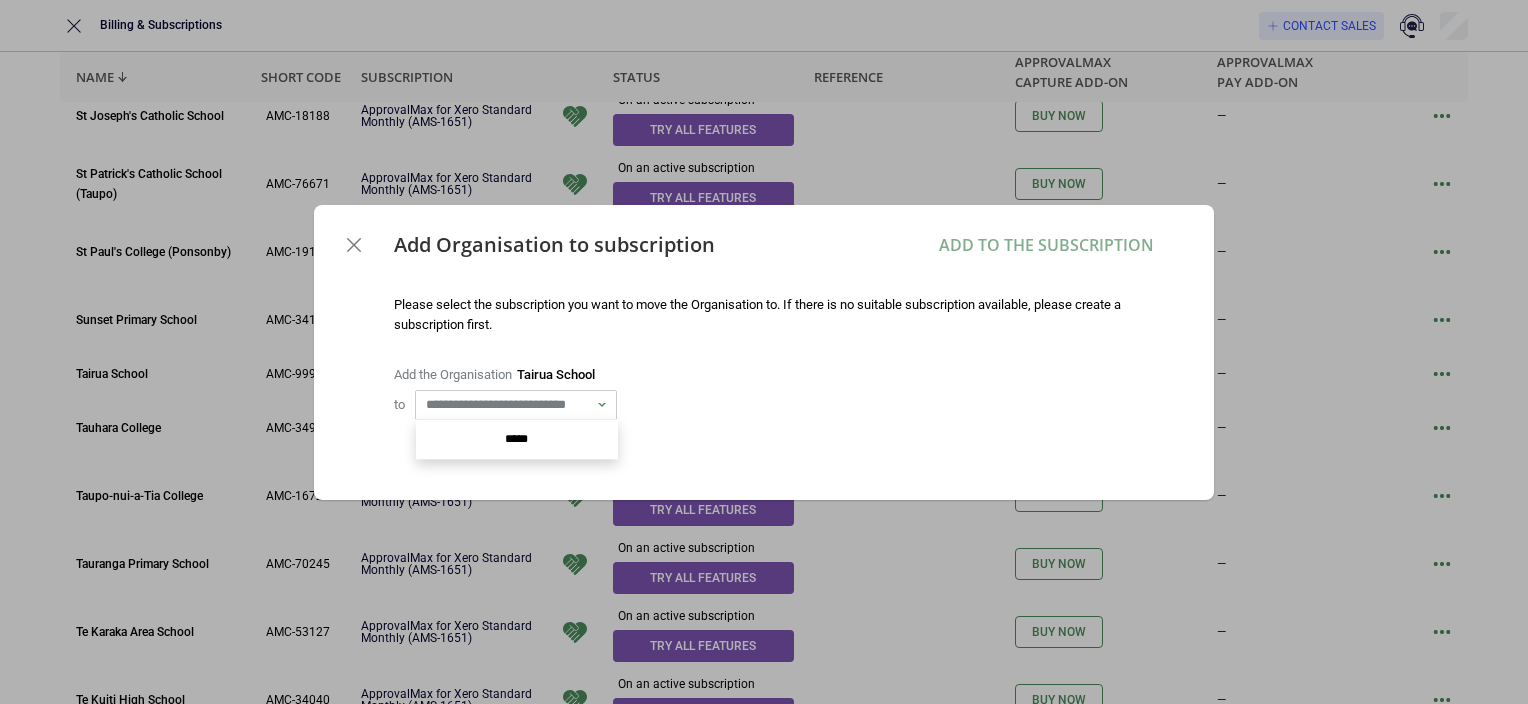 click on "**********" at bounding box center (507, 405) 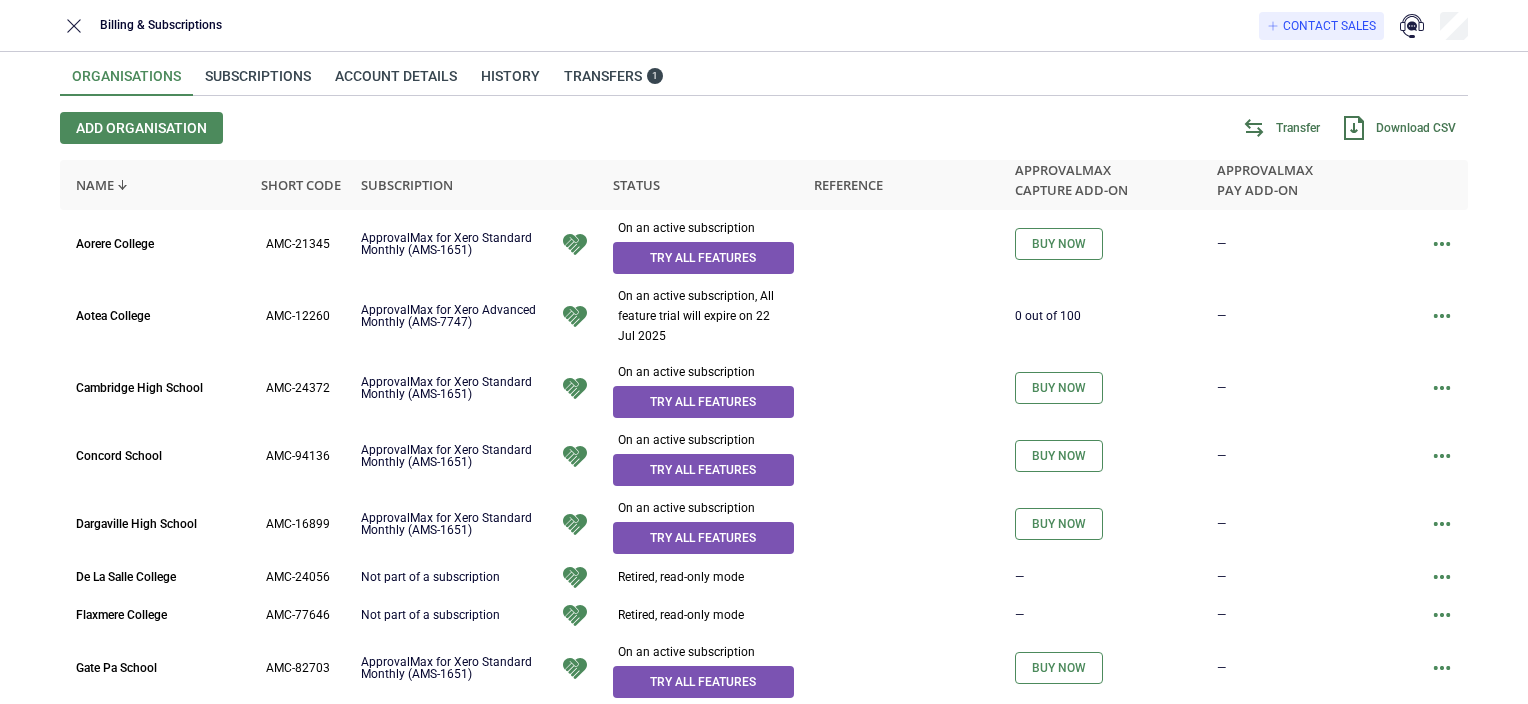 scroll, scrollTop: 0, scrollLeft: 0, axis: both 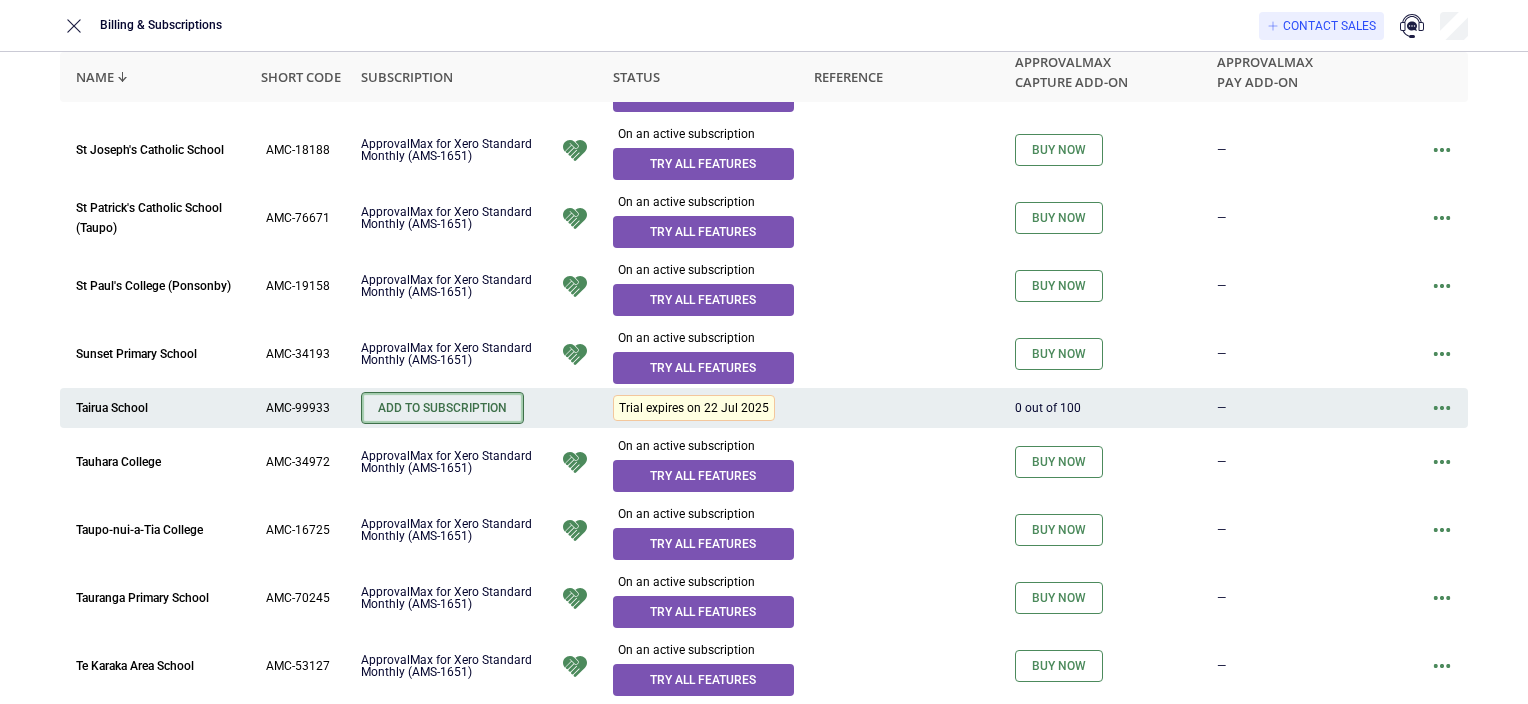 click on "Add to Subscription" at bounding box center (442, 408) 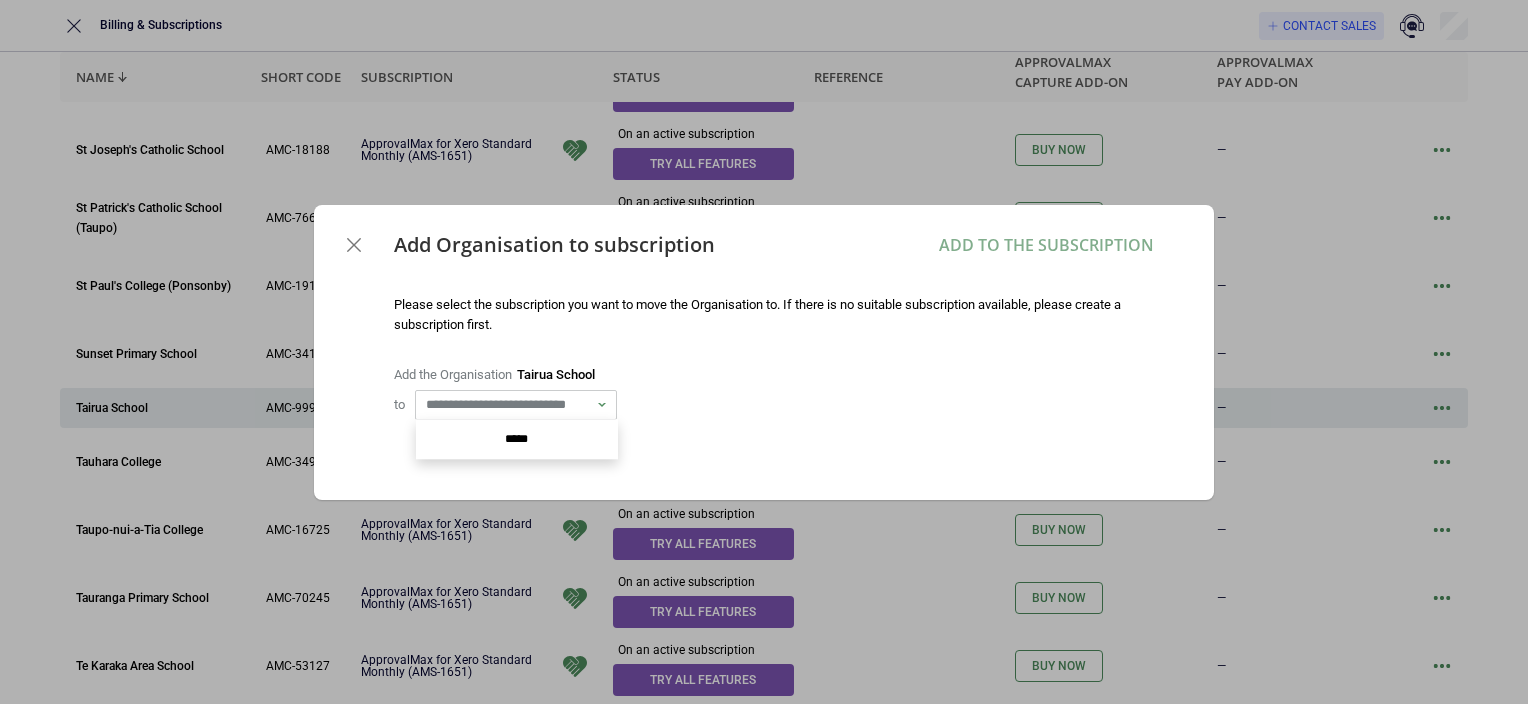 click on "**********" at bounding box center [507, 405] 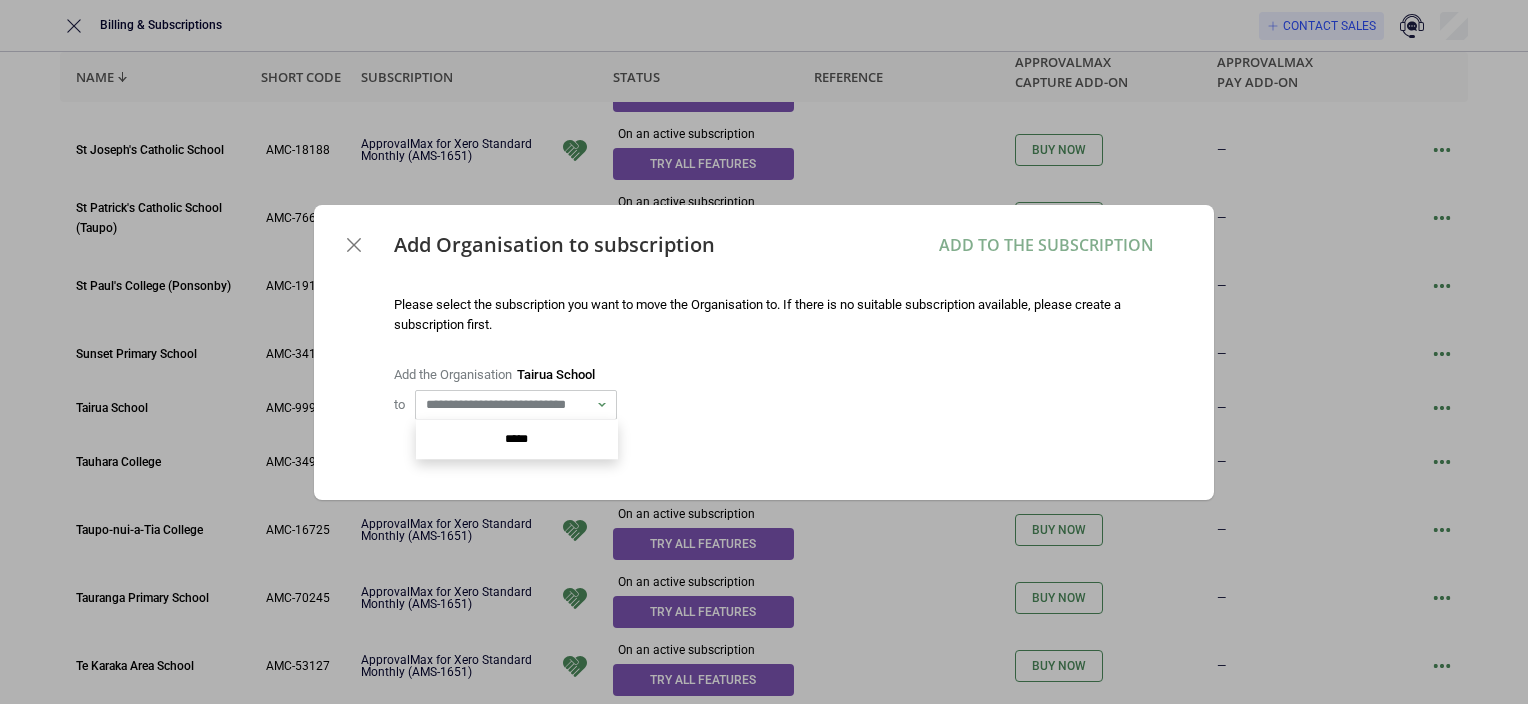 click on "*****" at bounding box center [517, 439] 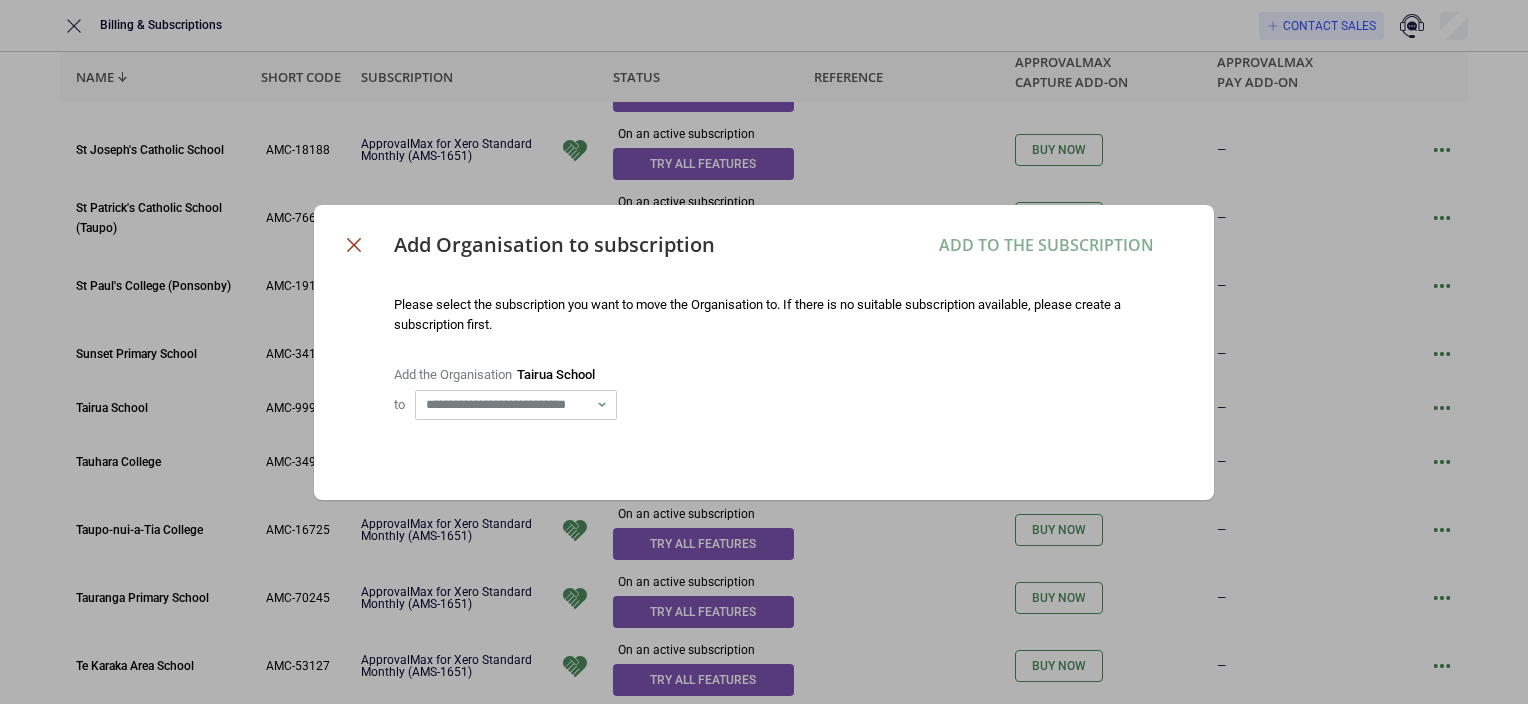click 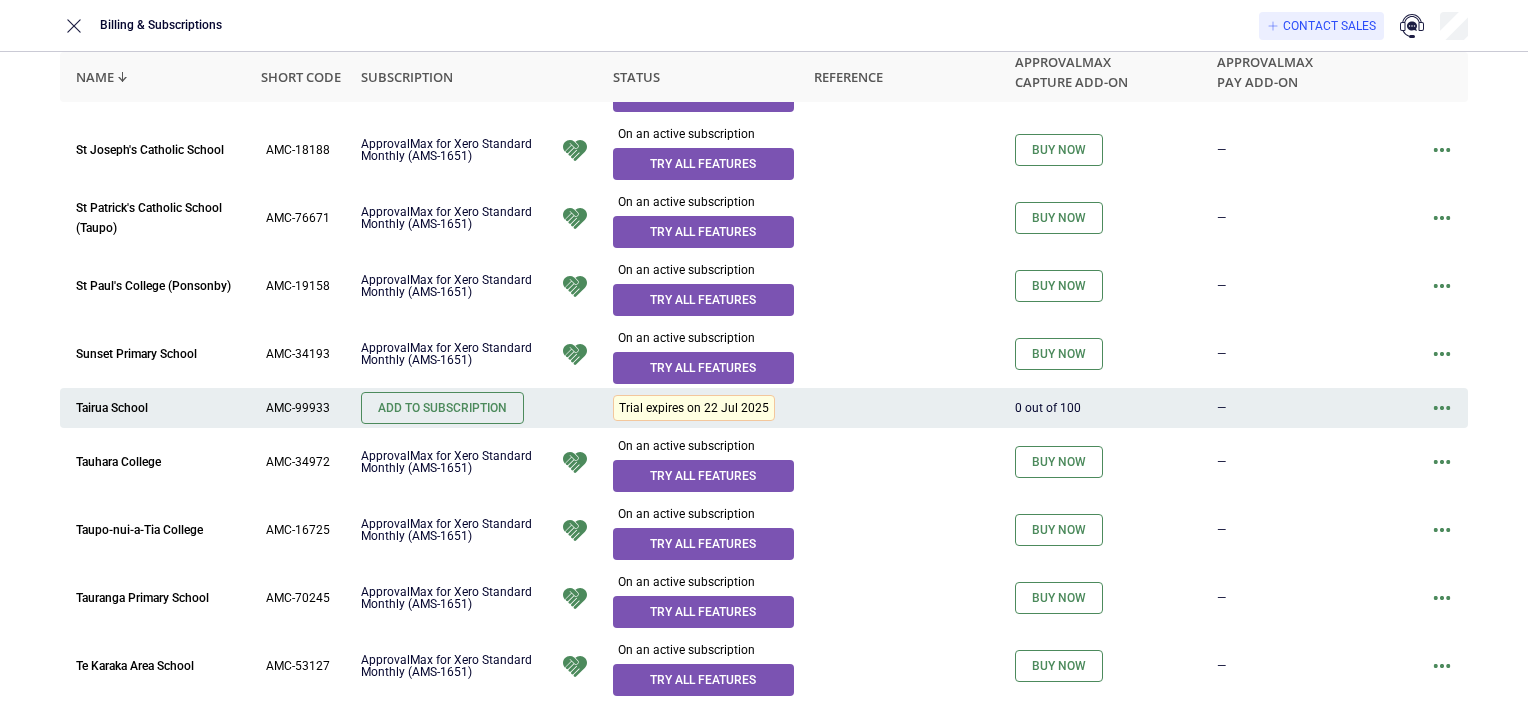 click 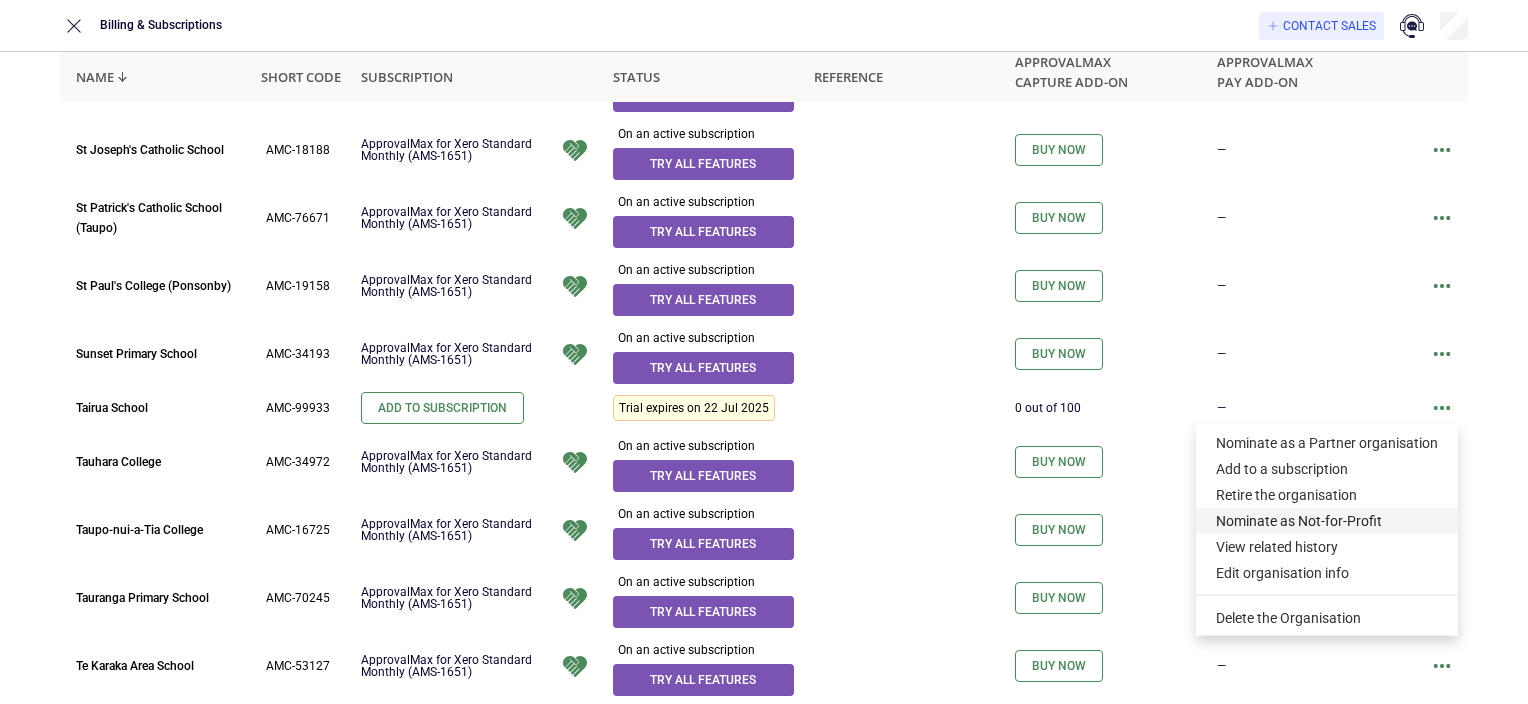 click on "Nominate as Not-for-Profit" at bounding box center (1327, 521) 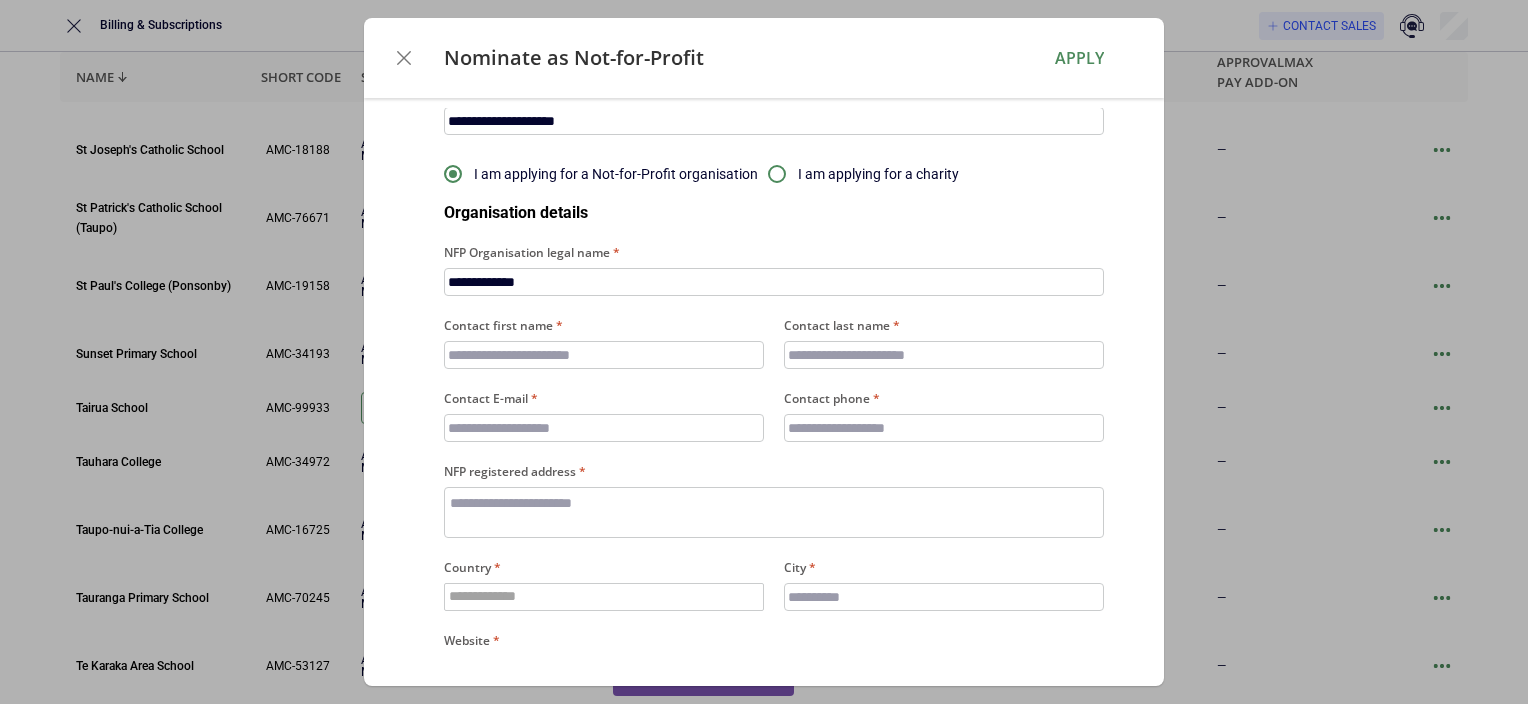 scroll, scrollTop: 212, scrollLeft: 0, axis: vertical 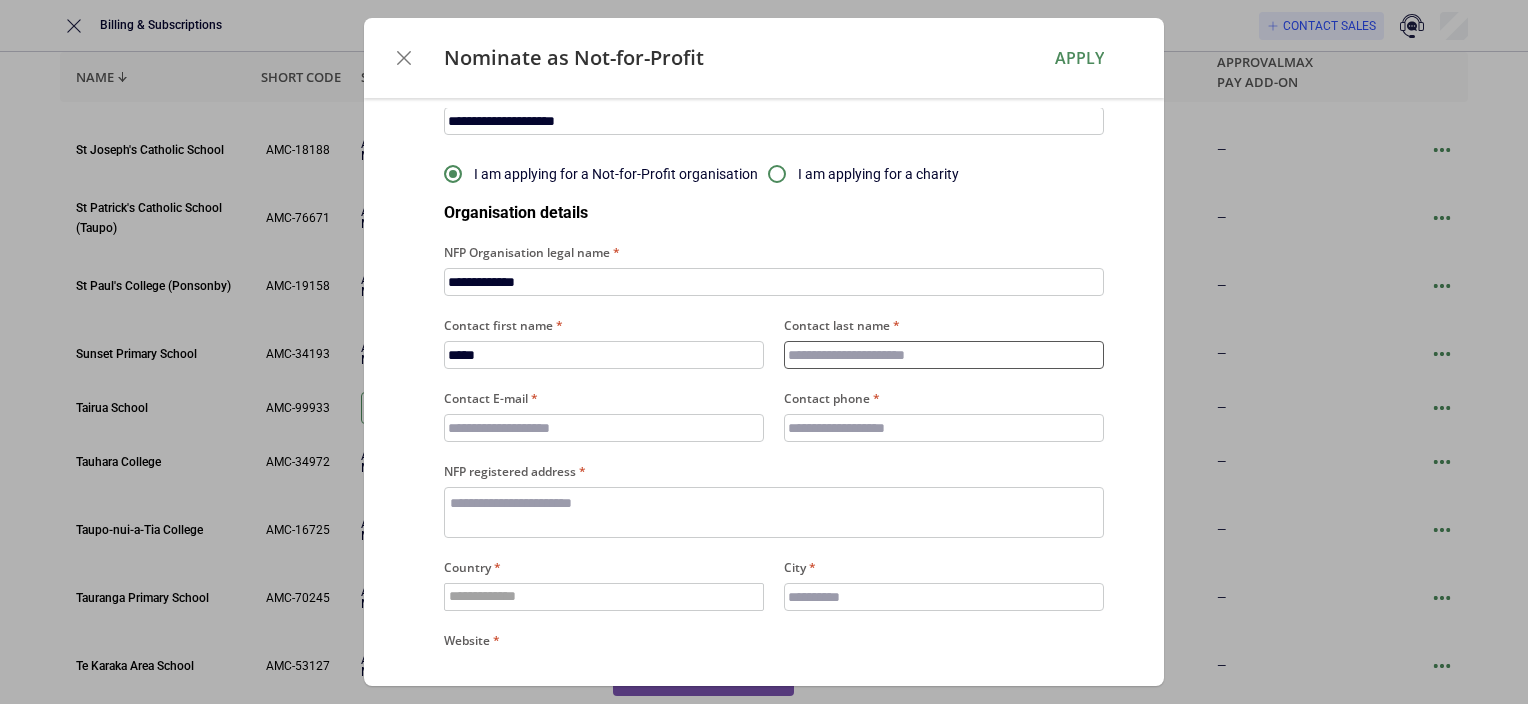 type on "****" 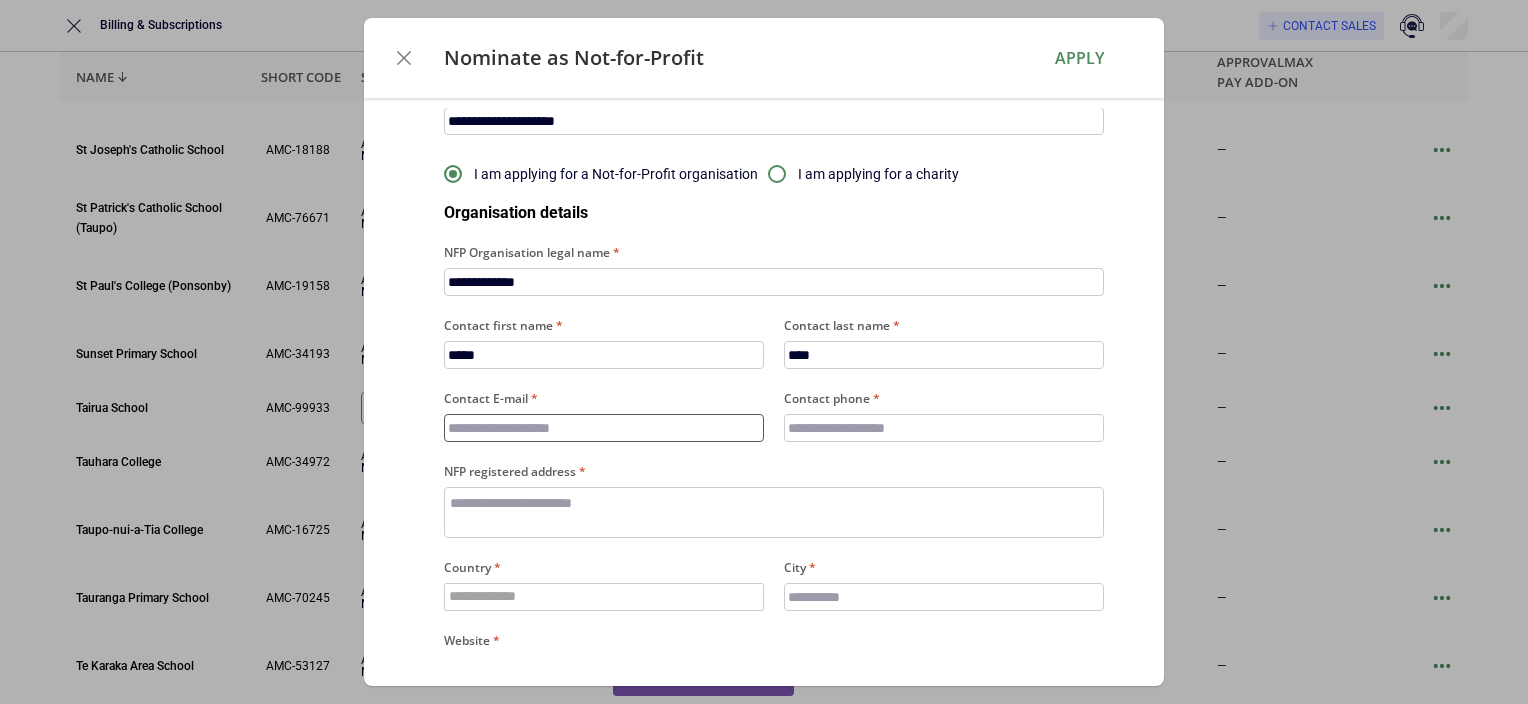 type on "**********" 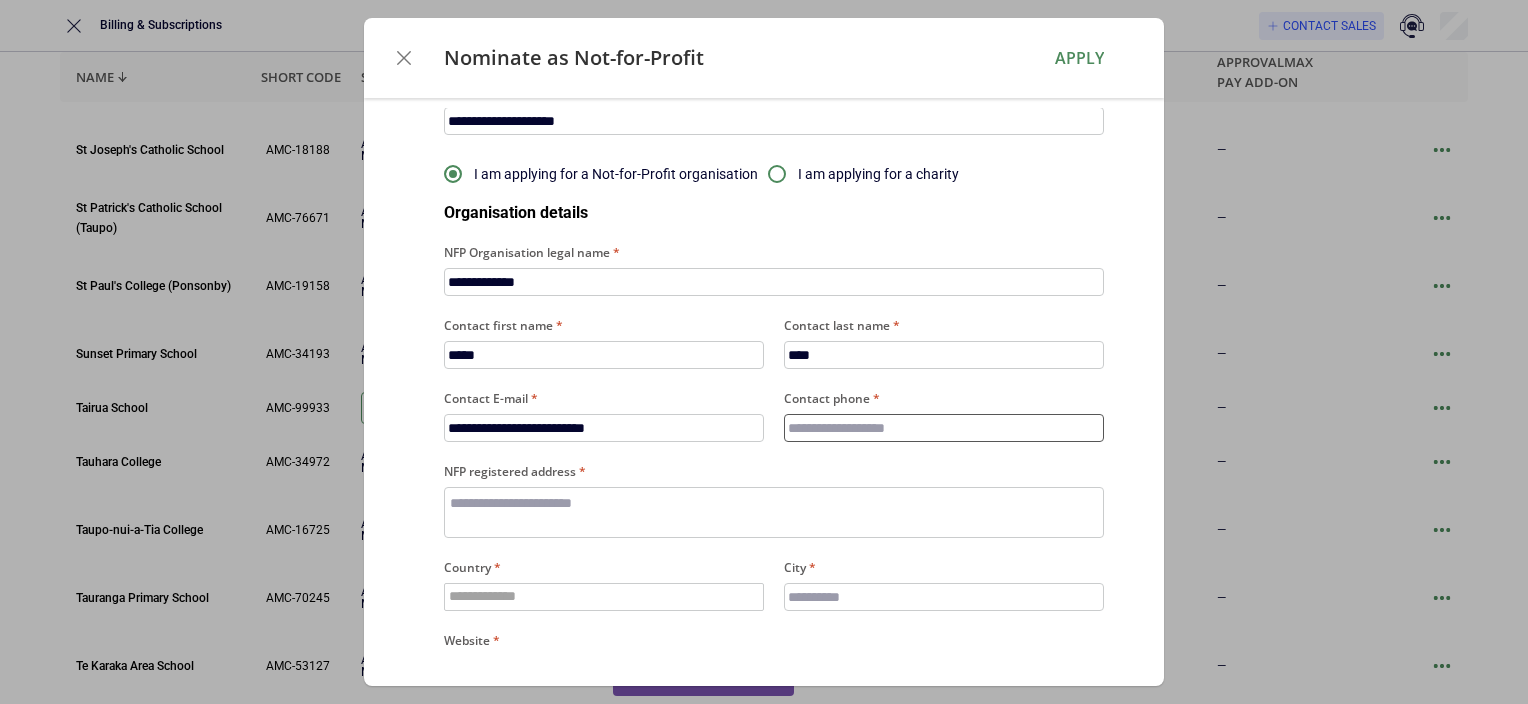 type on "**********" 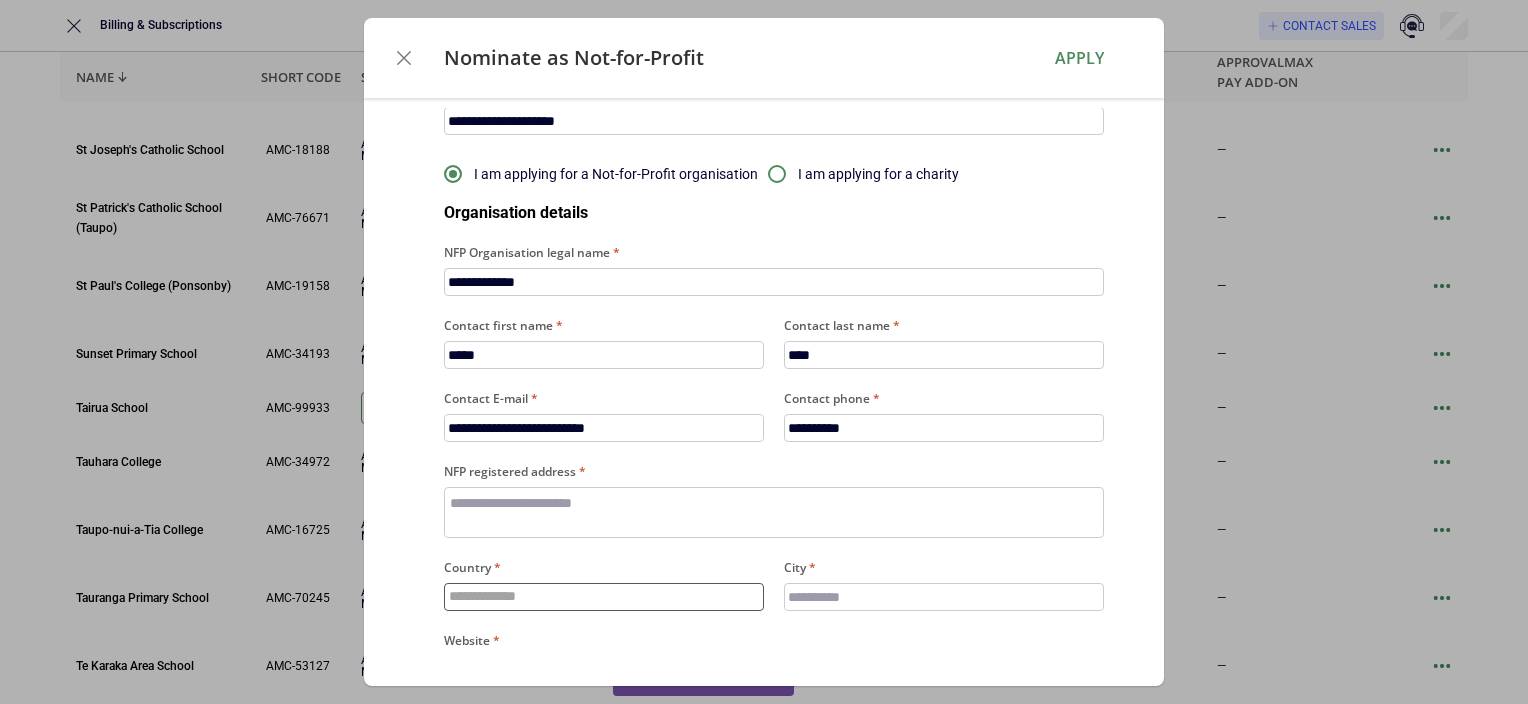 type on "**********" 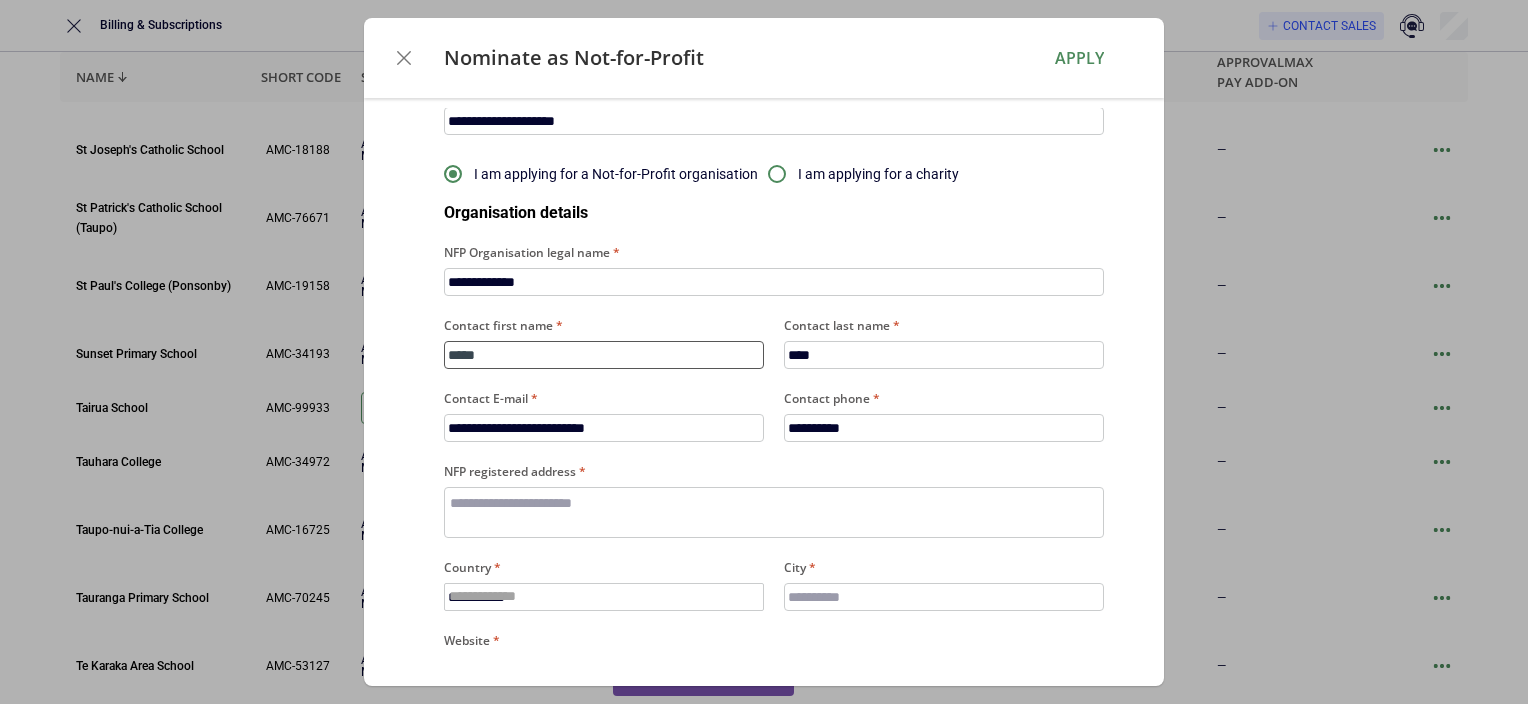 type on "*" 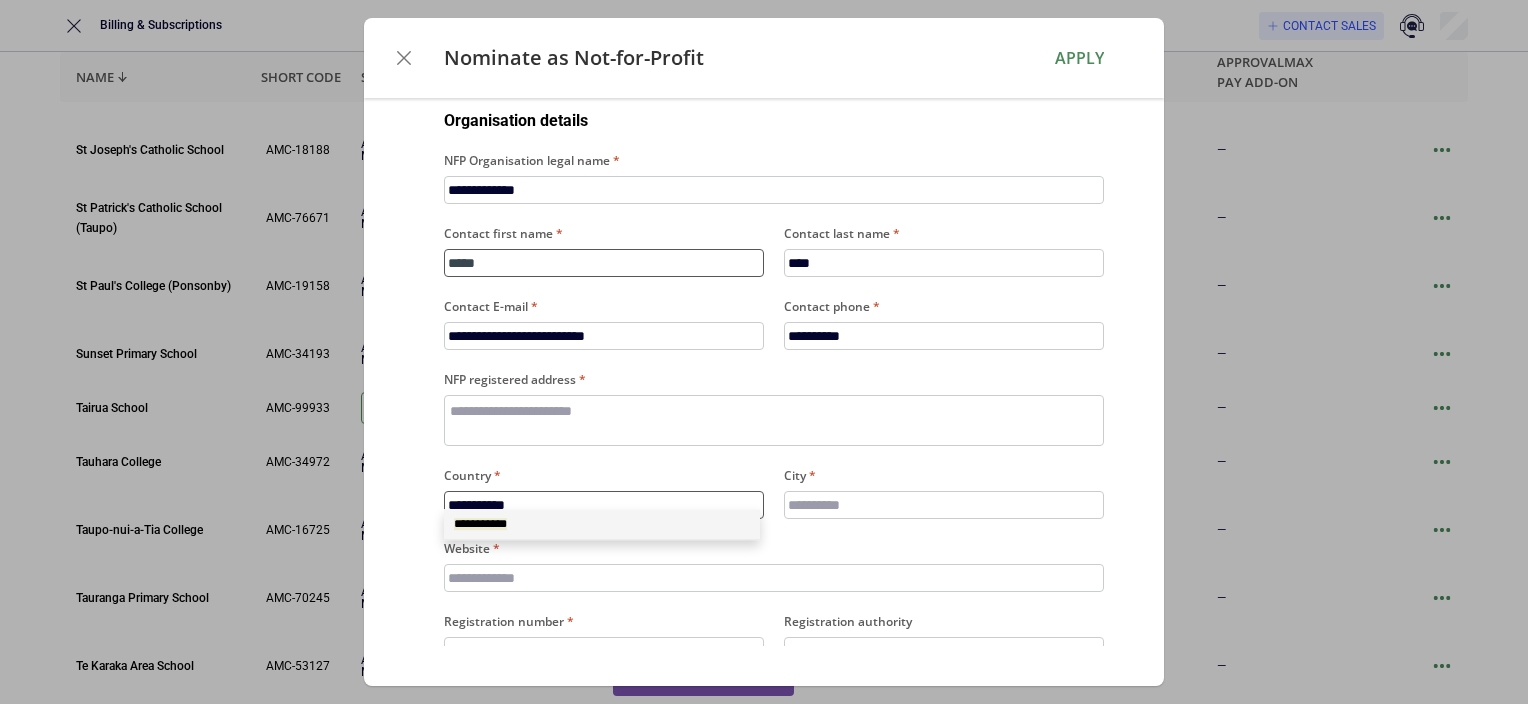 scroll, scrollTop: 312, scrollLeft: 0, axis: vertical 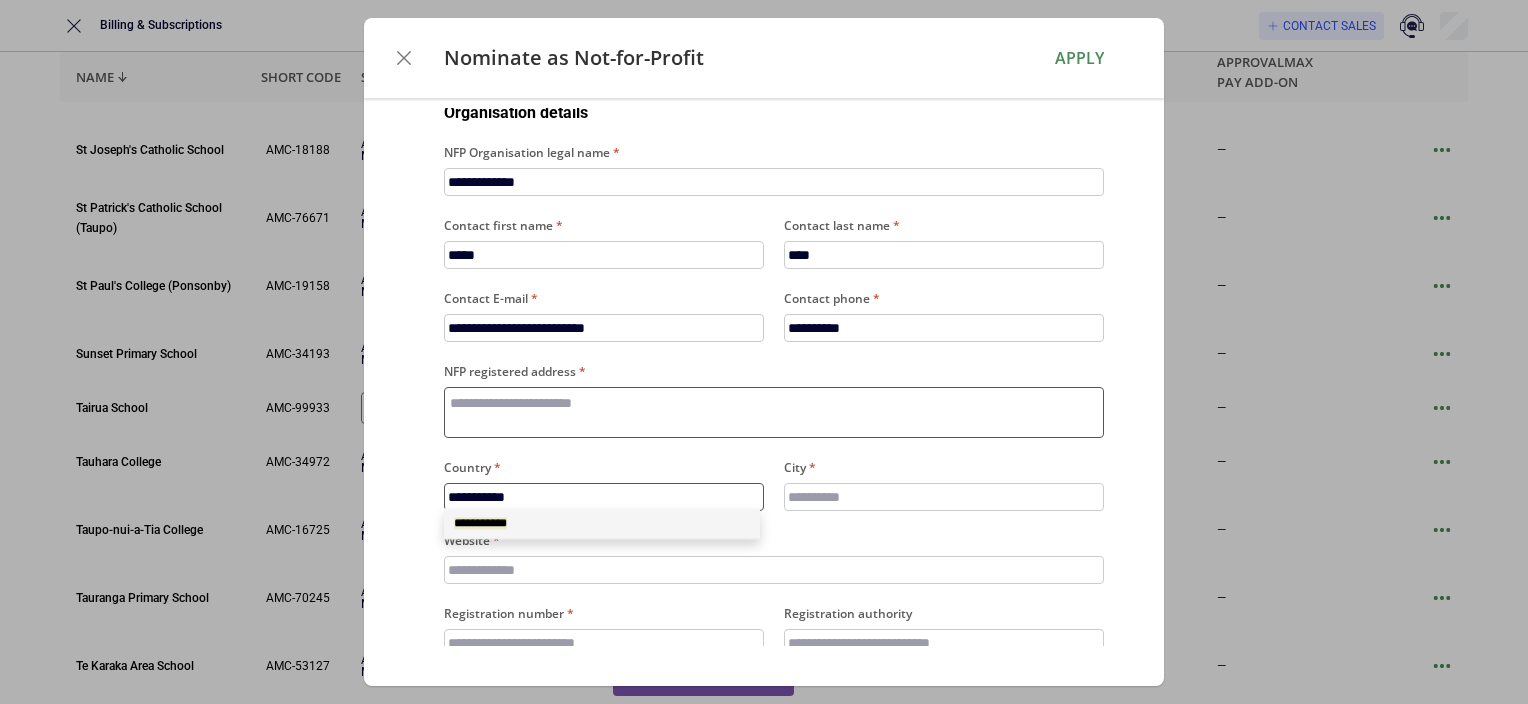 type 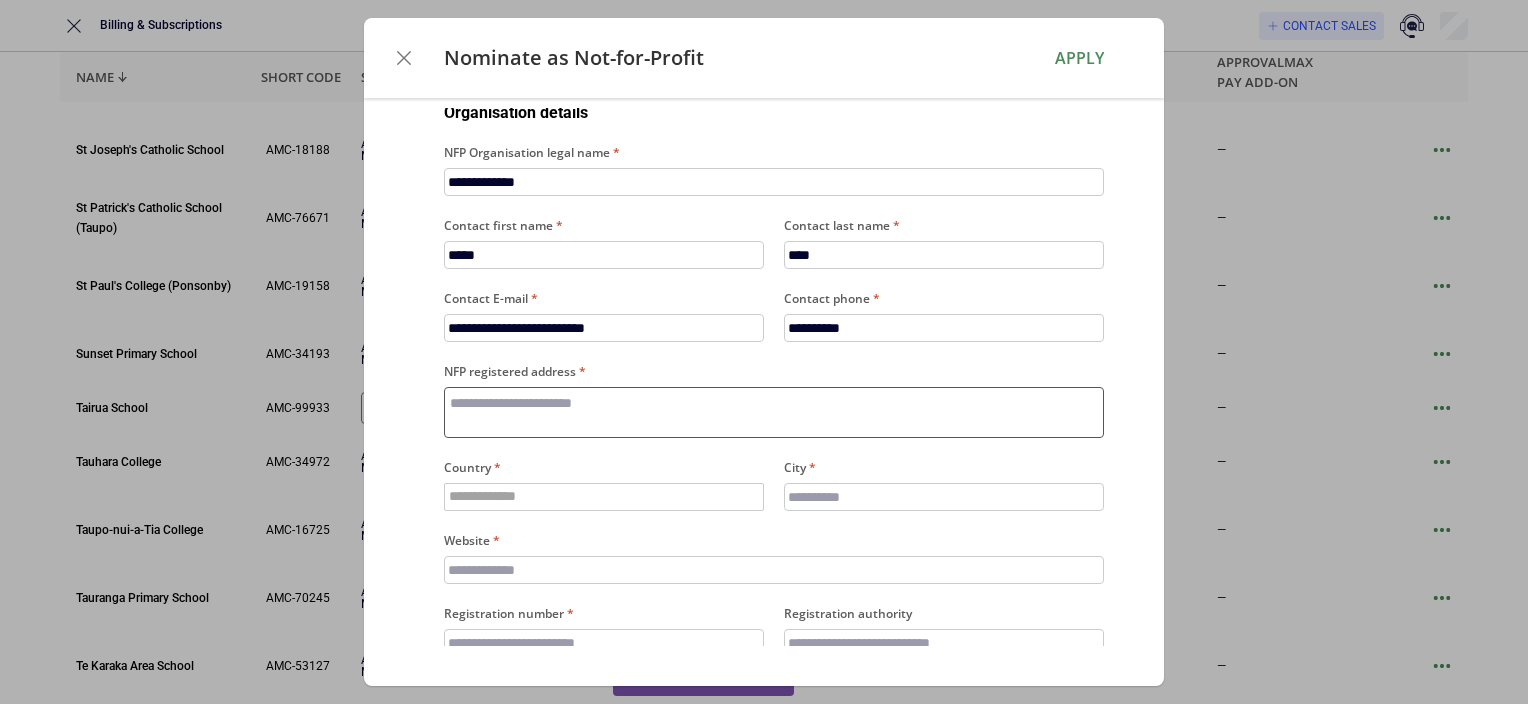 click on "NFP registered address" at bounding box center [774, 413] 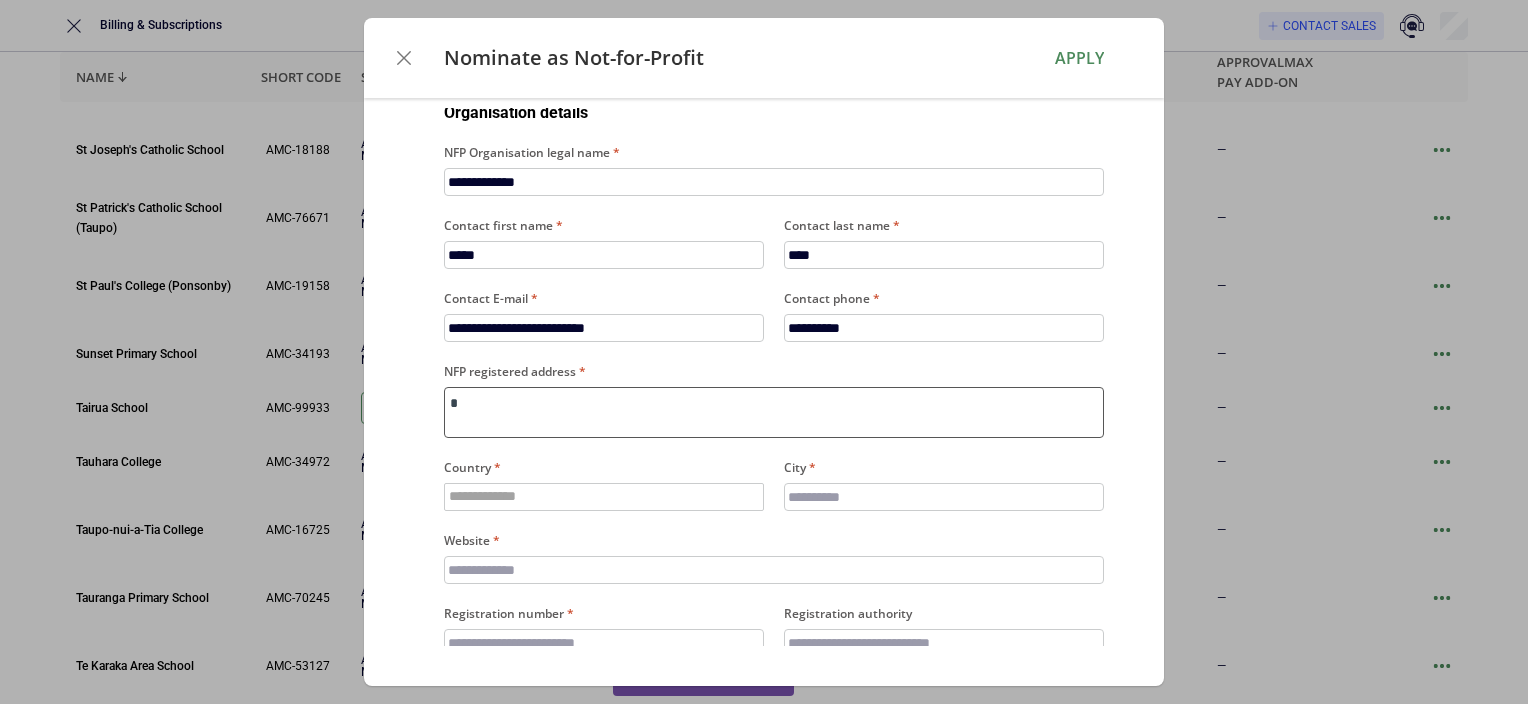 type on "**" 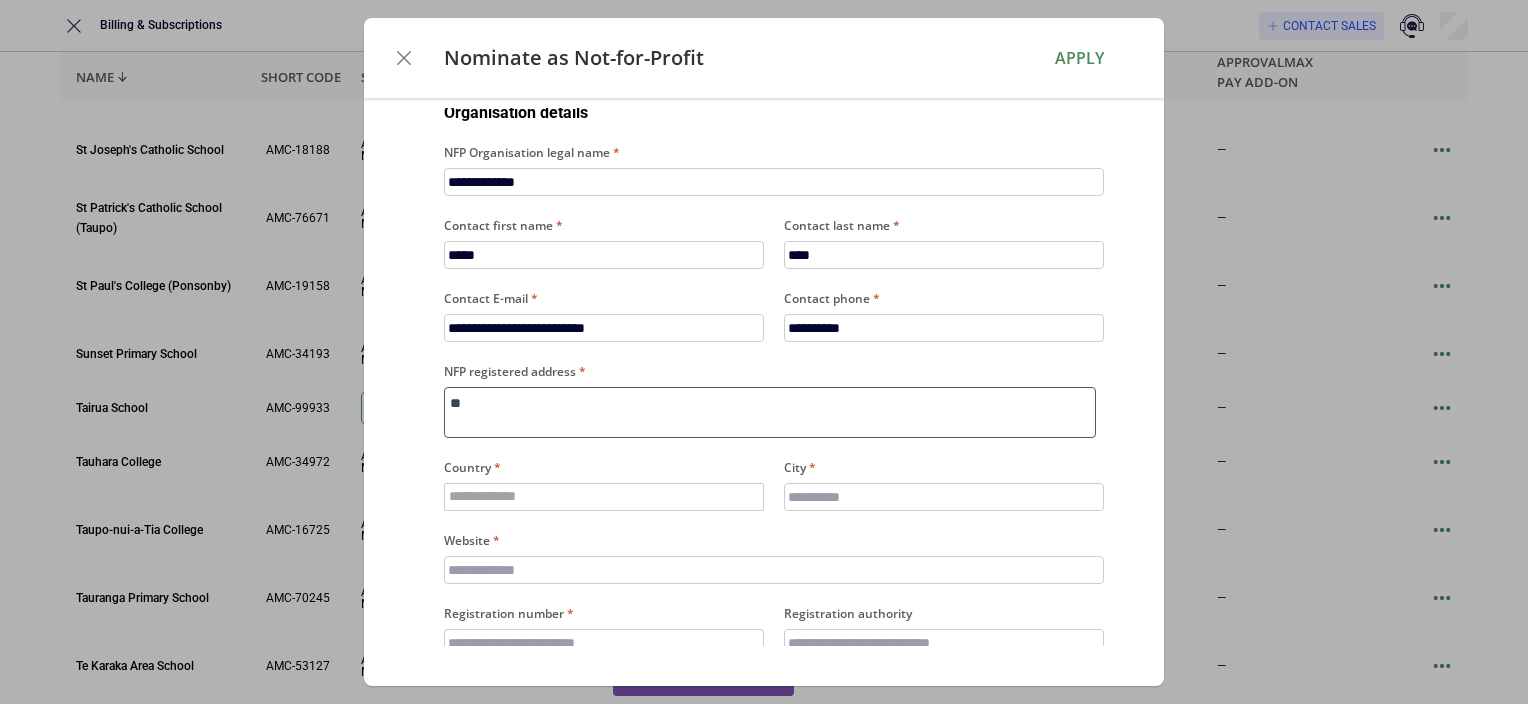 type on "**" 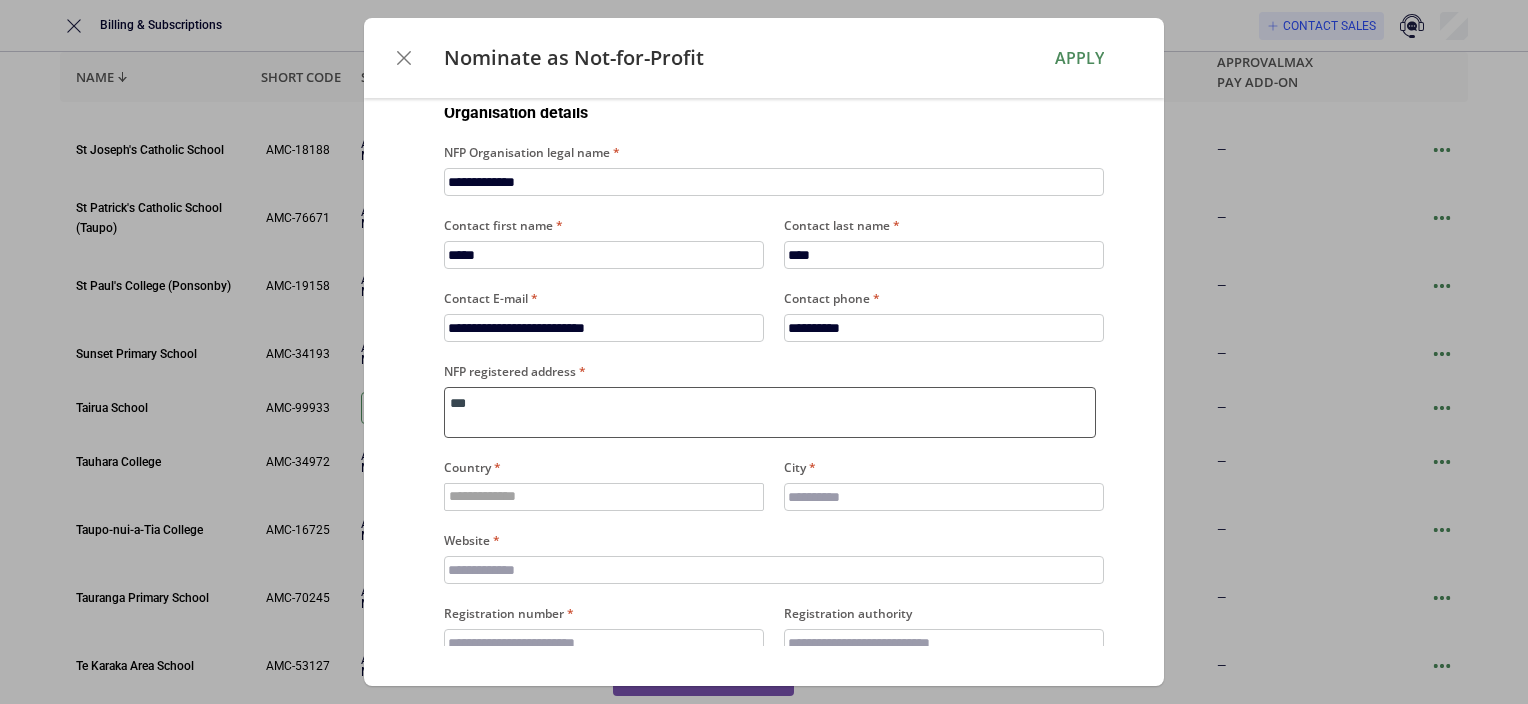 type on "****" 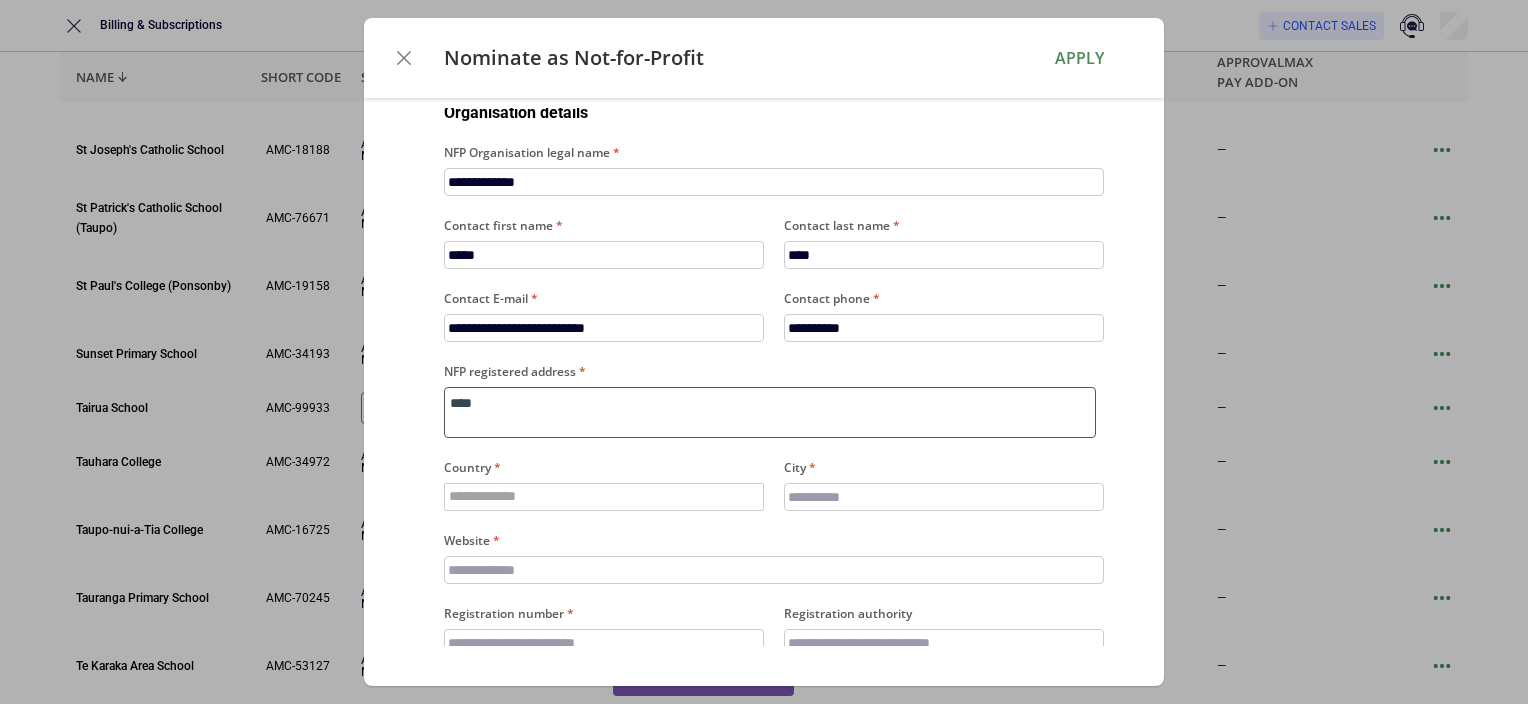 type on "*" 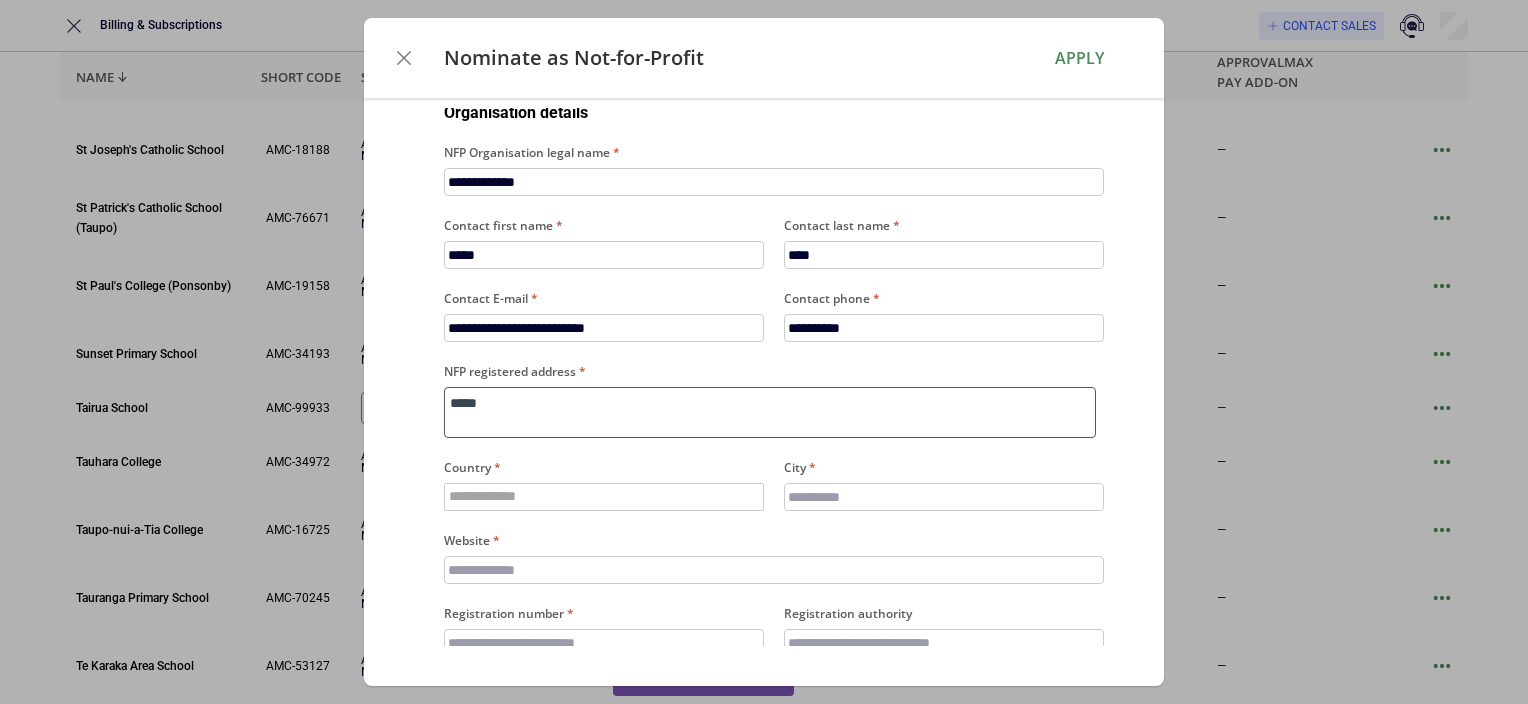 type on "******" 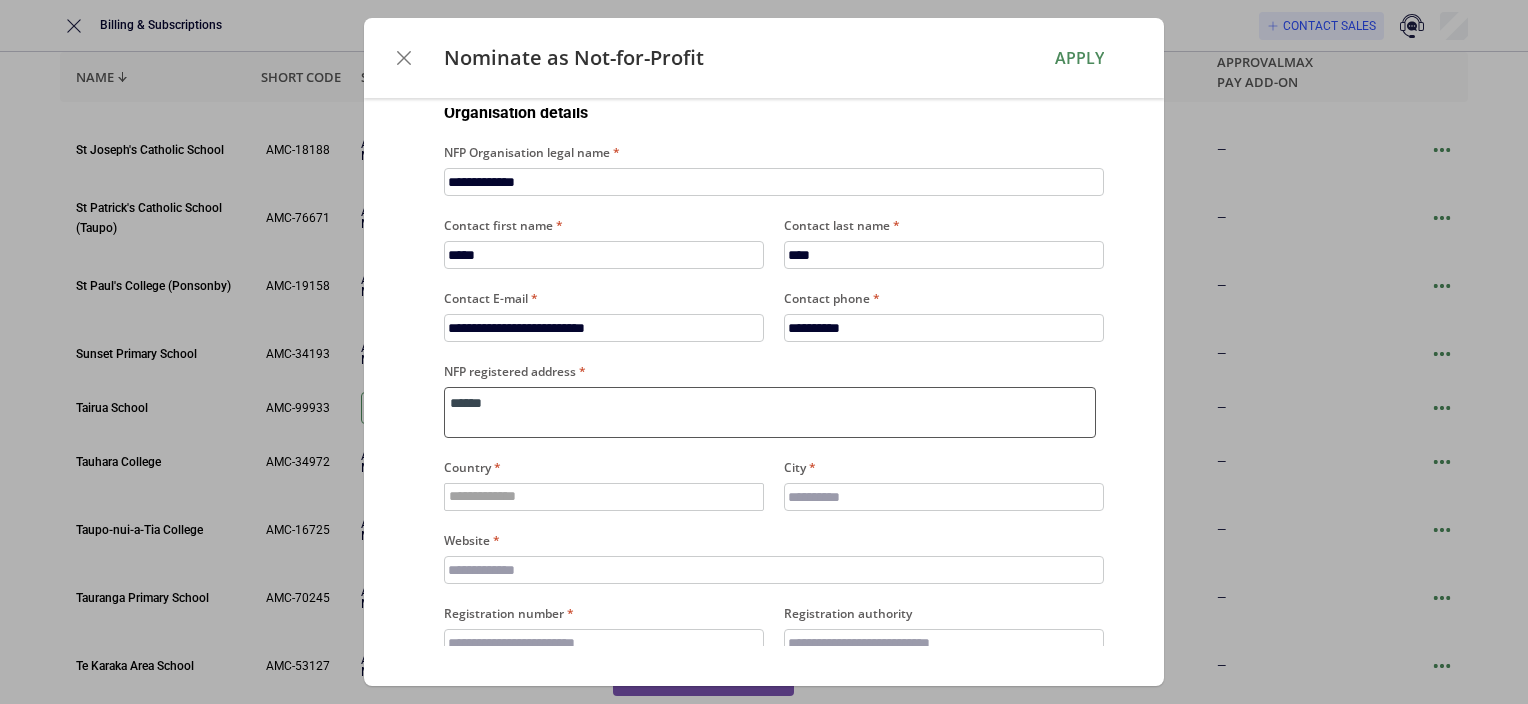 type on "*****" 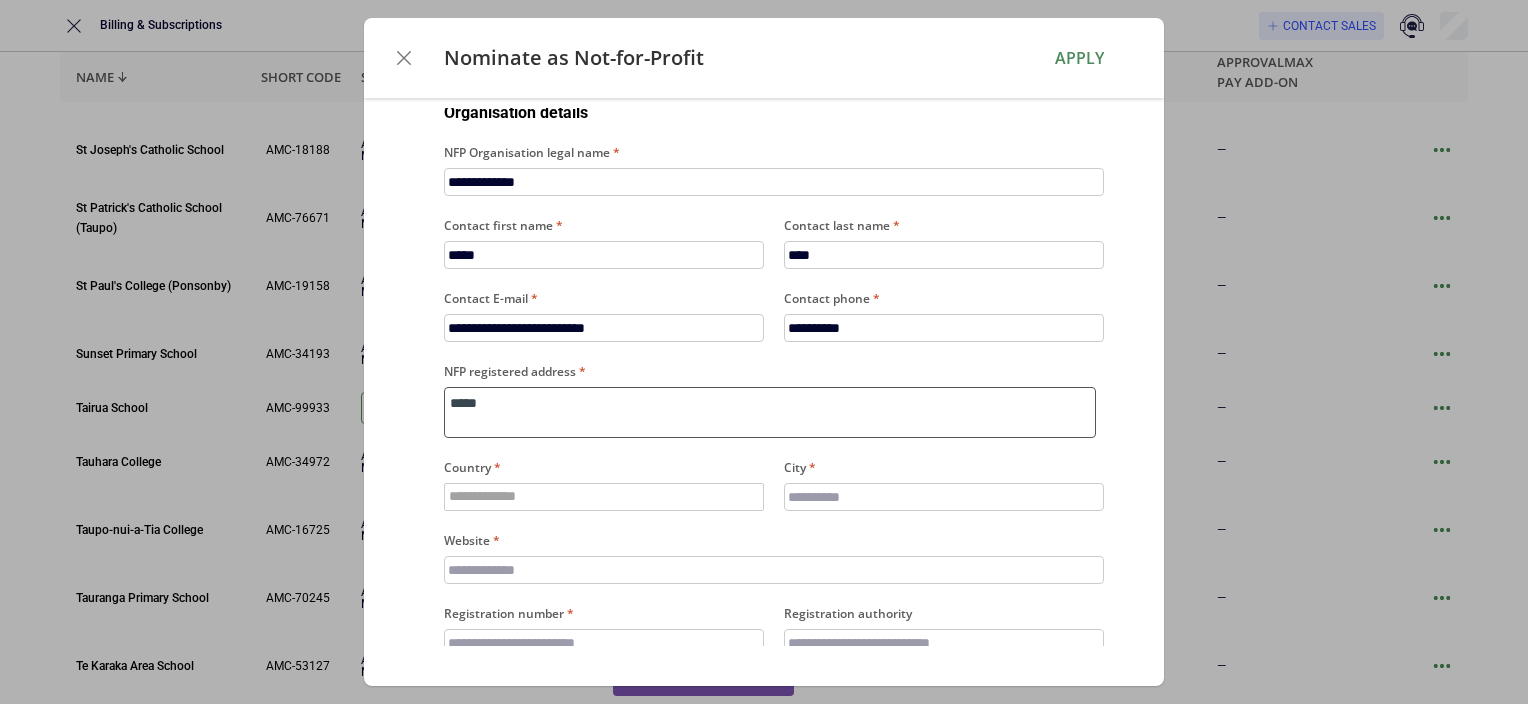 type on "****" 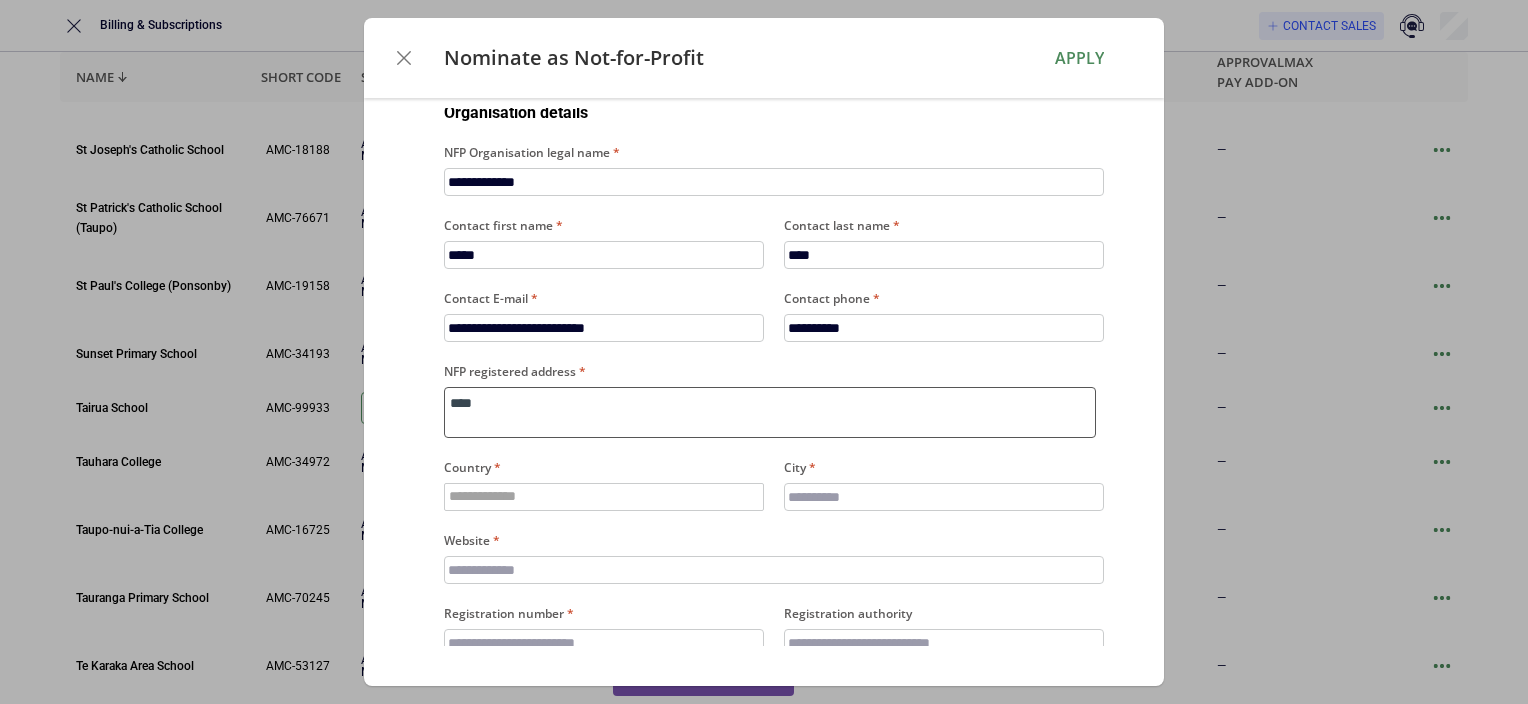 type on "**" 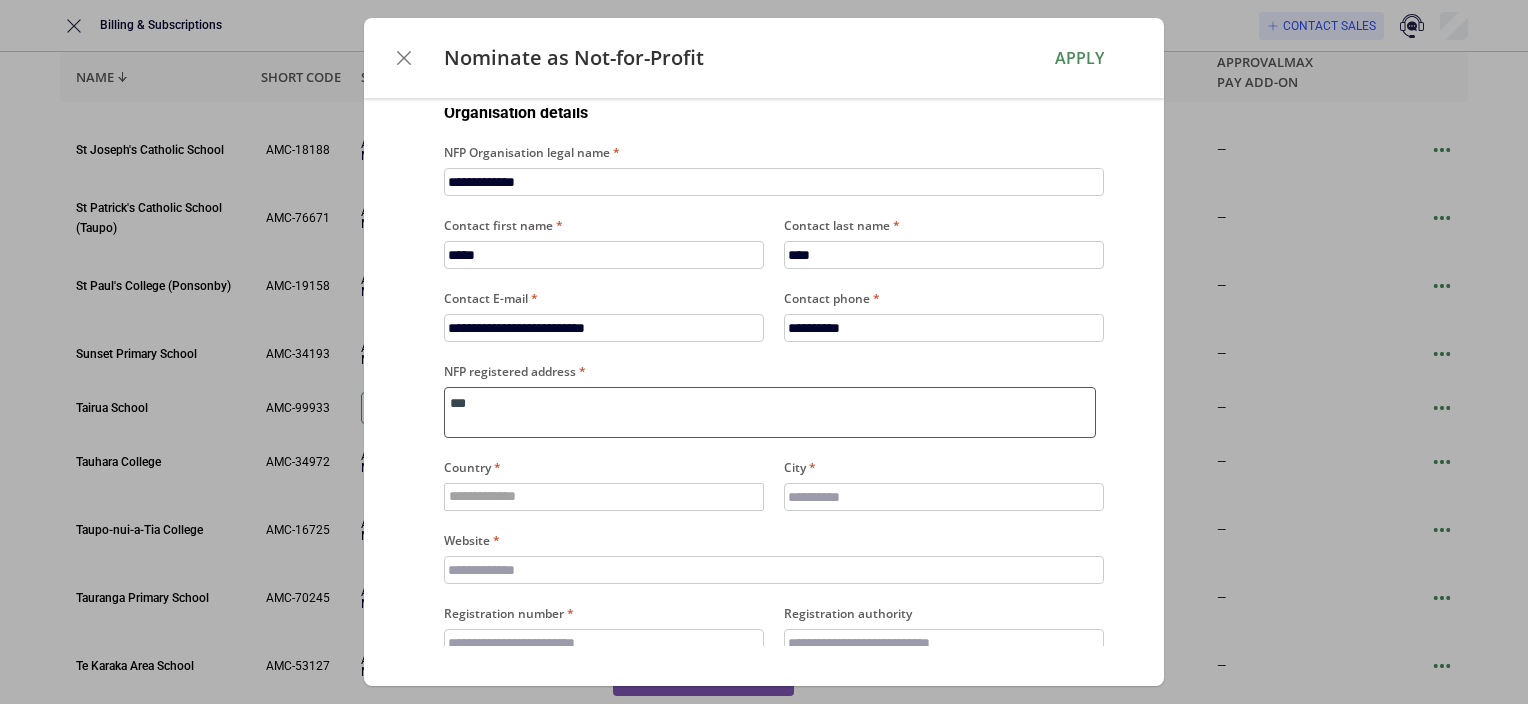 type on "**" 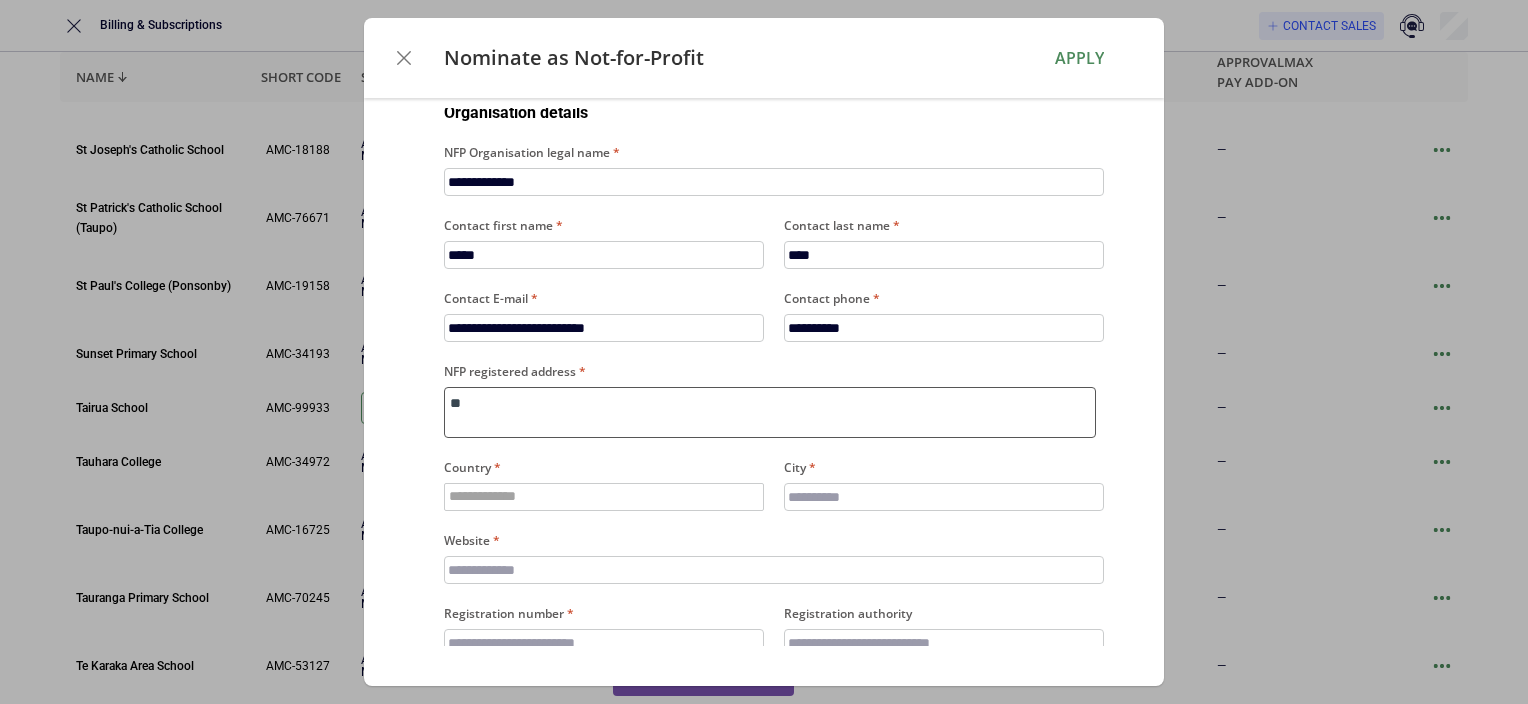 type on "***" 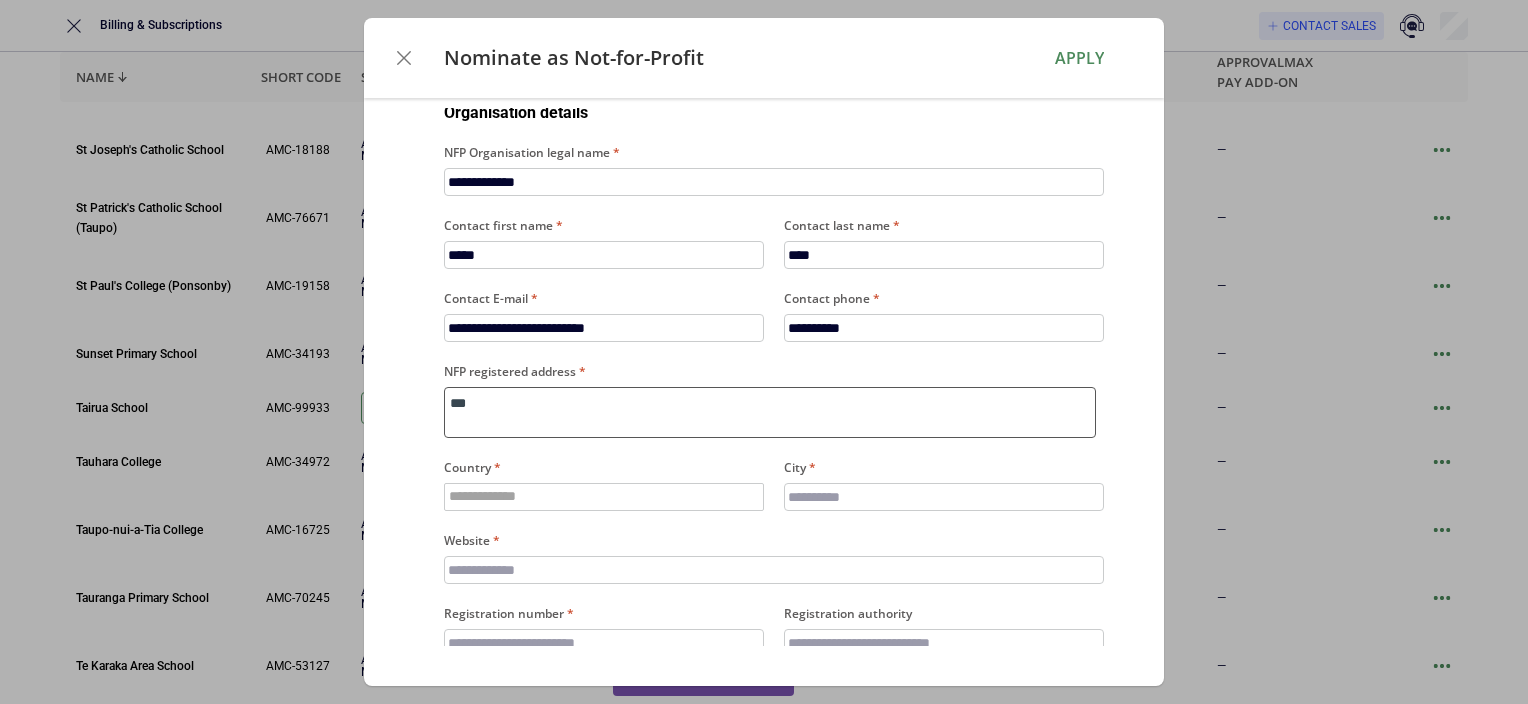type on "***" 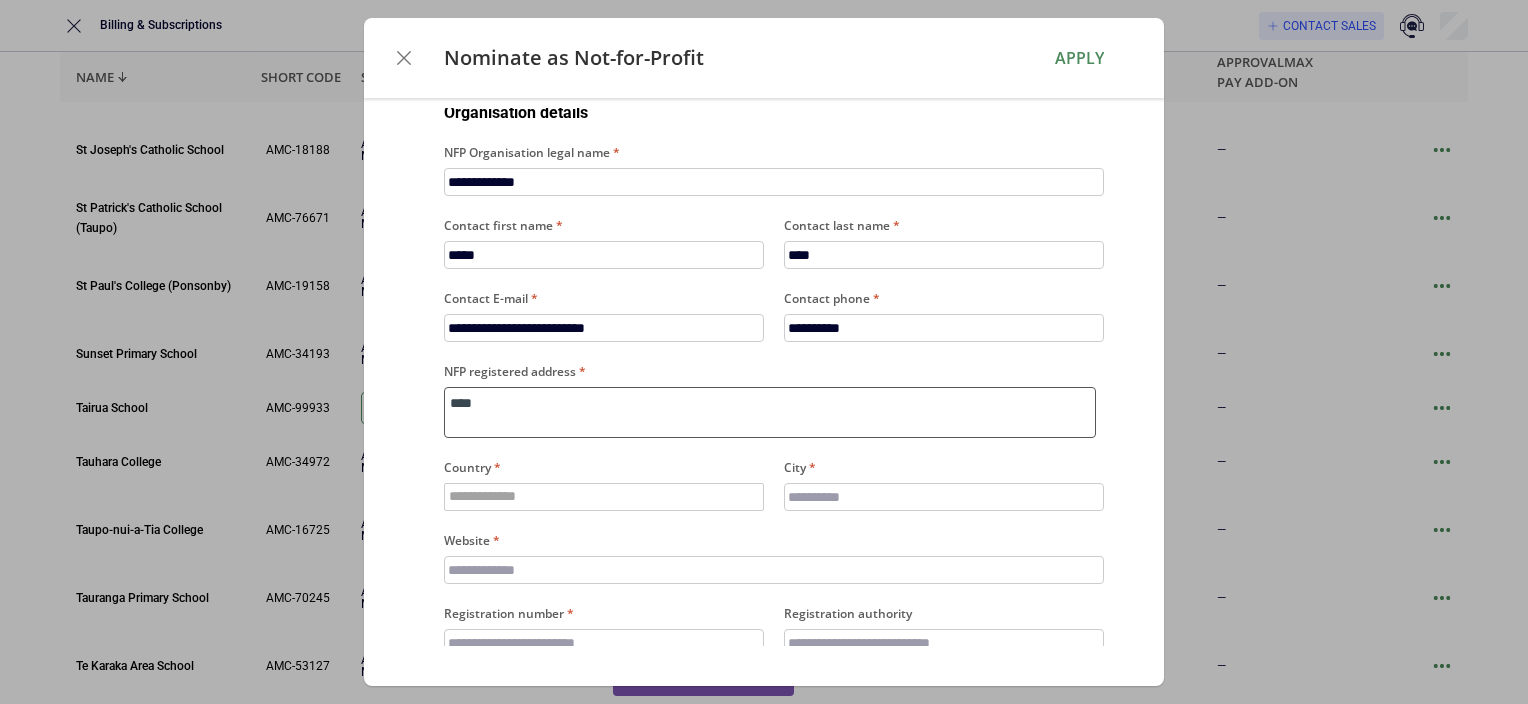 type on "*" 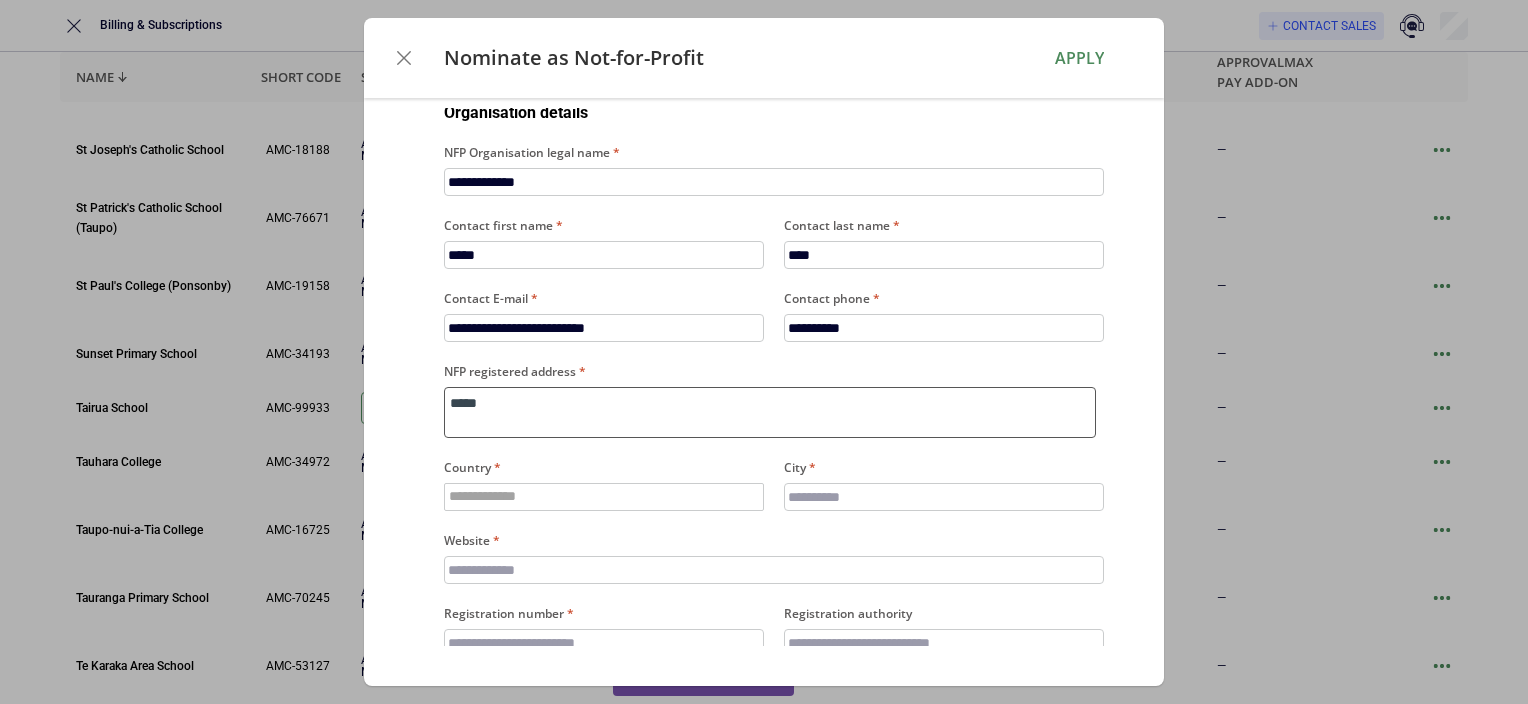 type on "******" 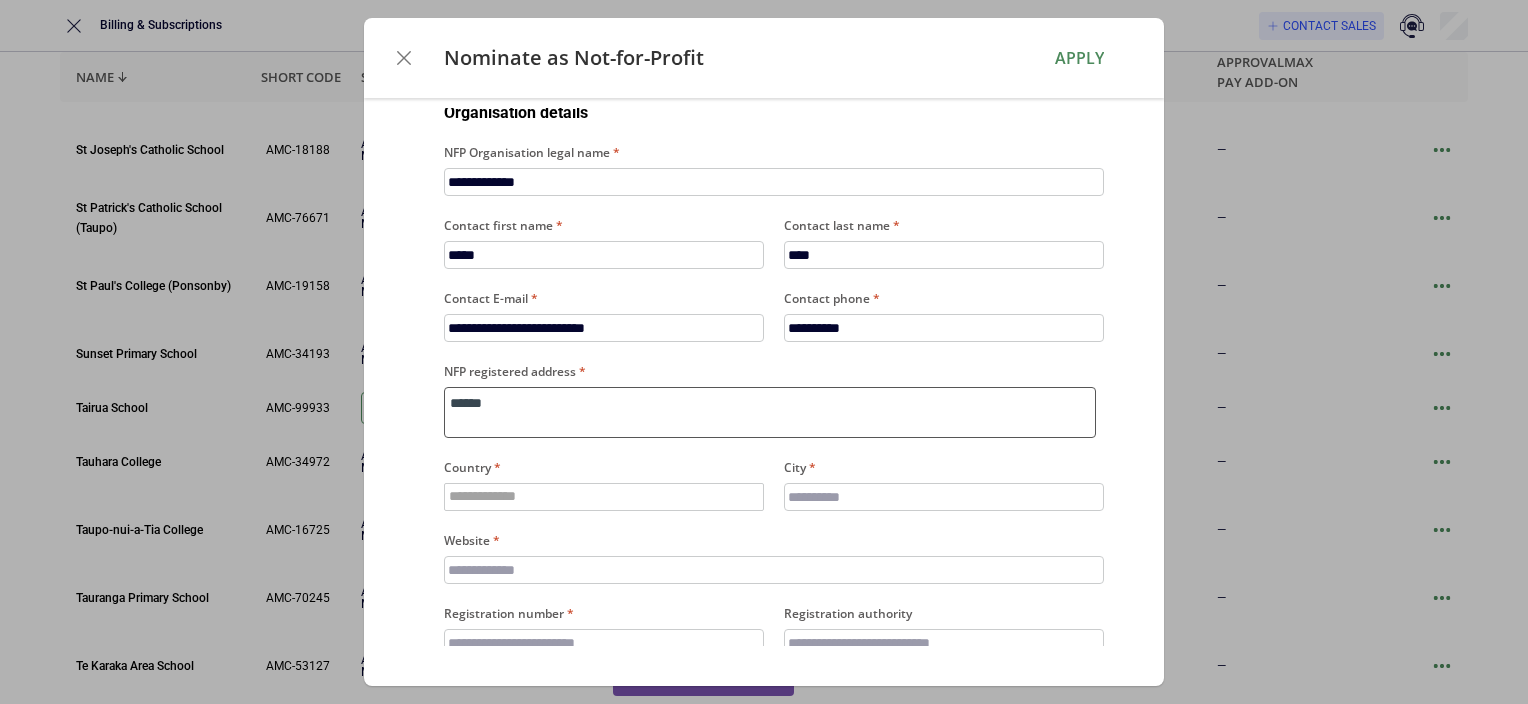 type on "*******" 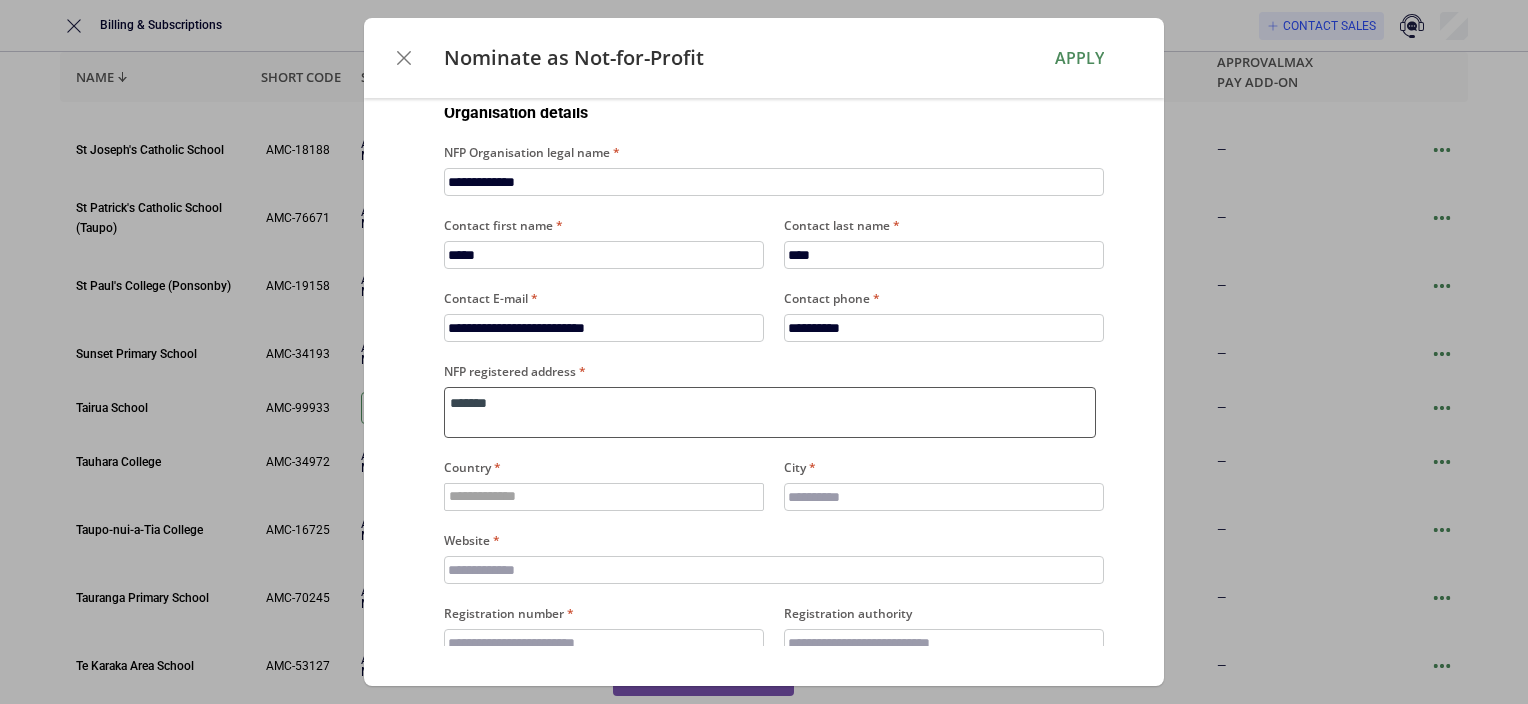 type on "*" 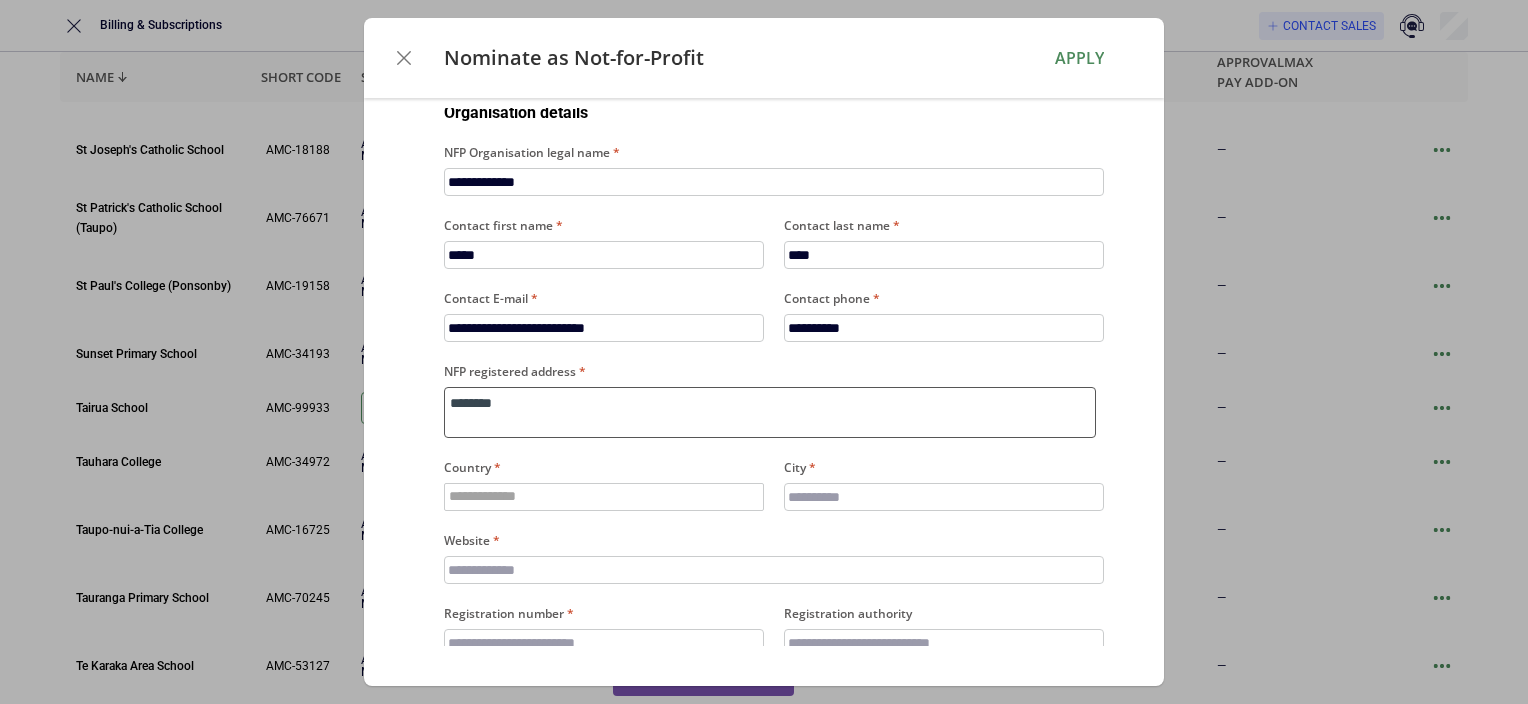 type on "********" 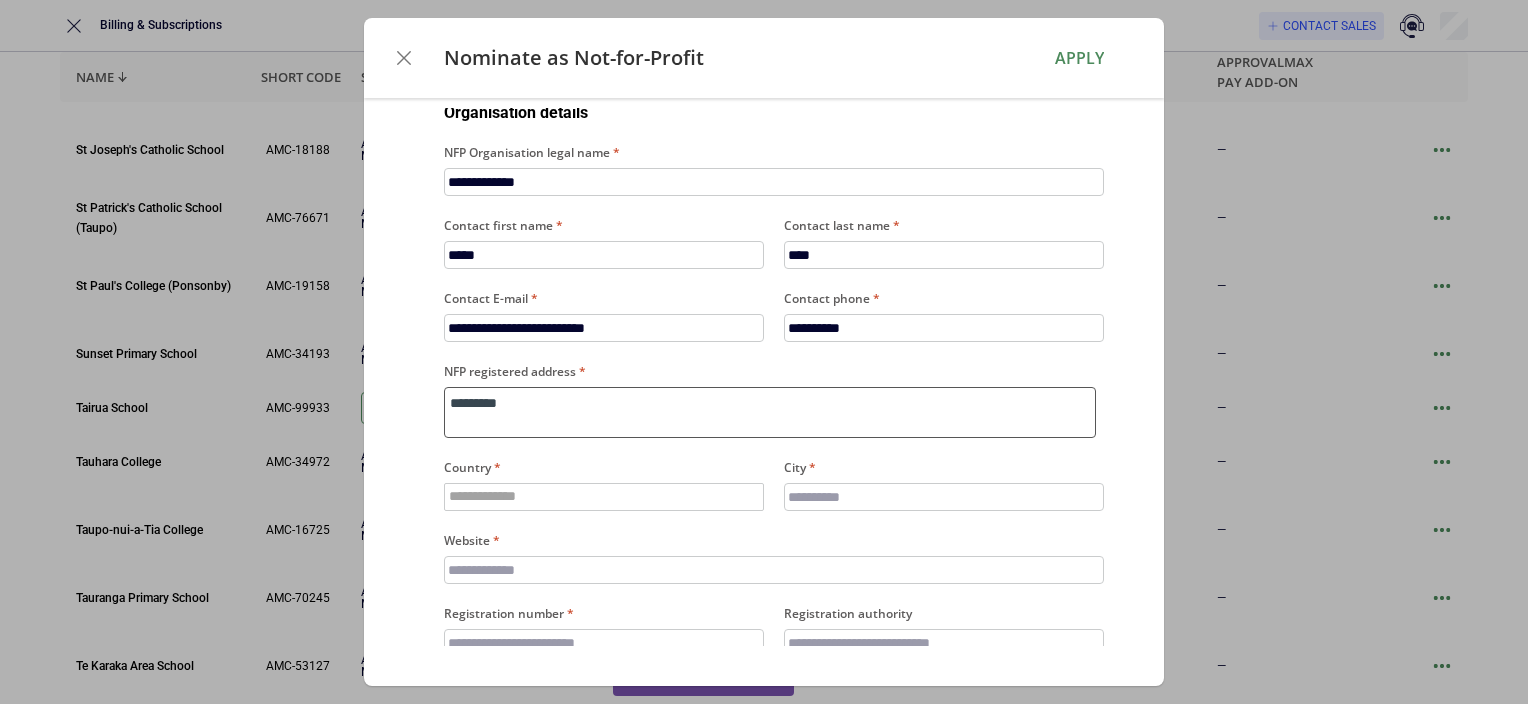 type on "**********" 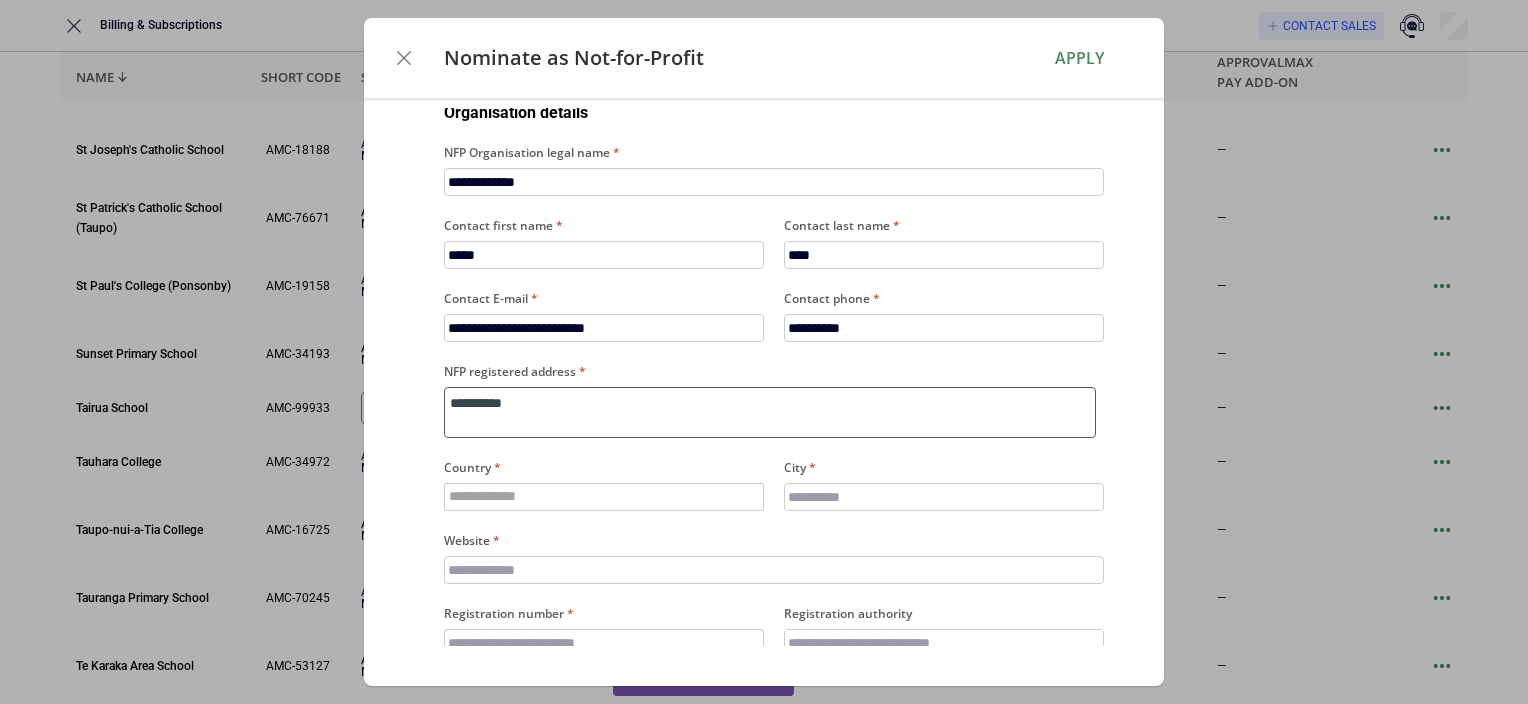 type on "**********" 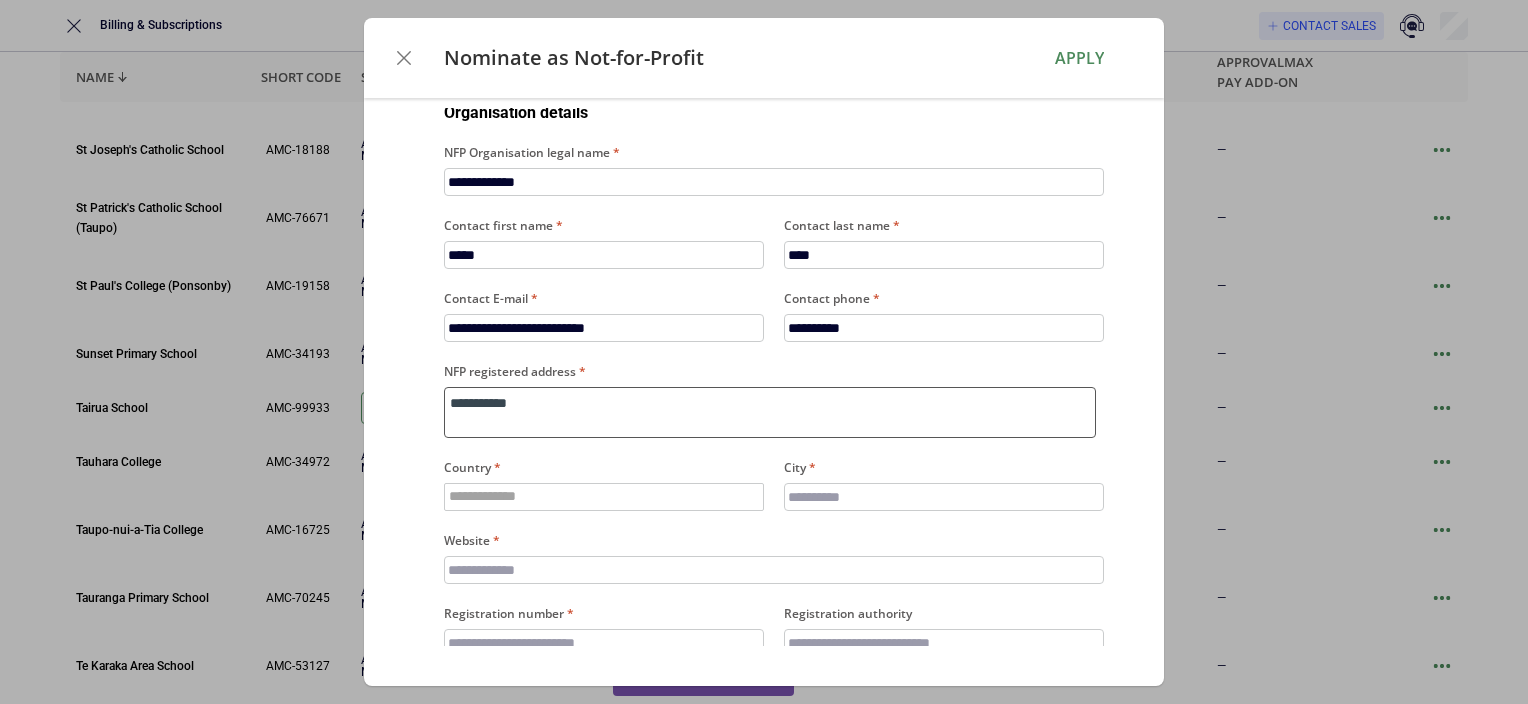 type on "**********" 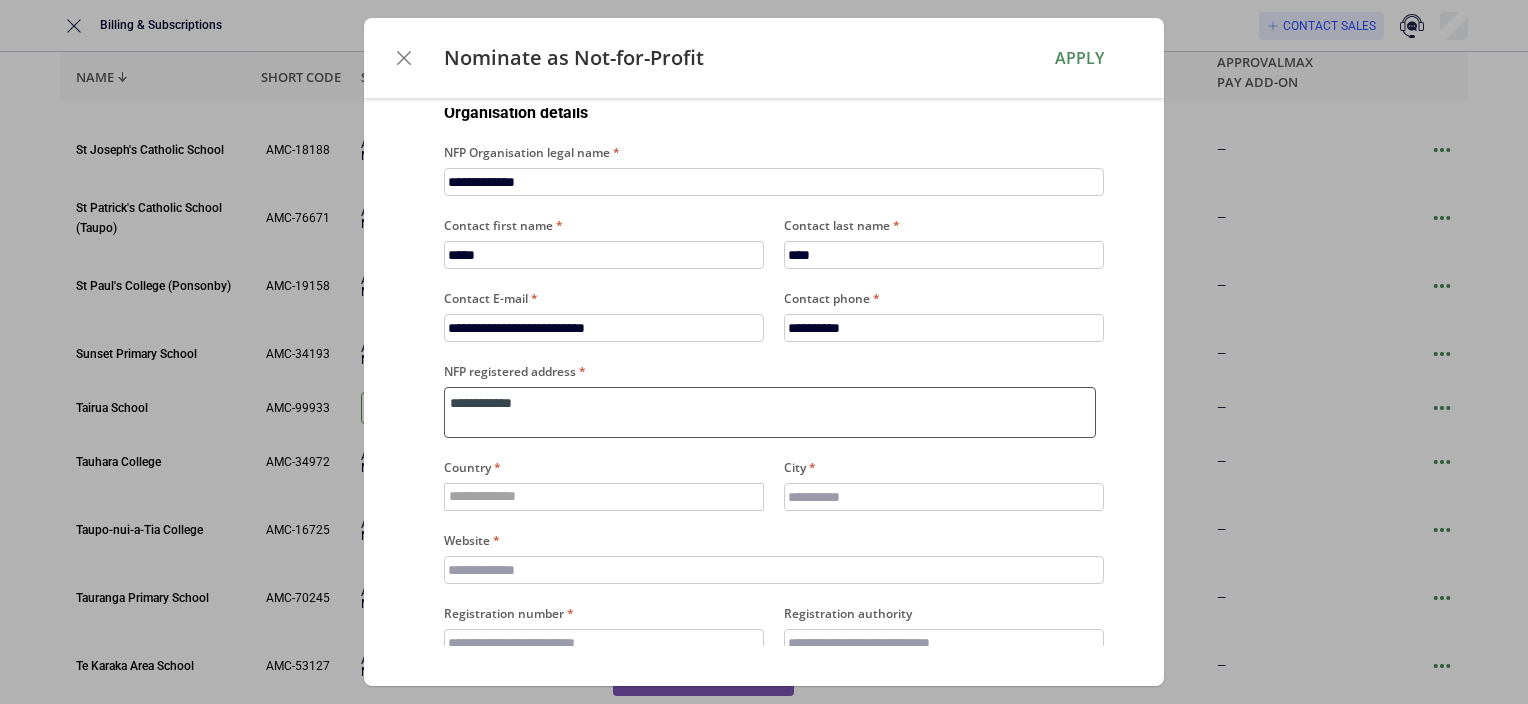 type on "**********" 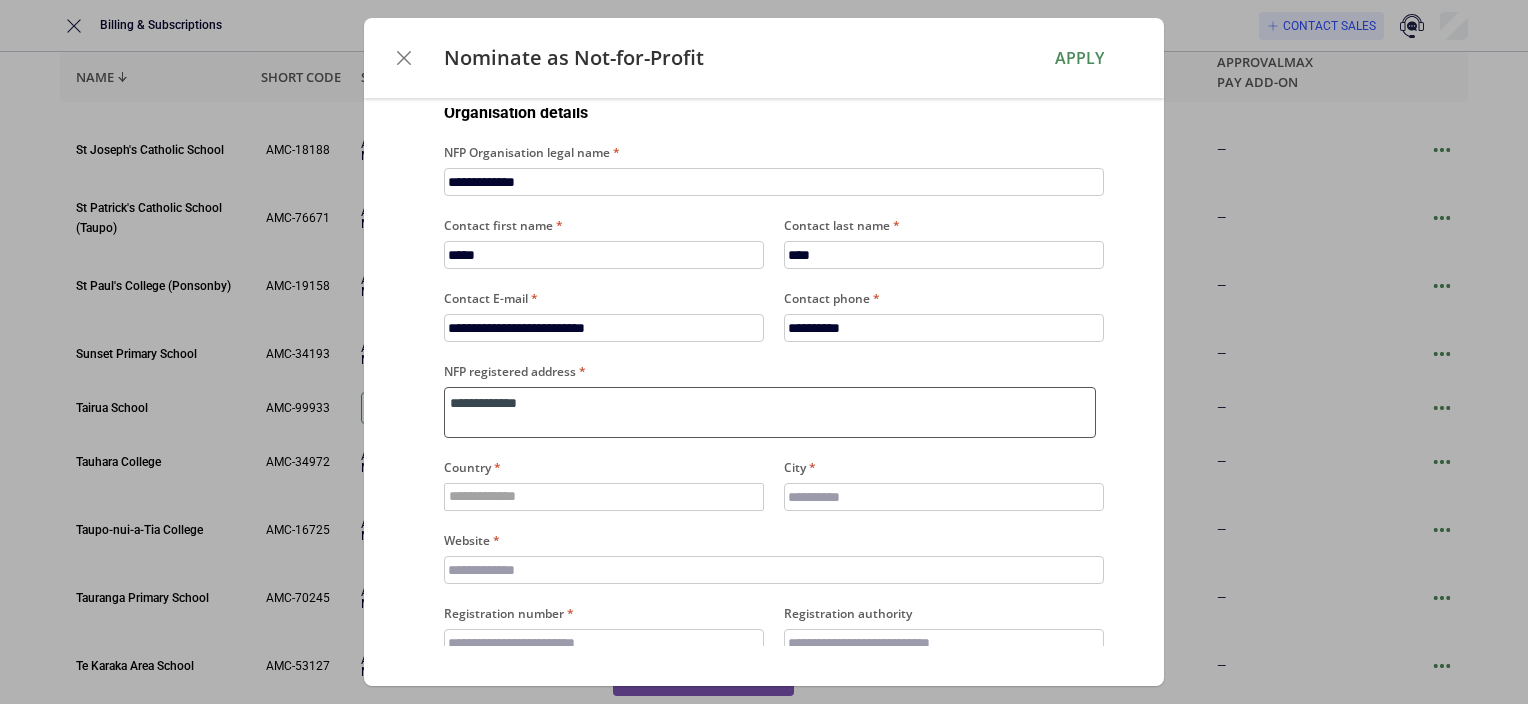 type on "**********" 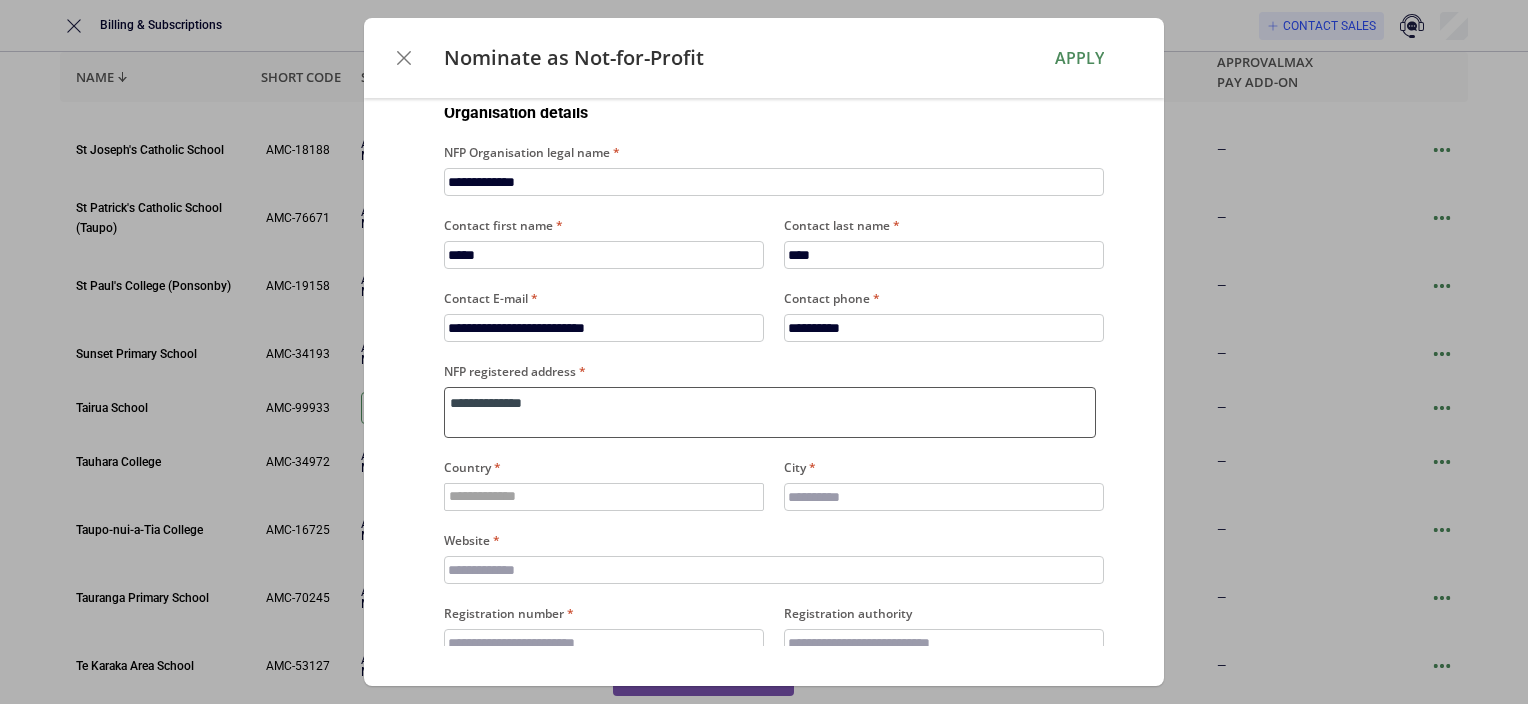 type on "**********" 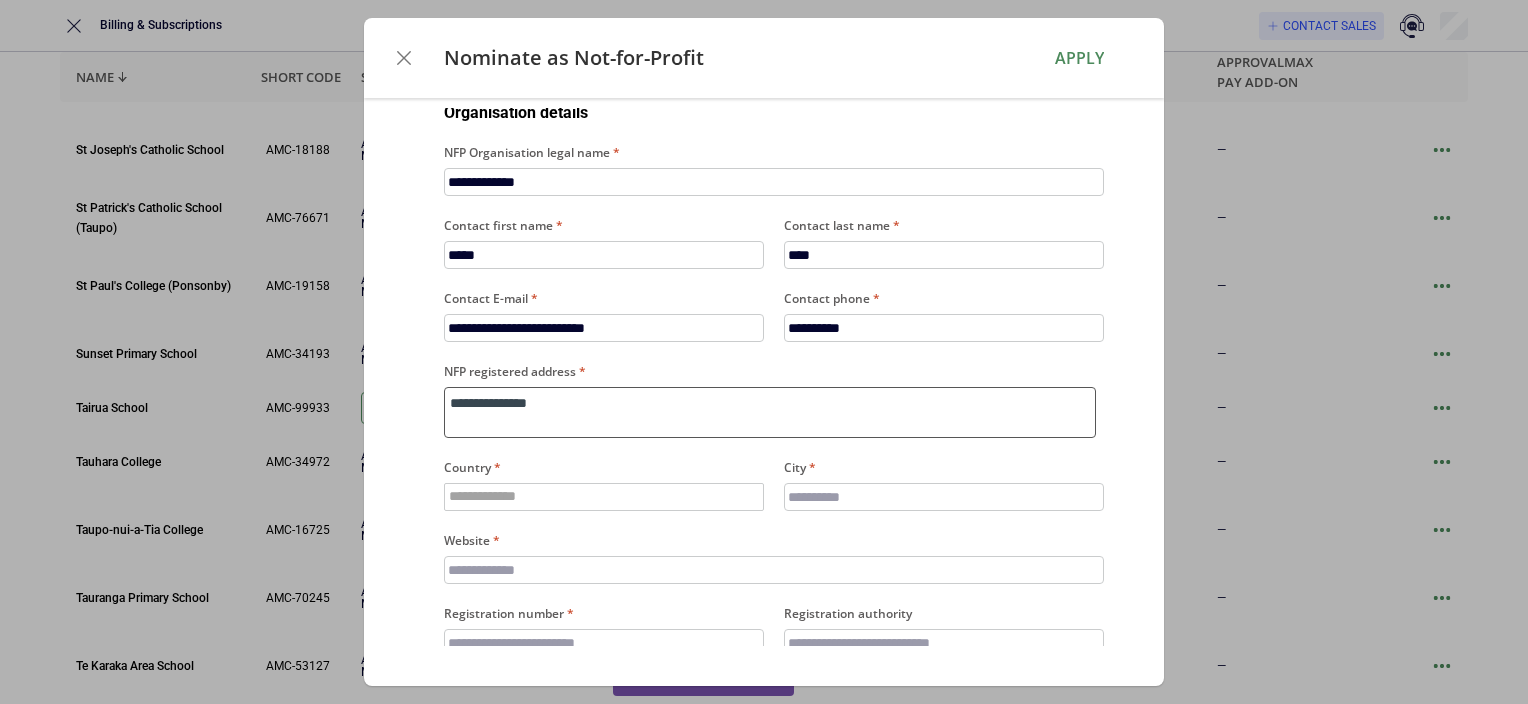 type on "**********" 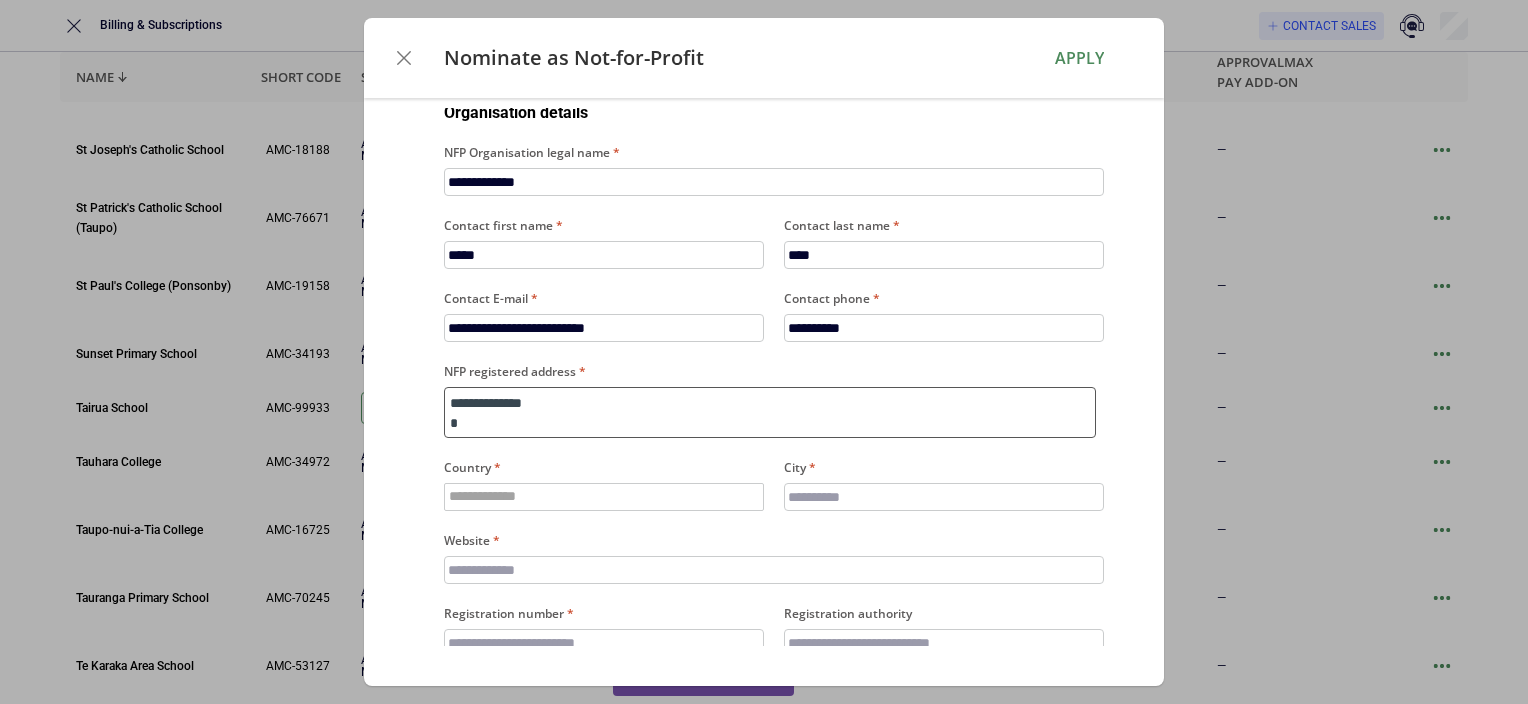 type on "**********" 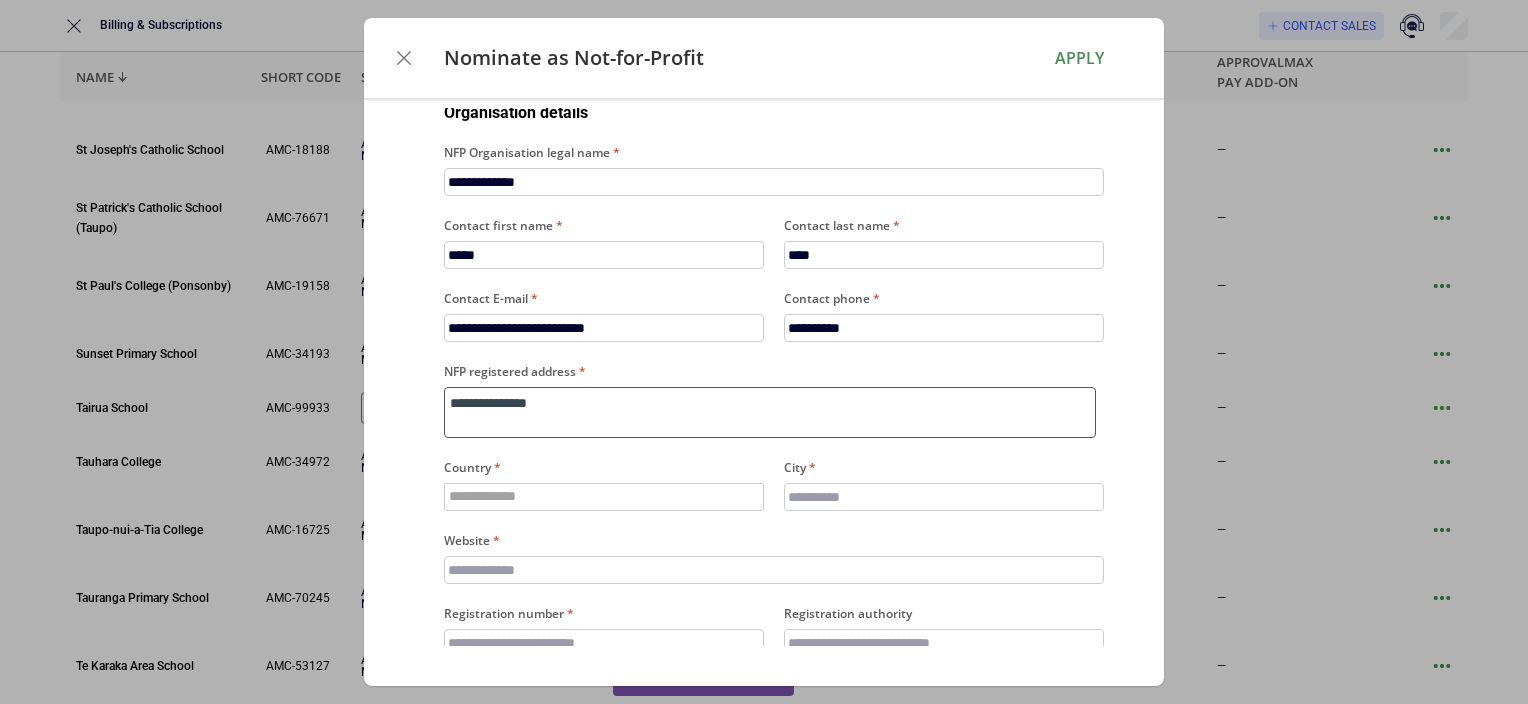 type on "**********" 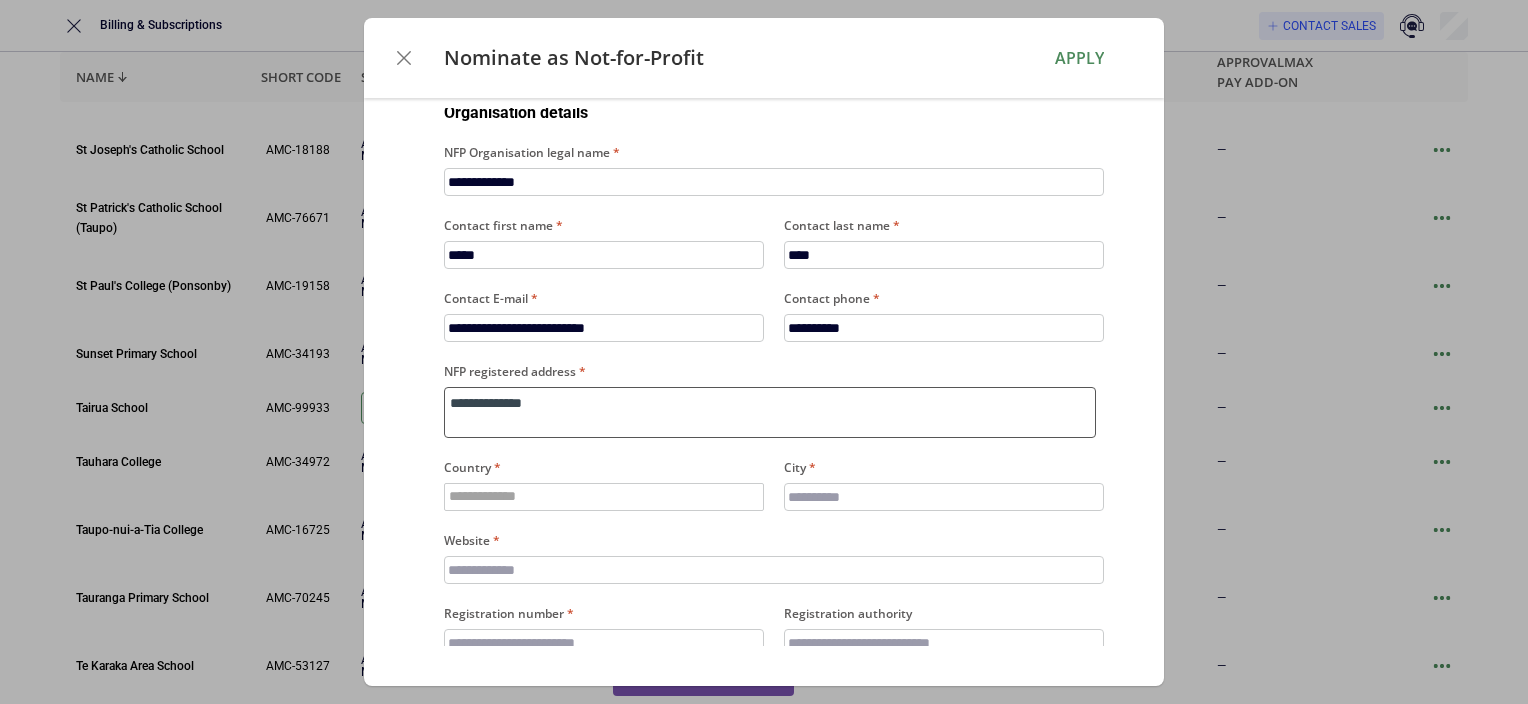 type on "**********" 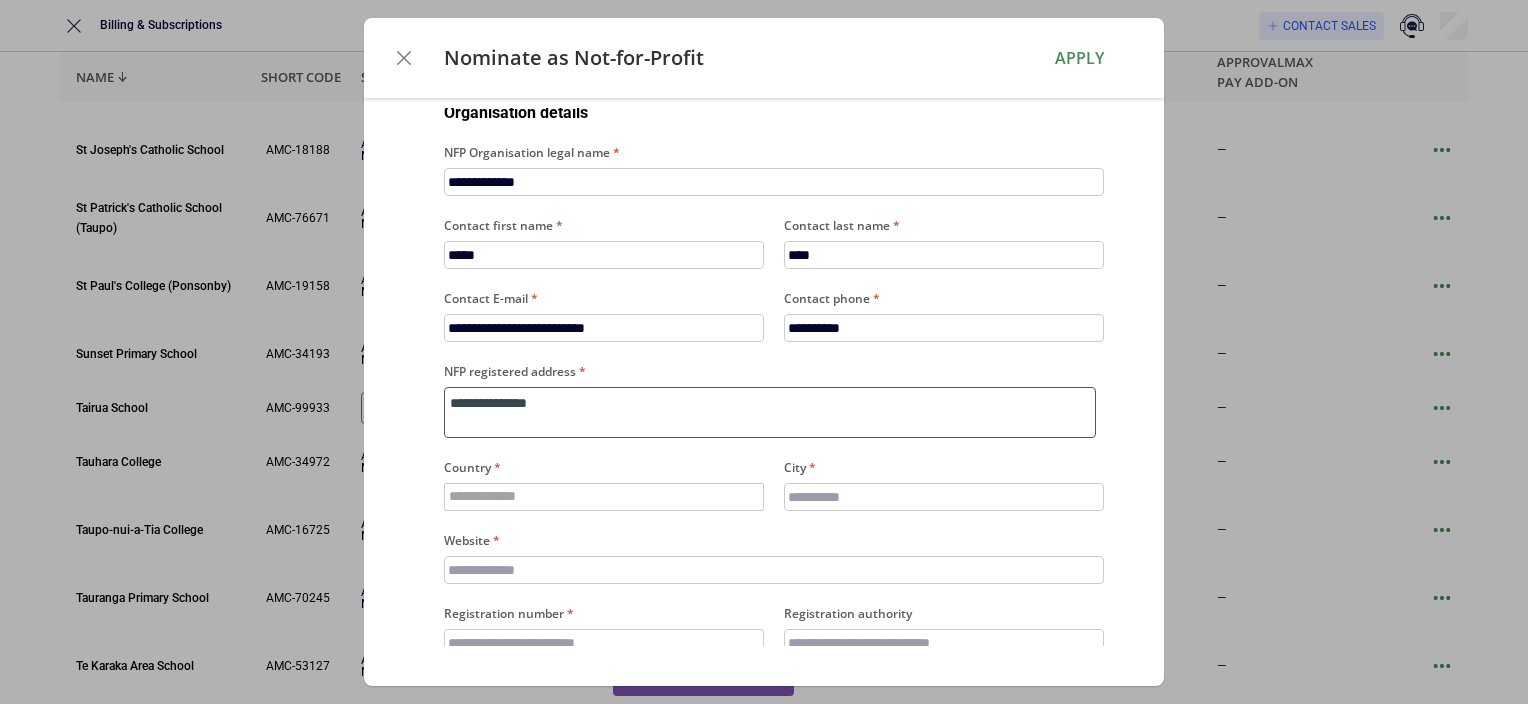 type on "**********" 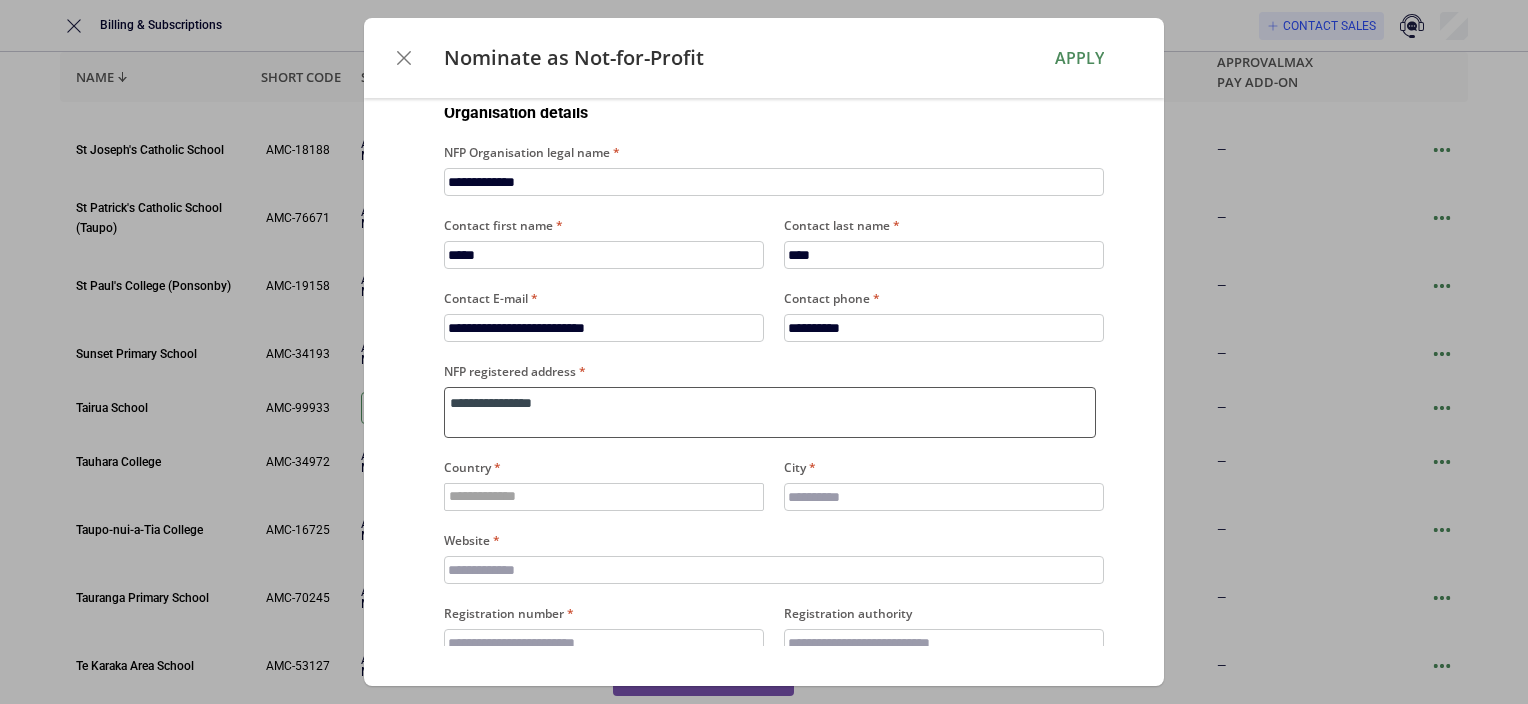 type on "**********" 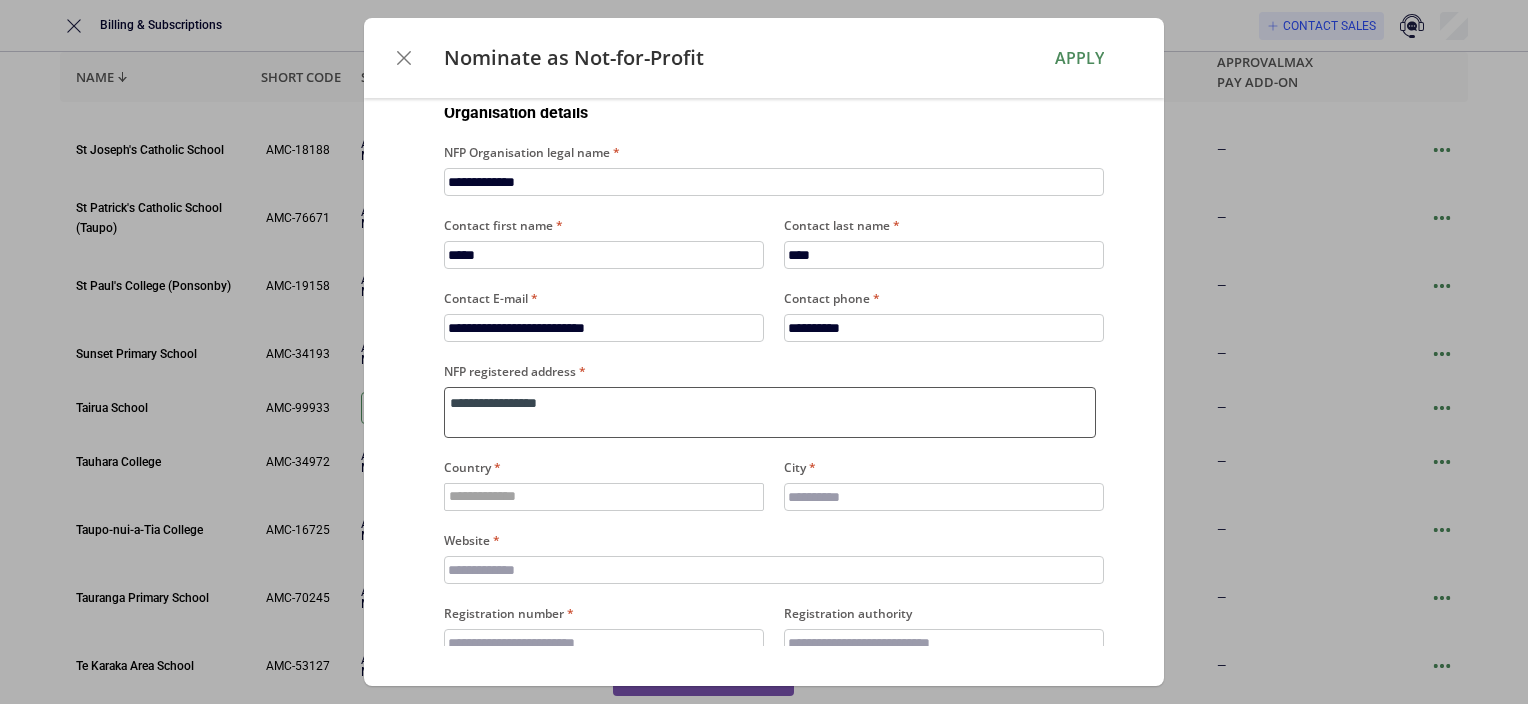 type on "**********" 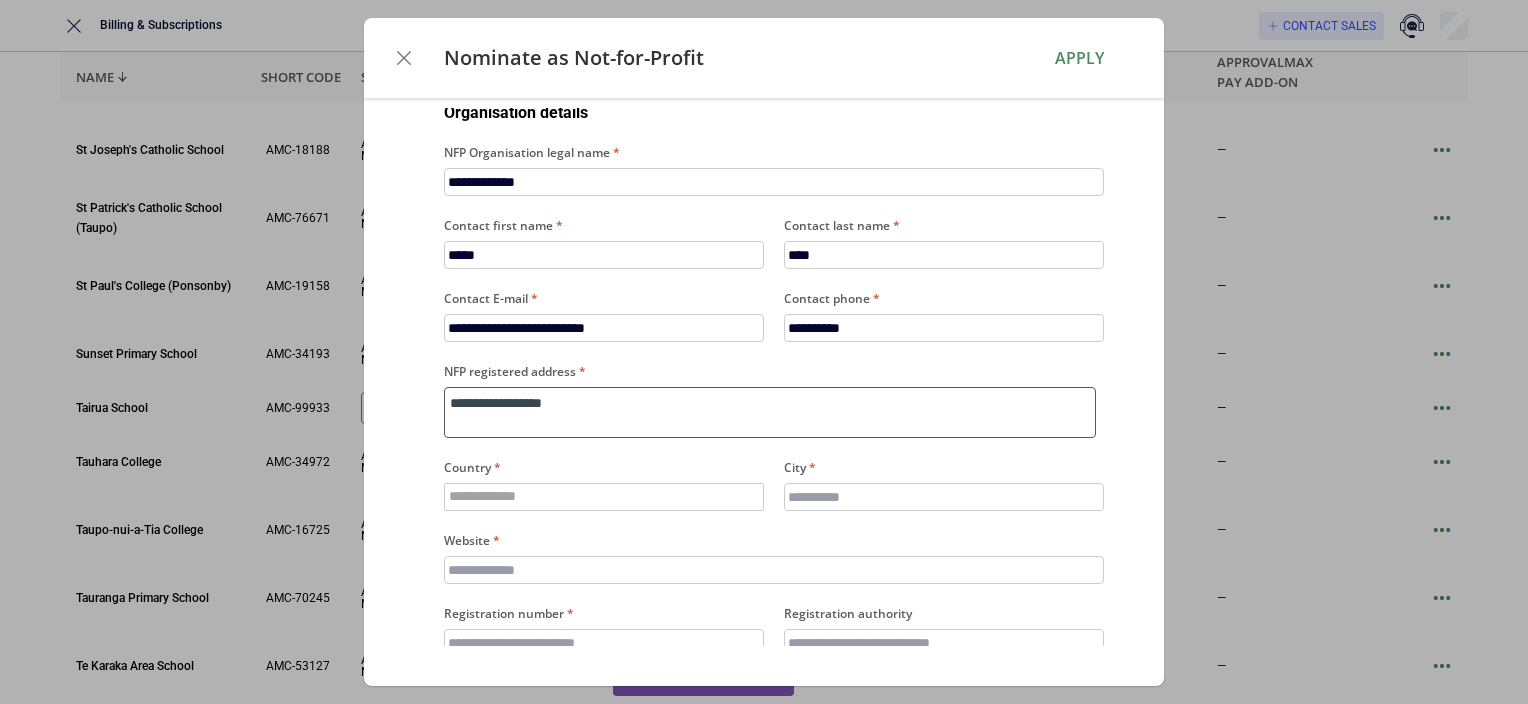 type on "**********" 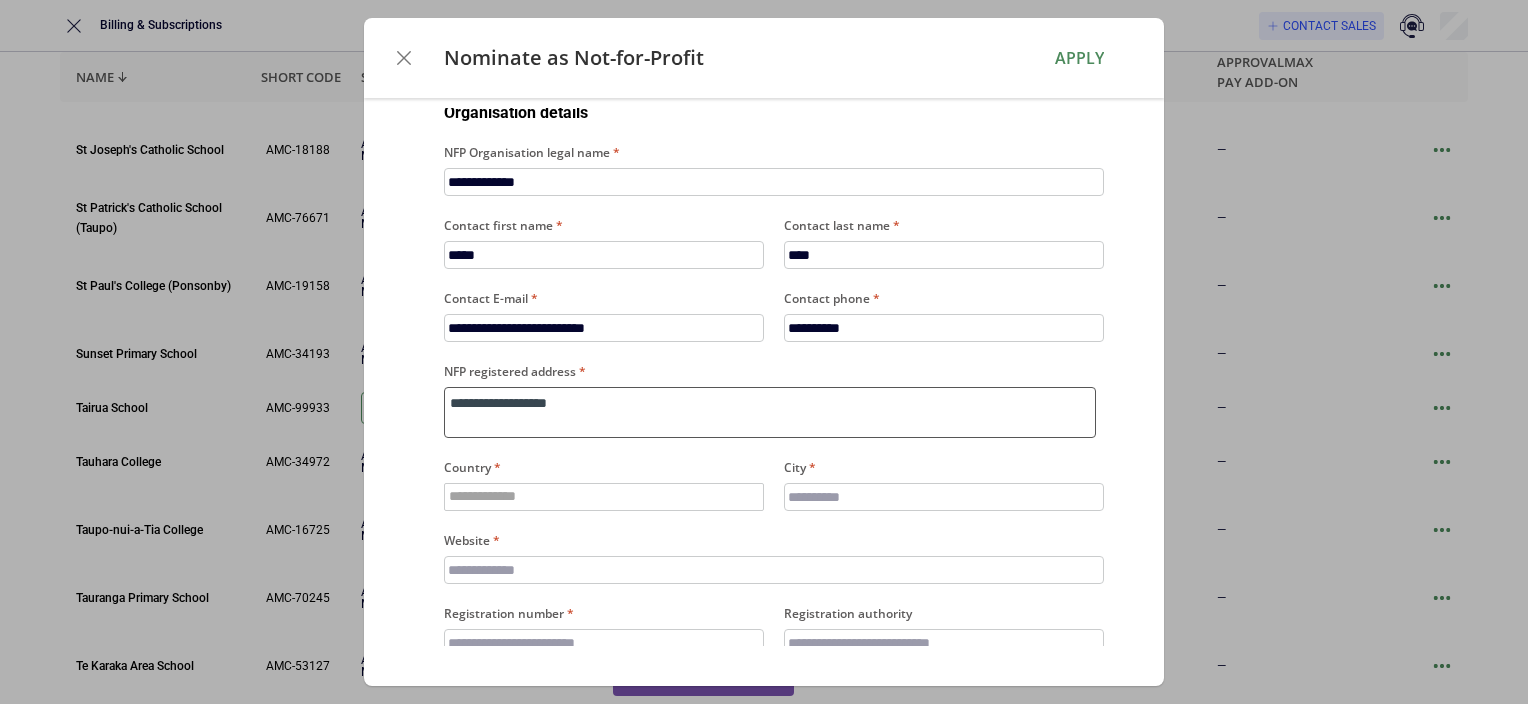 type on "**********" 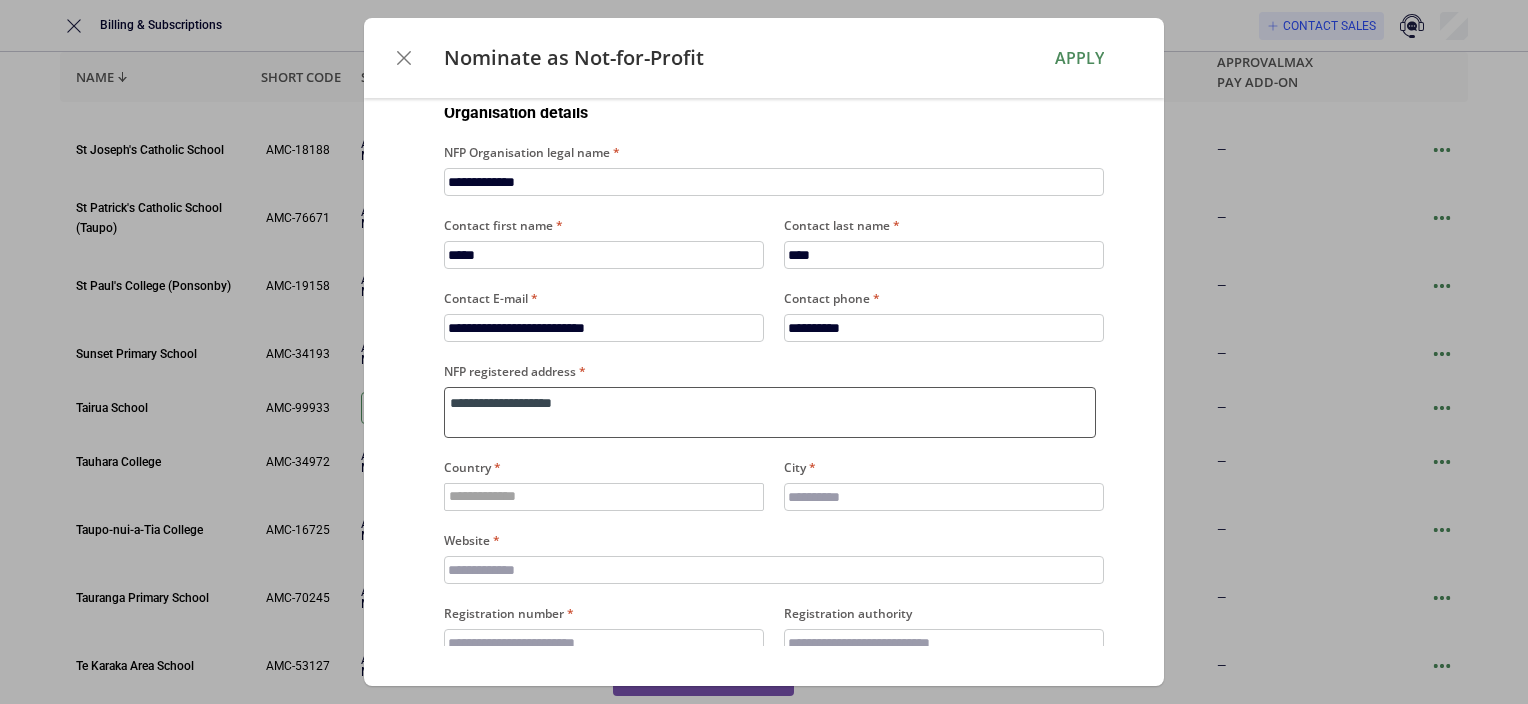 type on "**********" 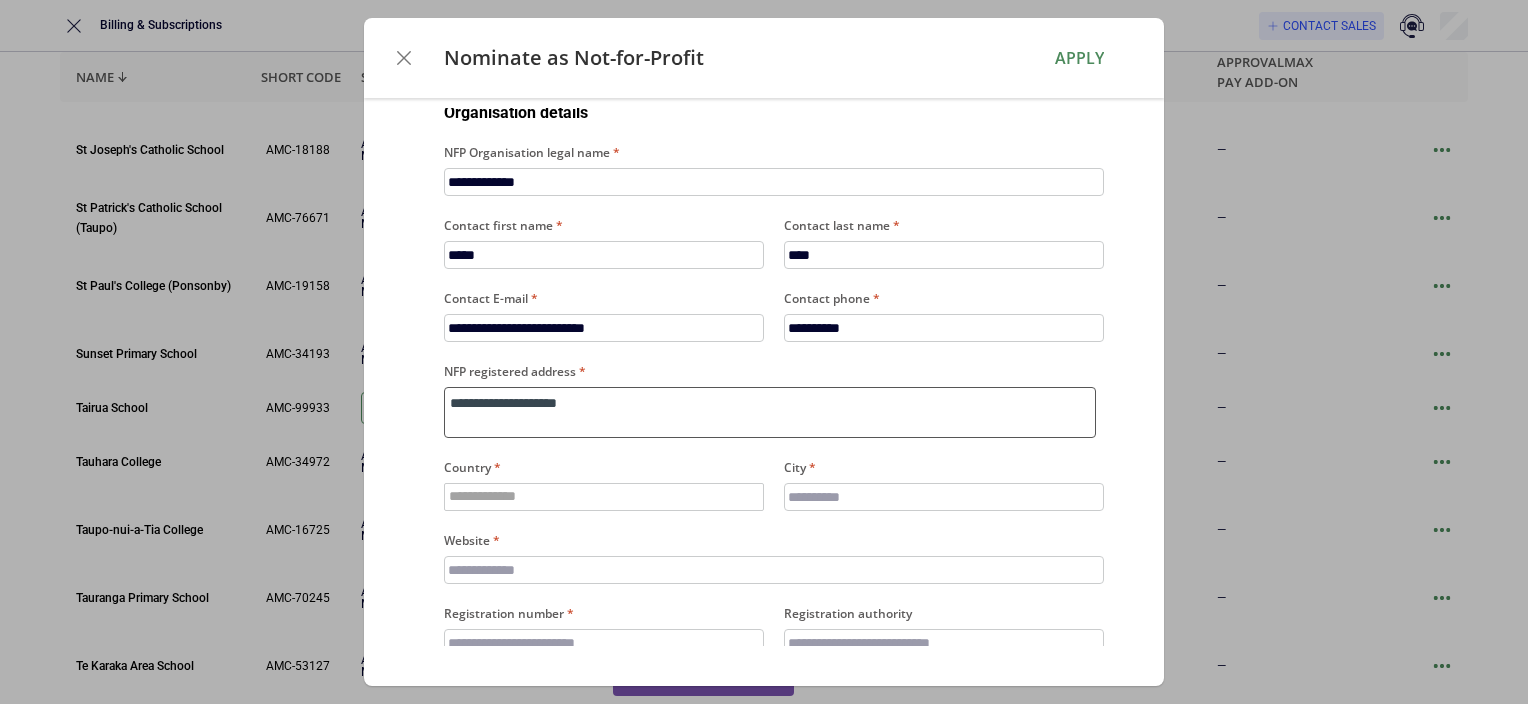 type on "**********" 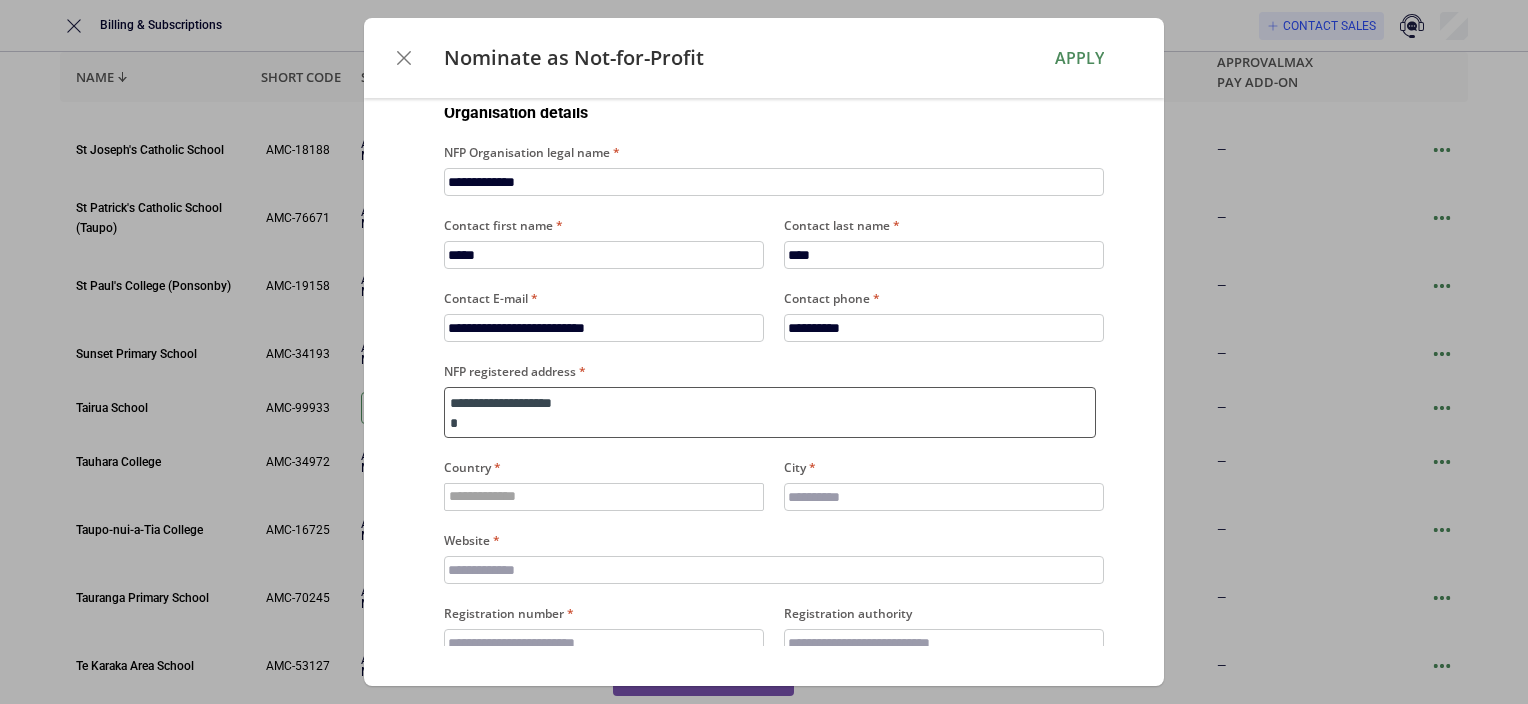 type on "**********" 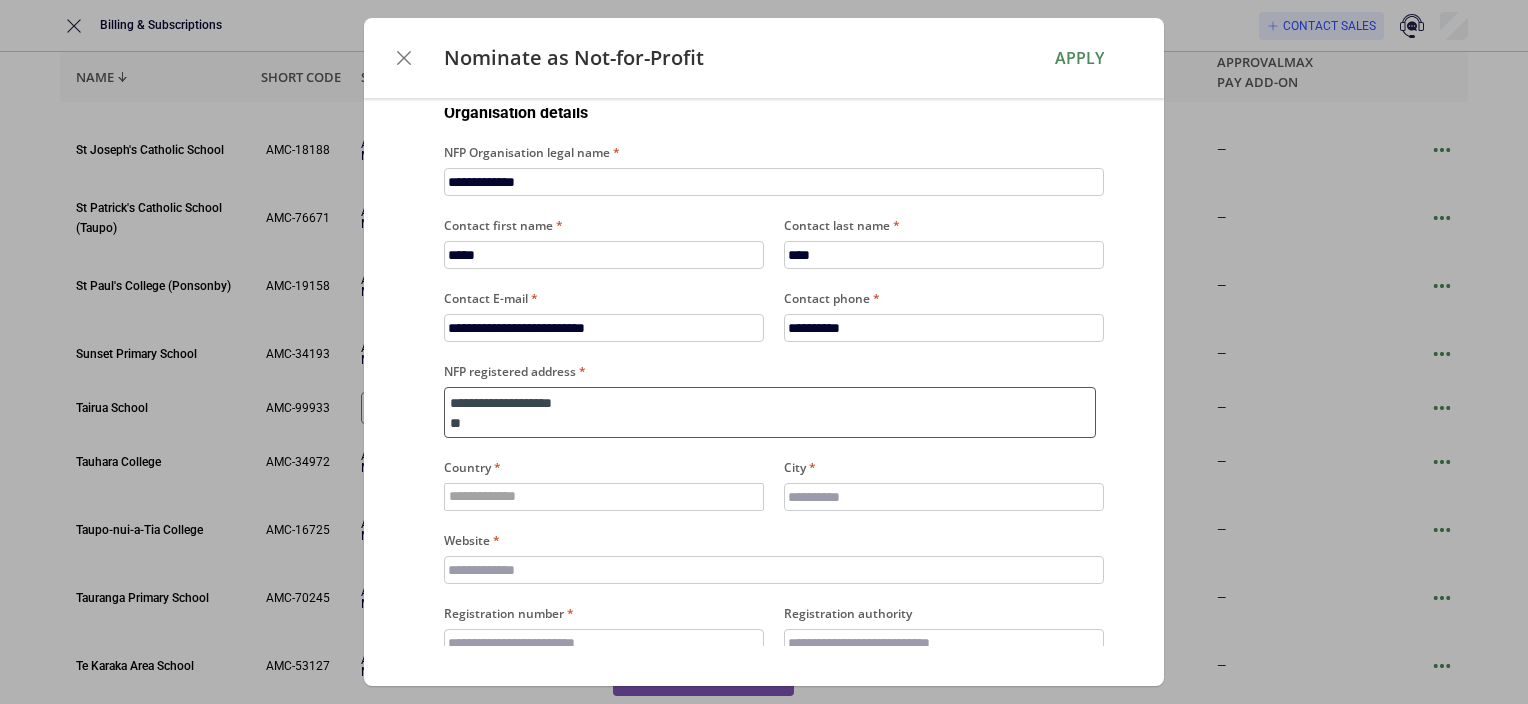 type on "**********" 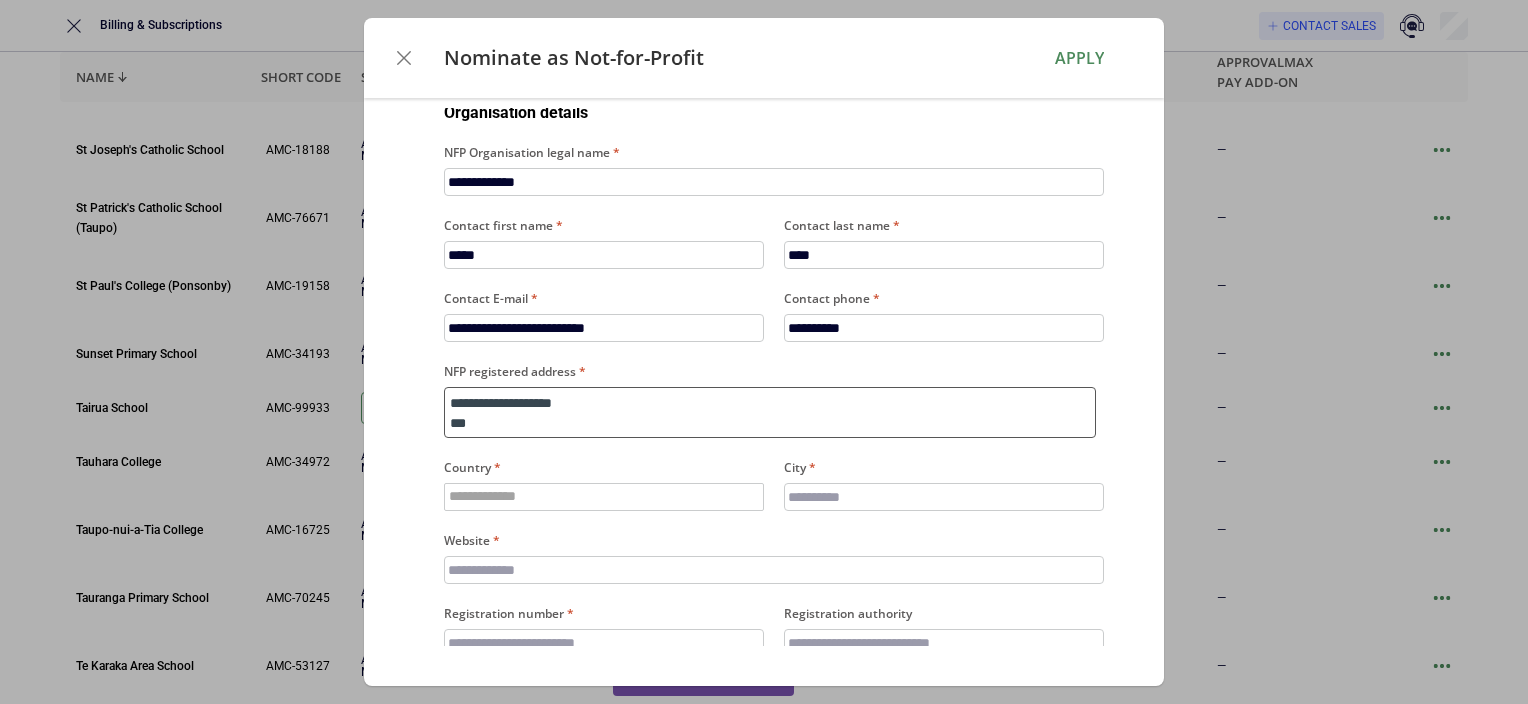 type on "**********" 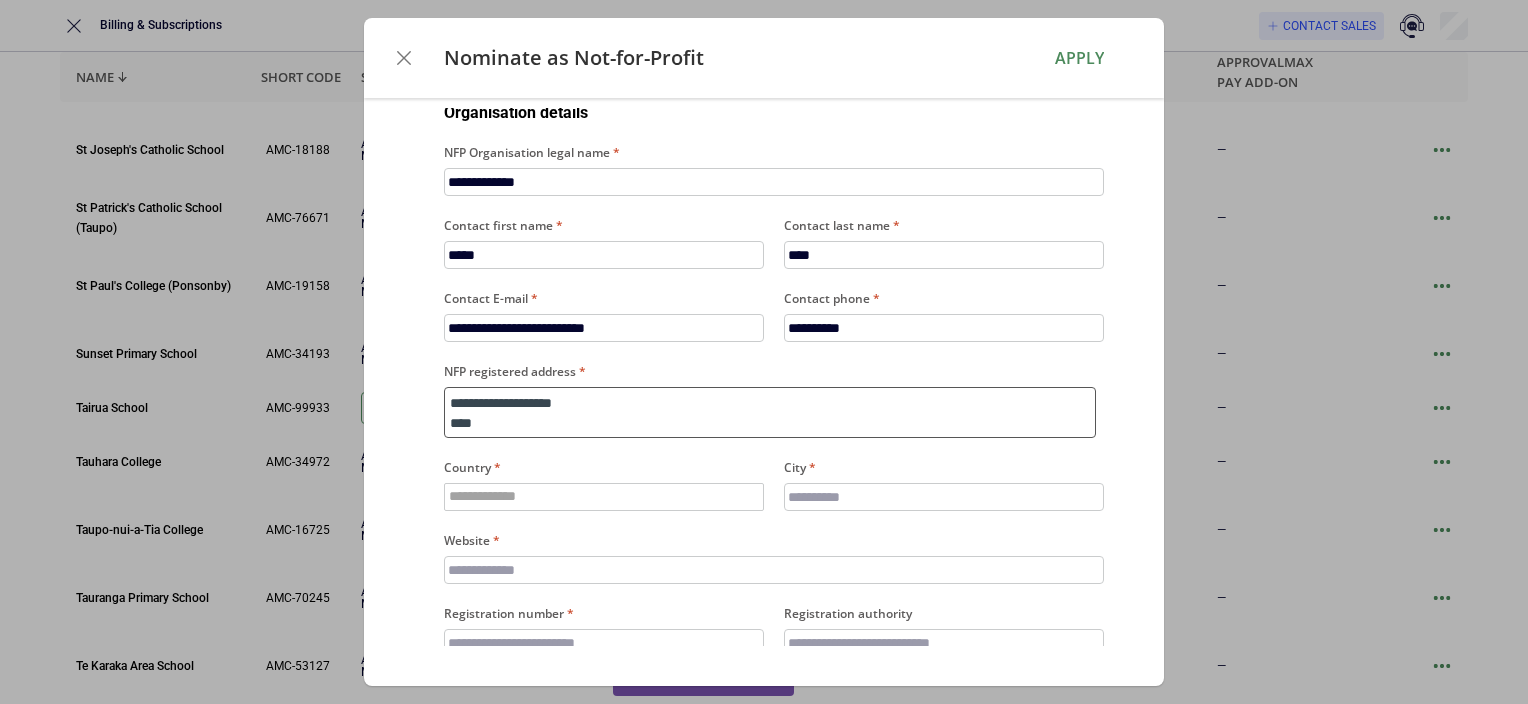 type on "**********" 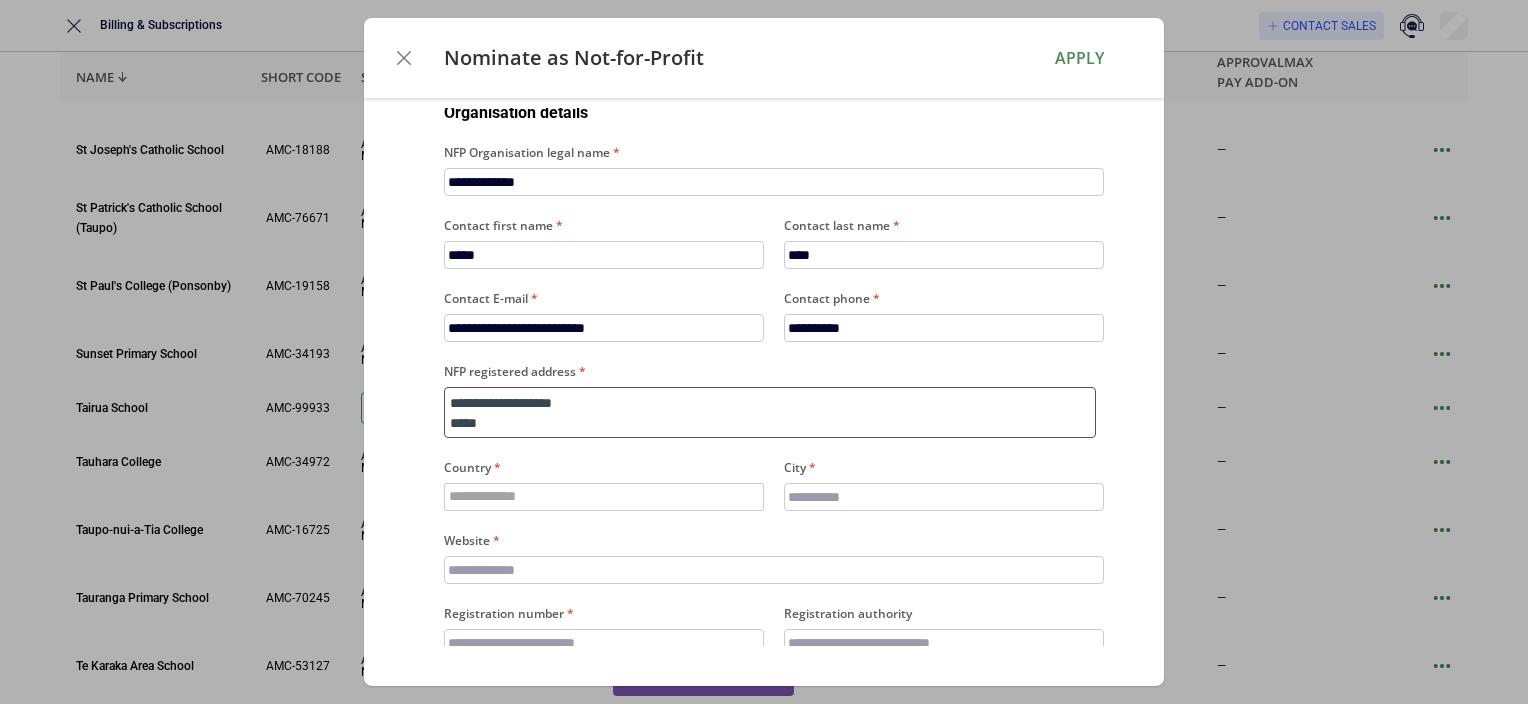 type on "**********" 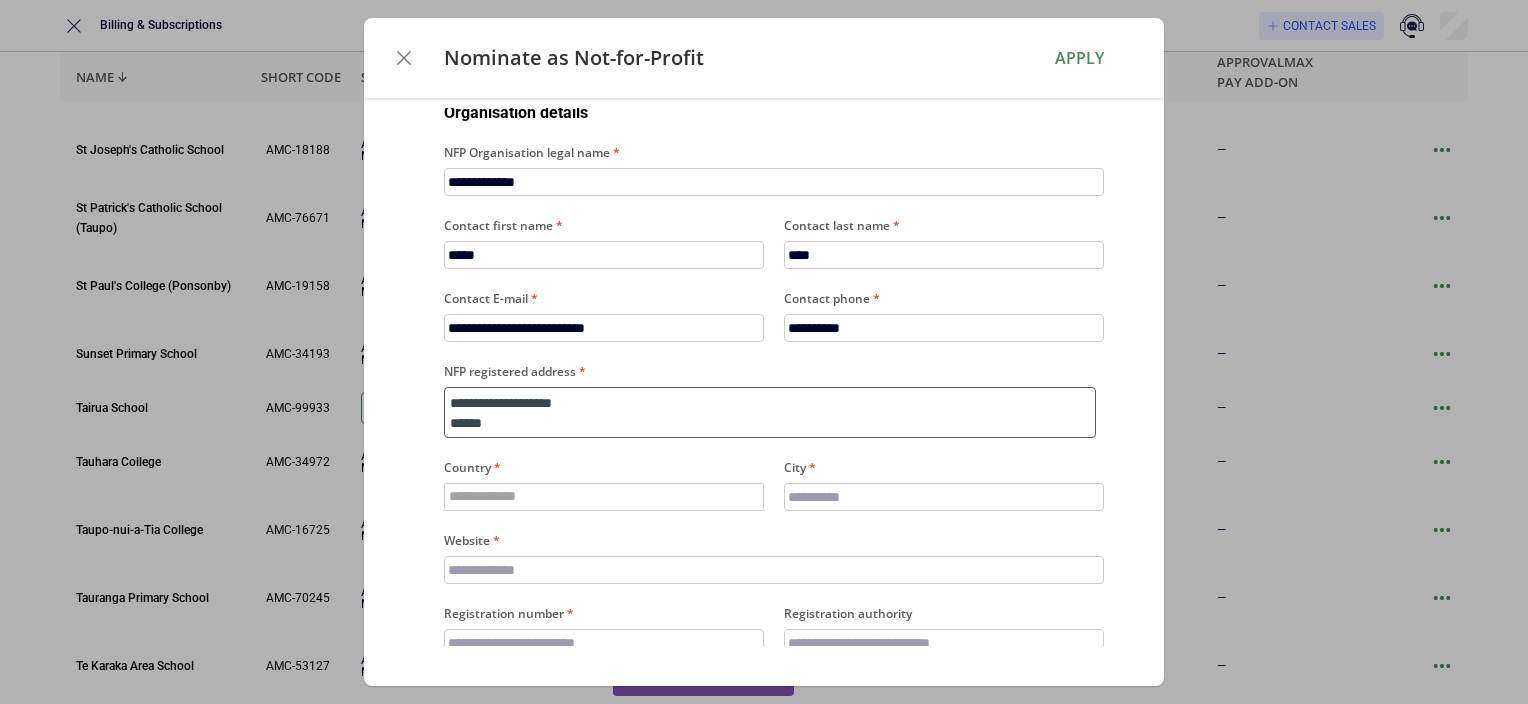 type on "**********" 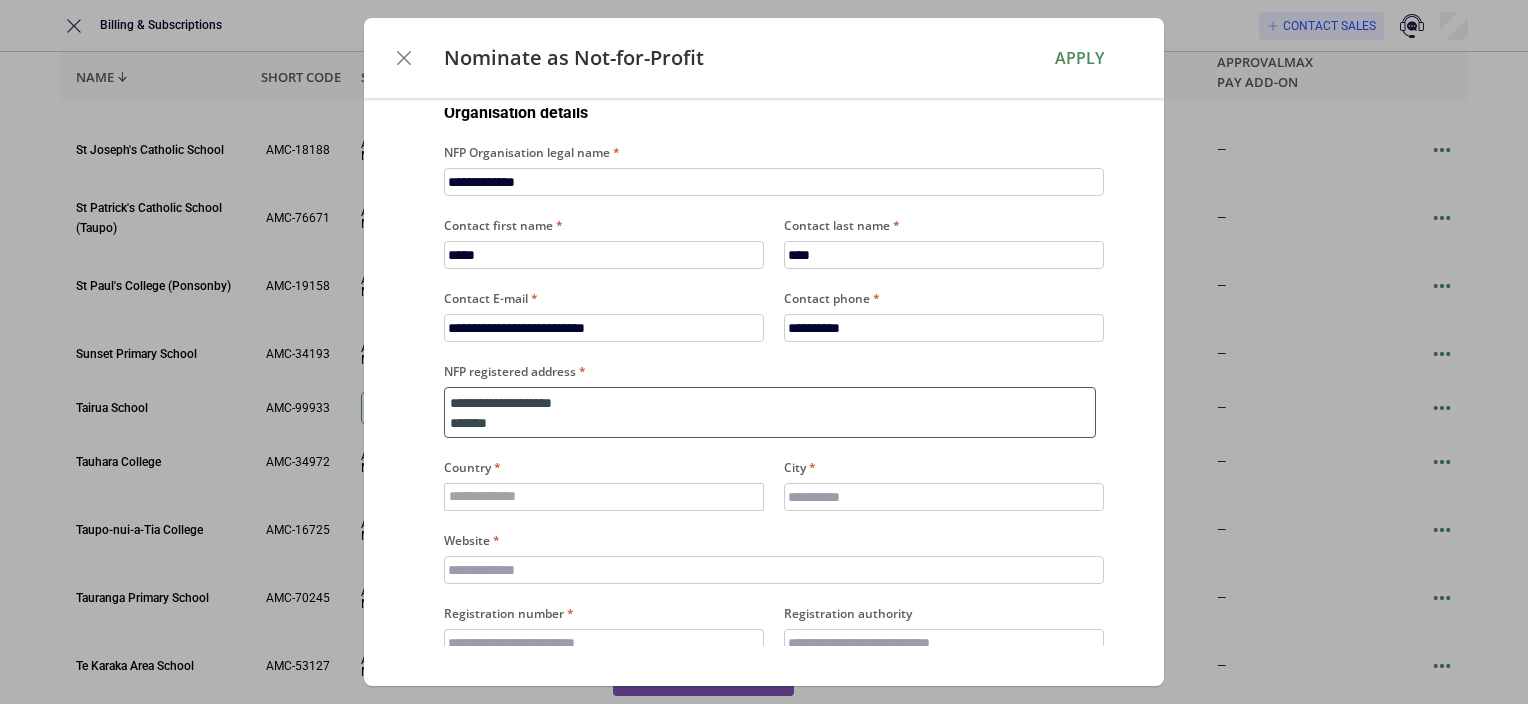 type on "**********" 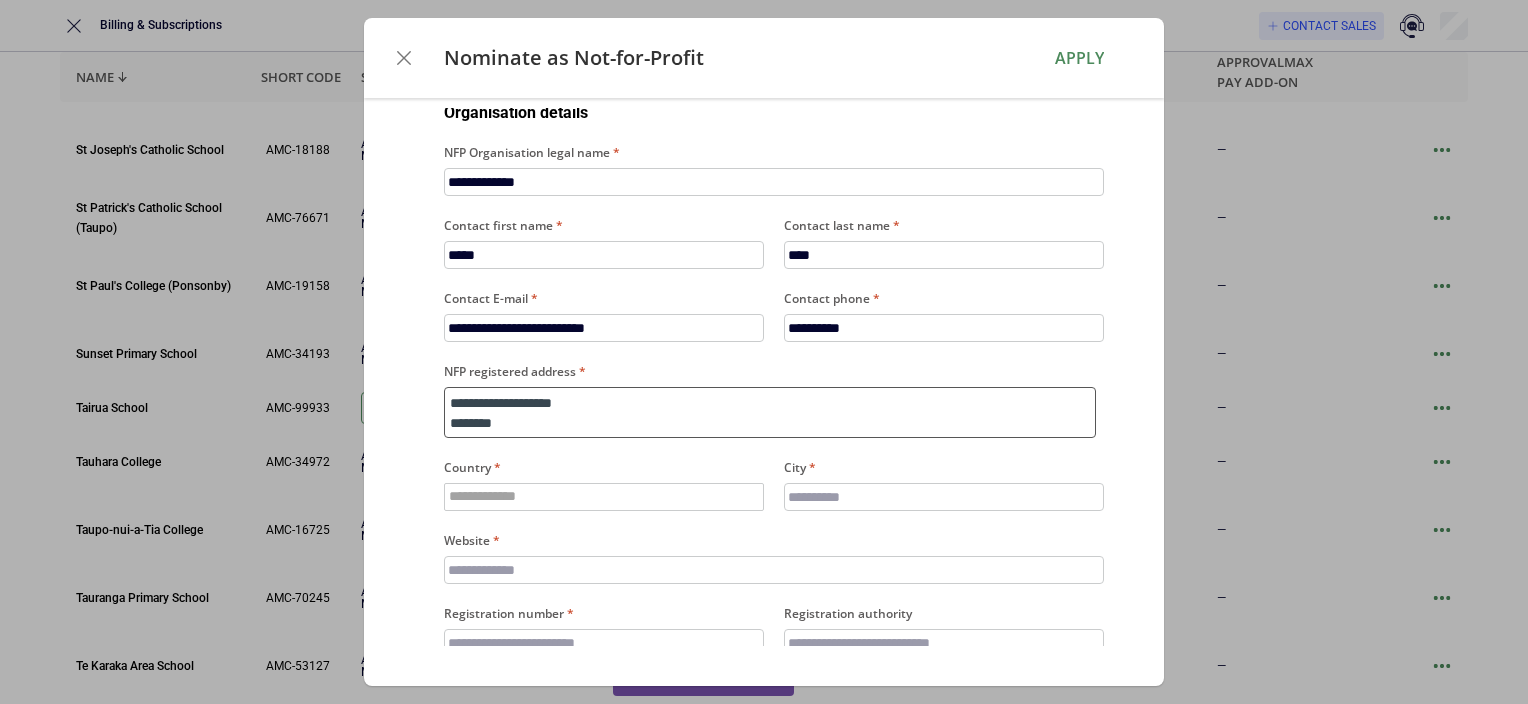 type on "**********" 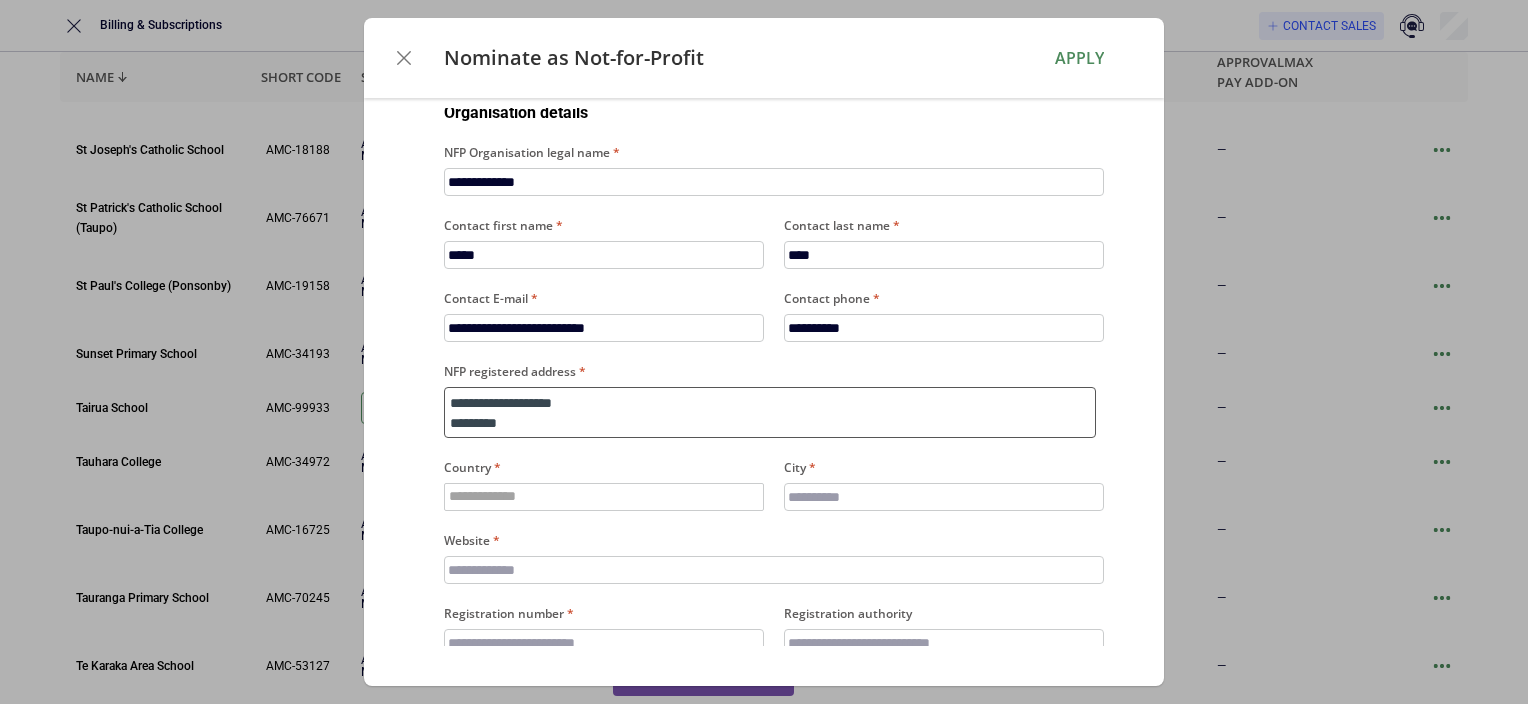 type on "**********" 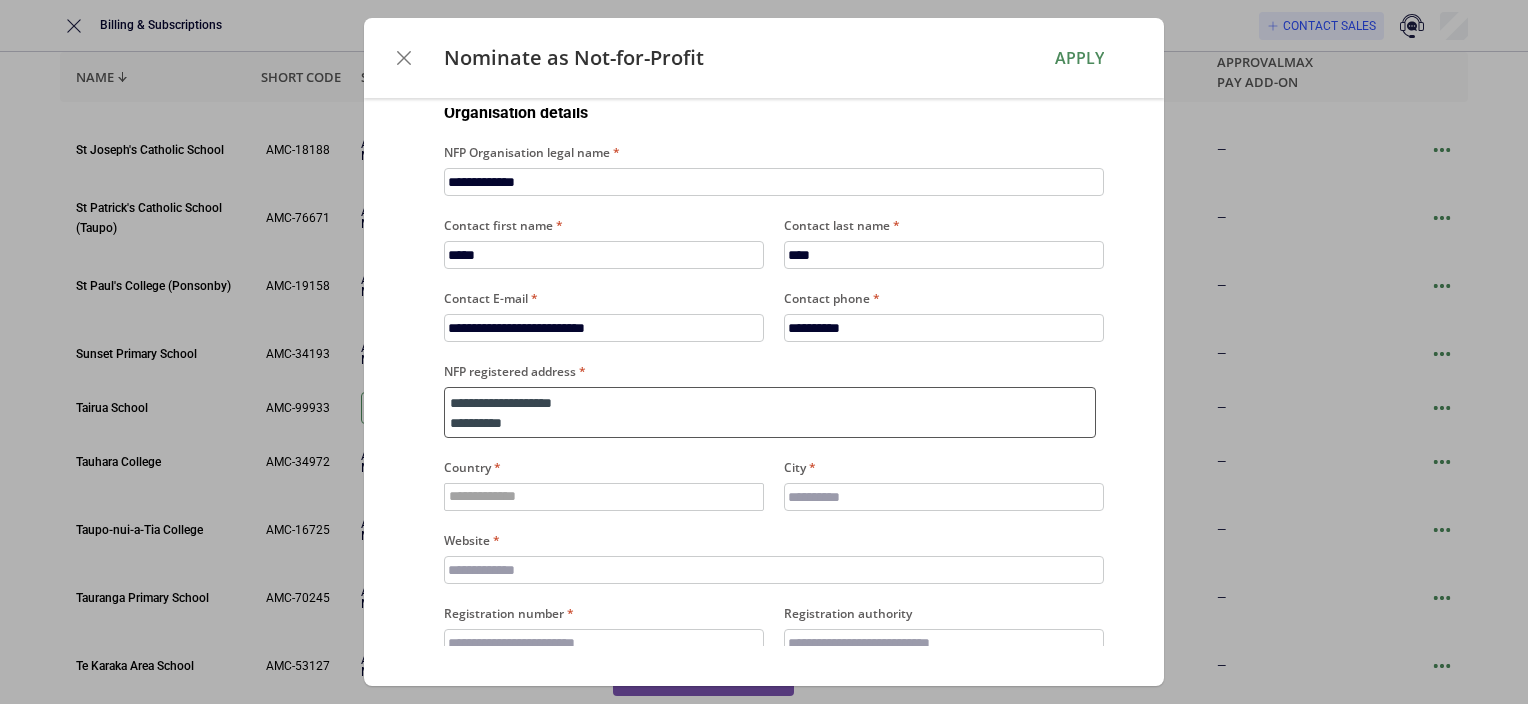 type on "**********" 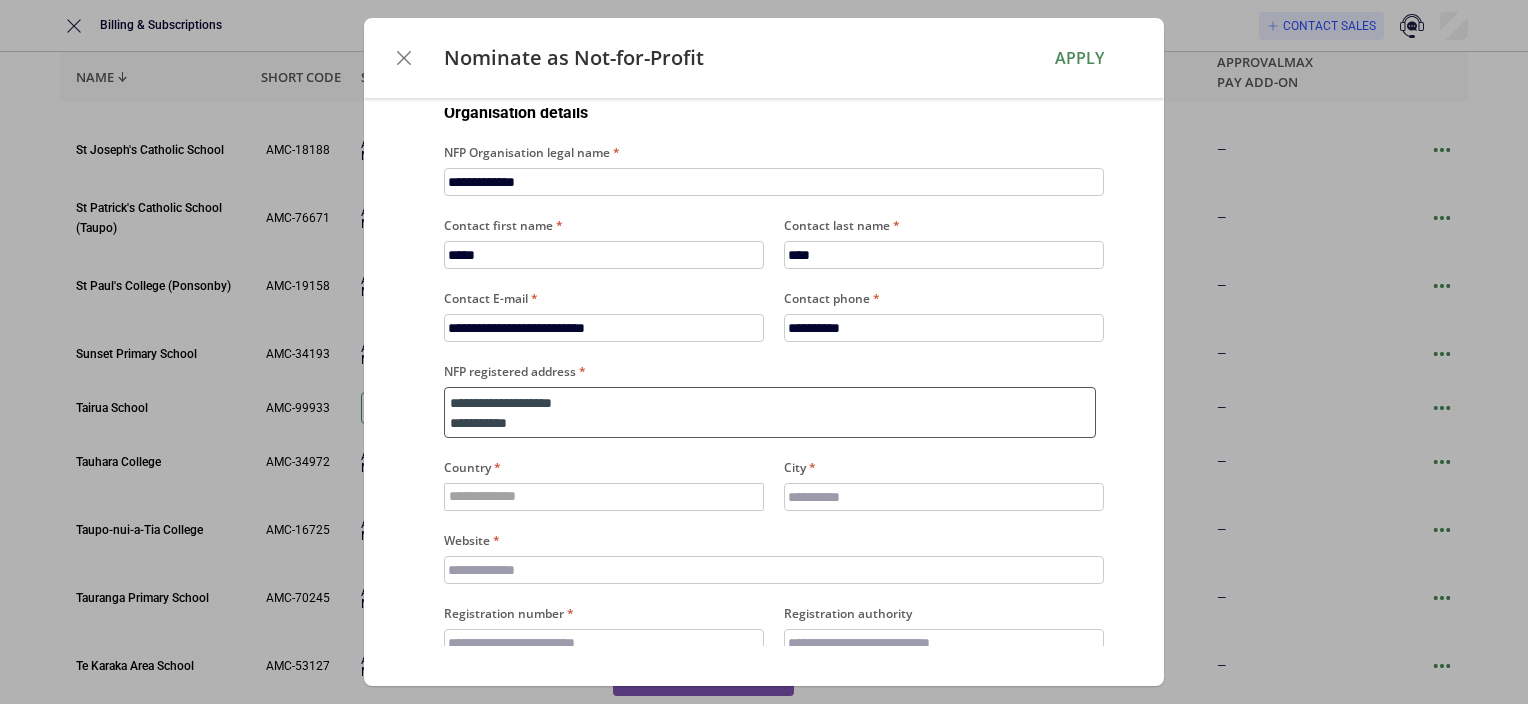 drag, startPoint x: 540, startPoint y: 425, endPoint x: 408, endPoint y: 437, distance: 132.54433 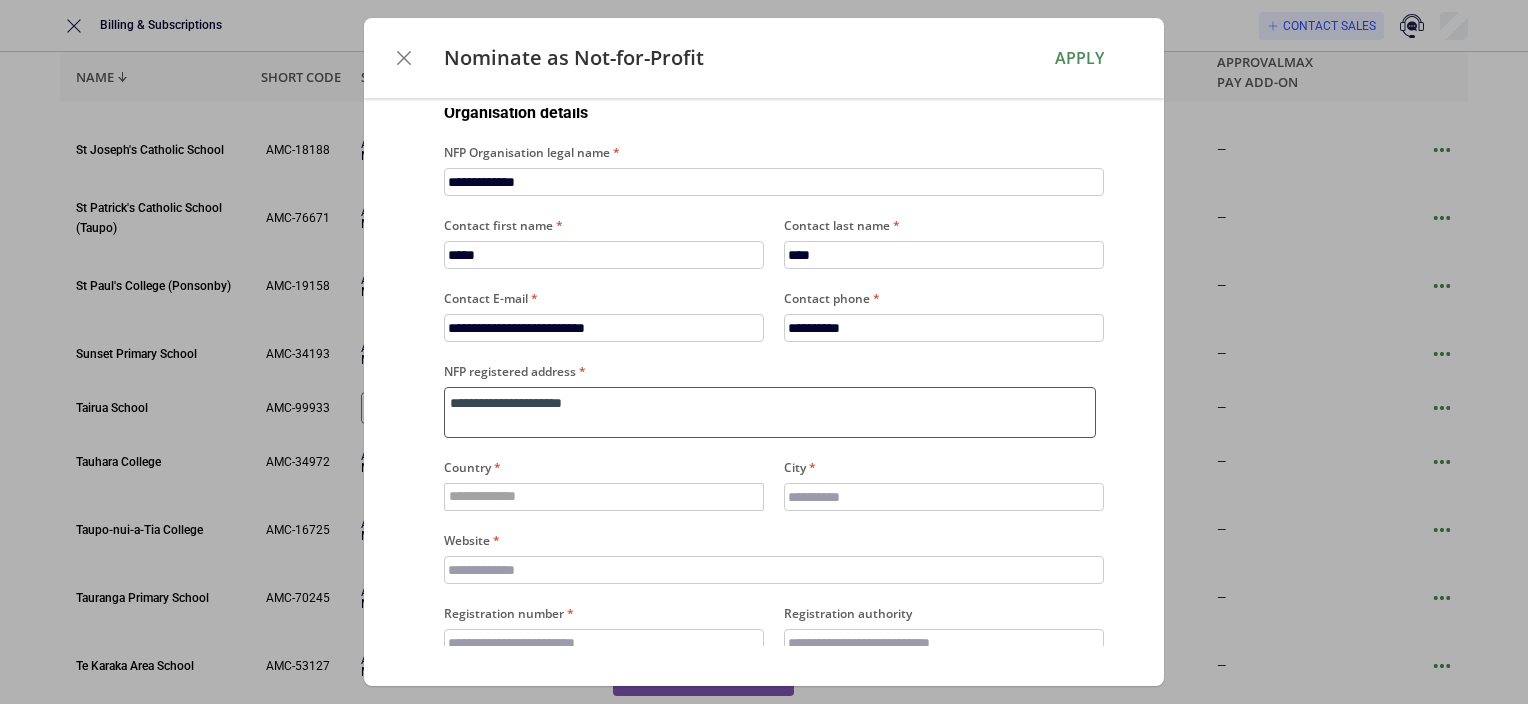 type on "**********" 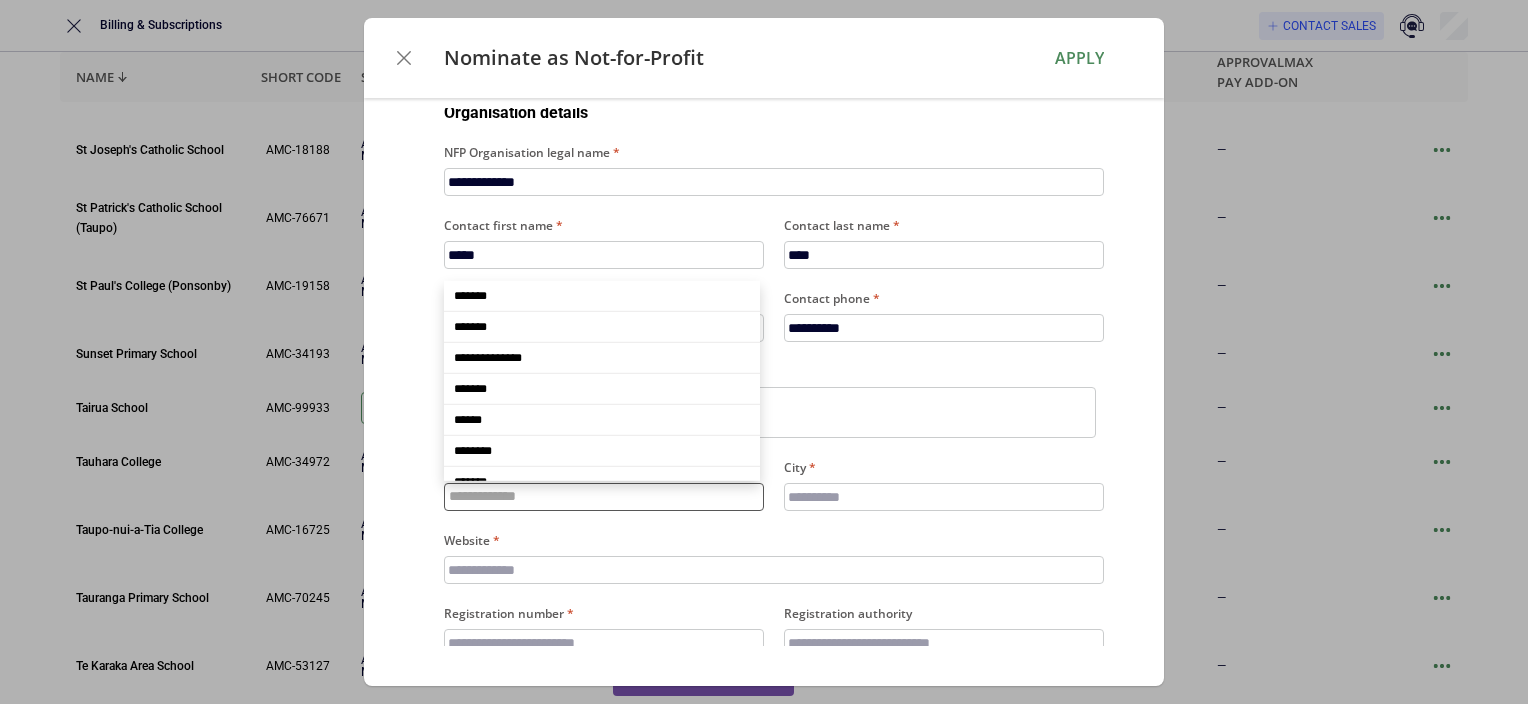 click at bounding box center (604, 497) 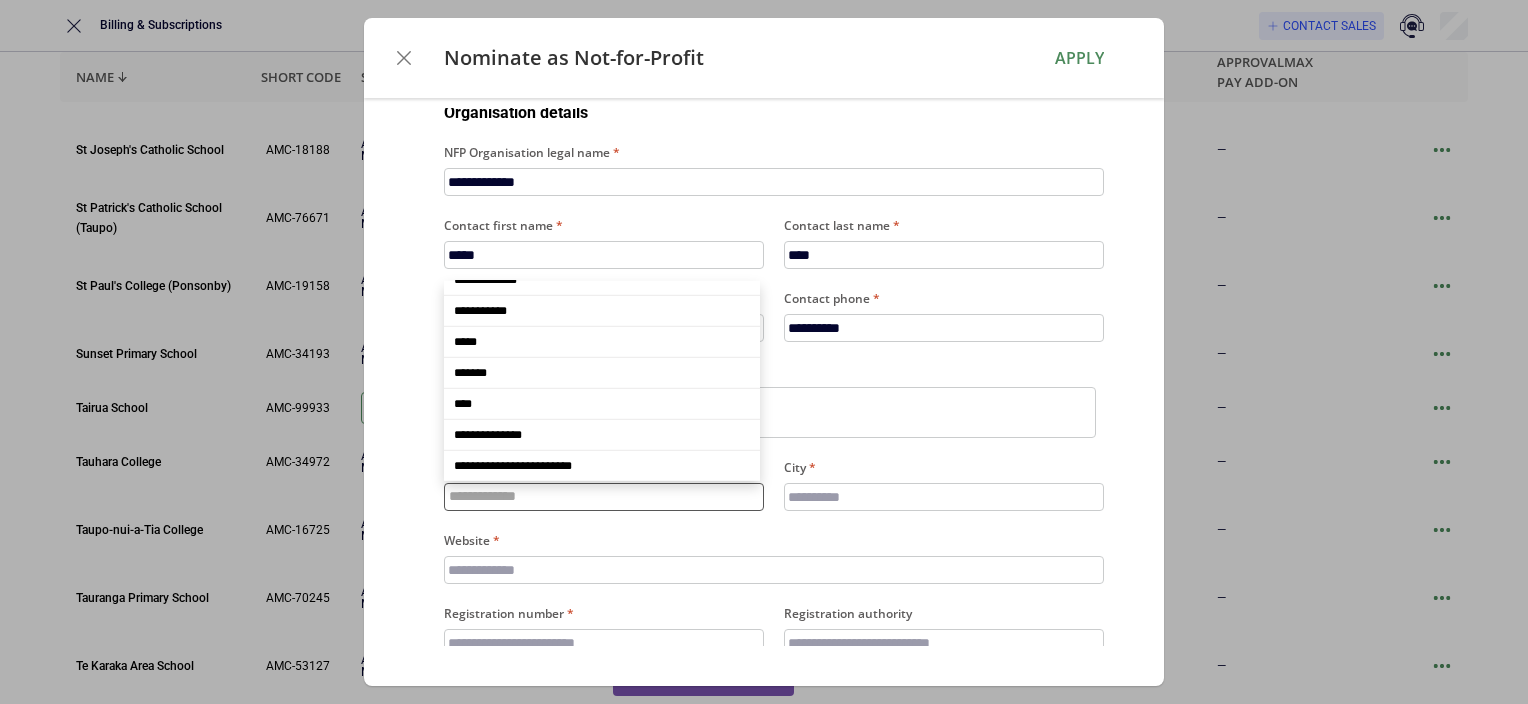 scroll, scrollTop: 4059, scrollLeft: 0, axis: vertical 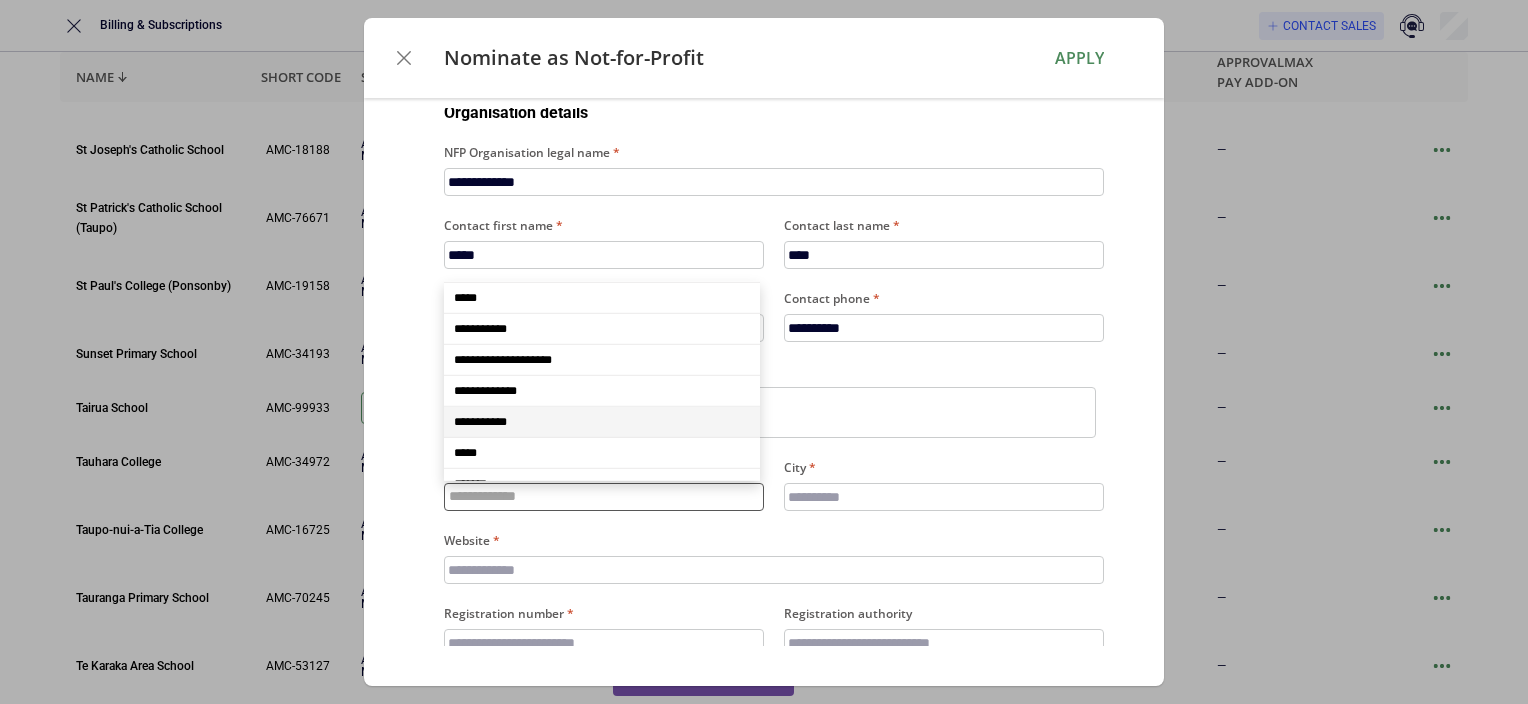 click on "**********" at bounding box center [480, 422] 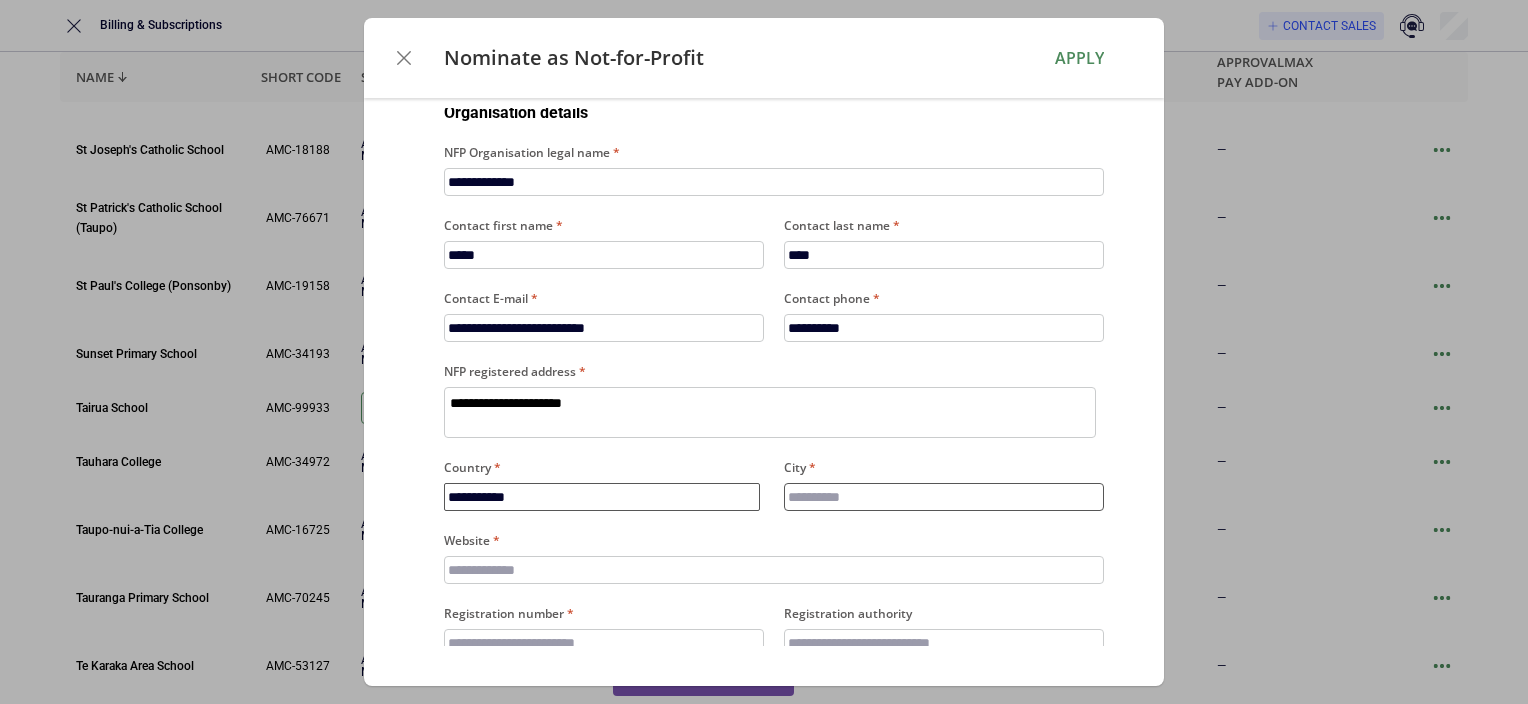 type on "**********" 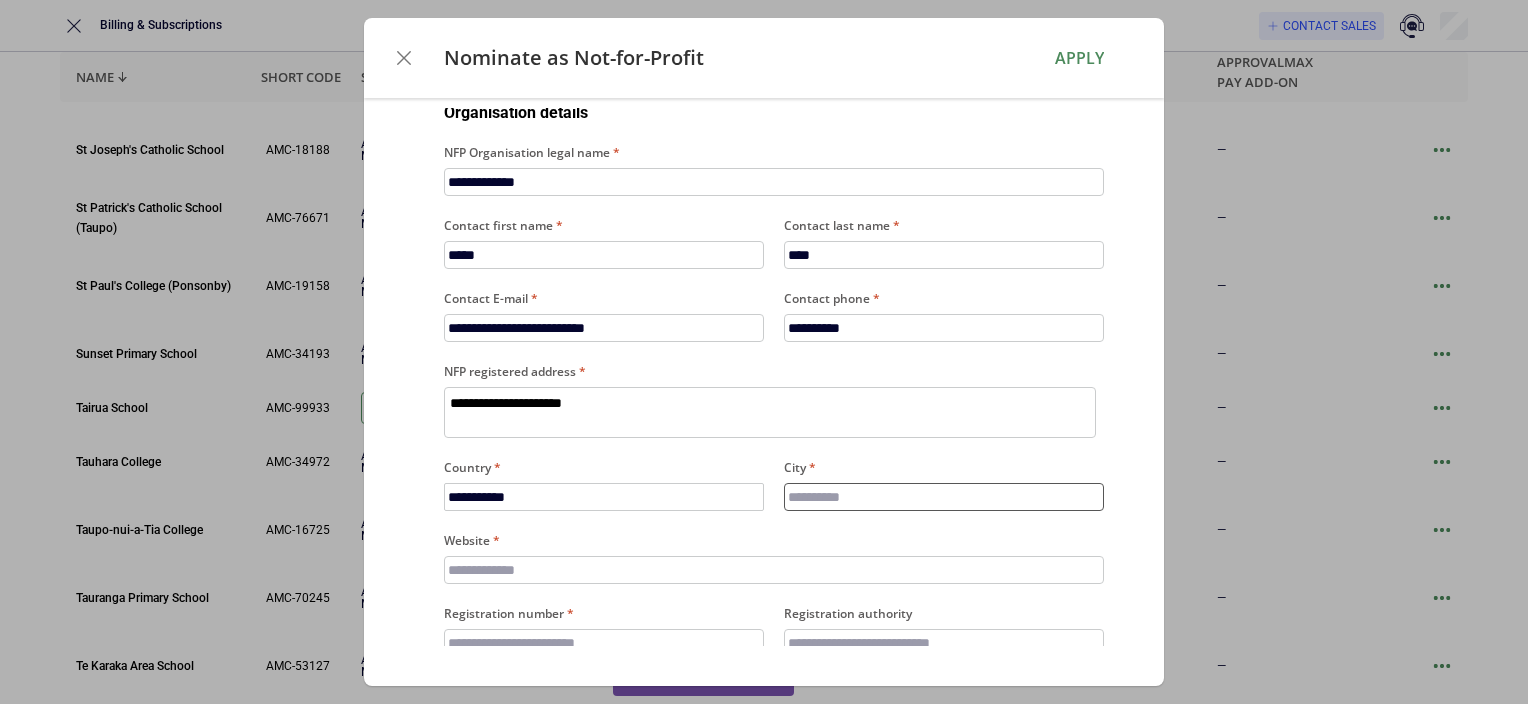 type on "*" 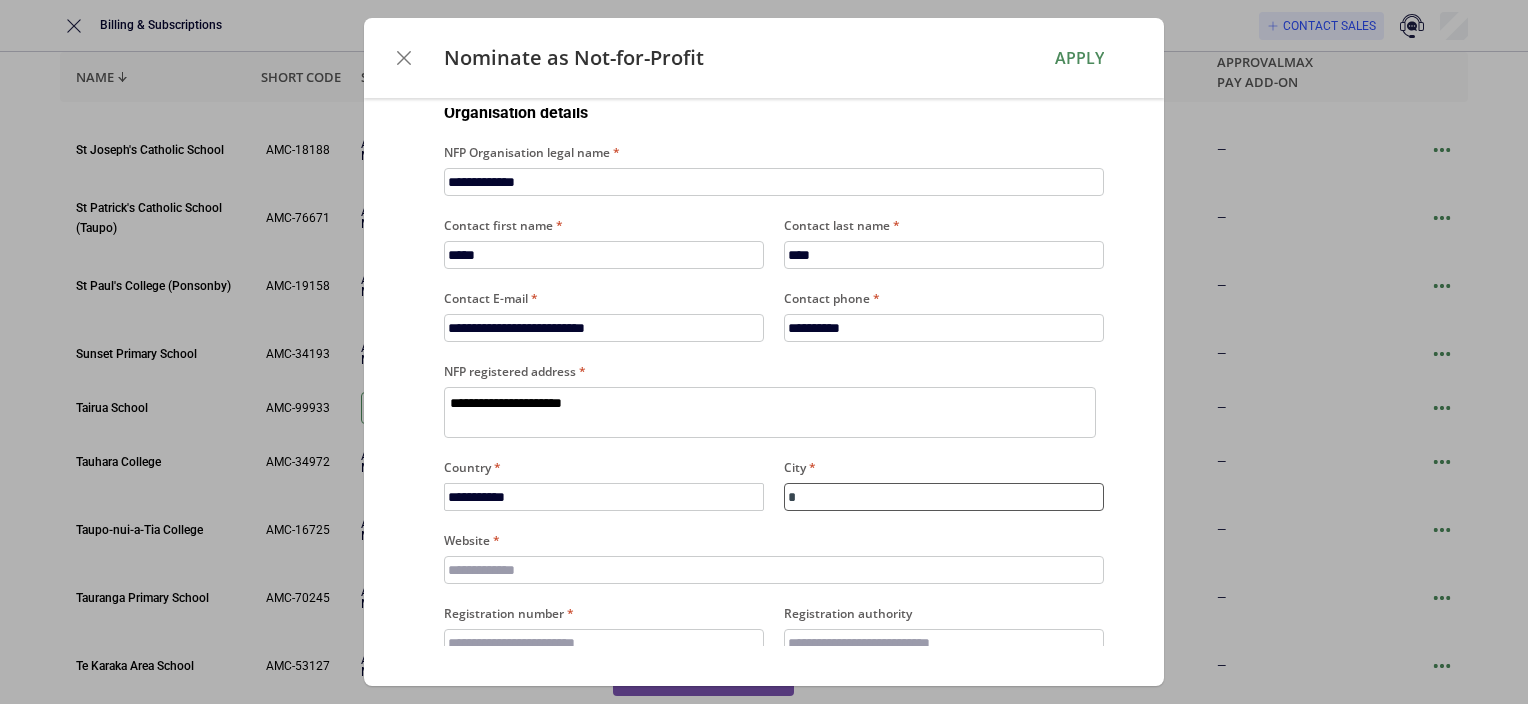 type on "**" 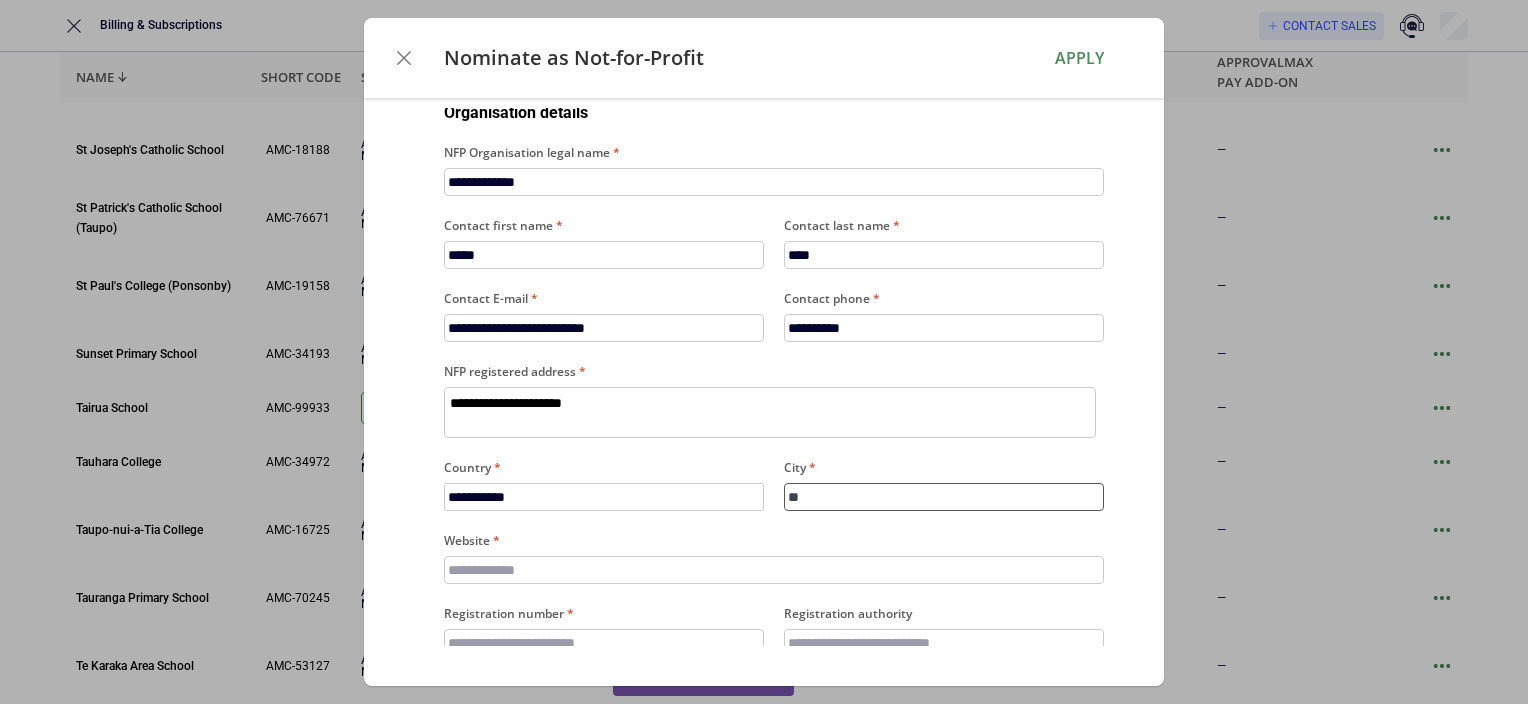 type on "*" 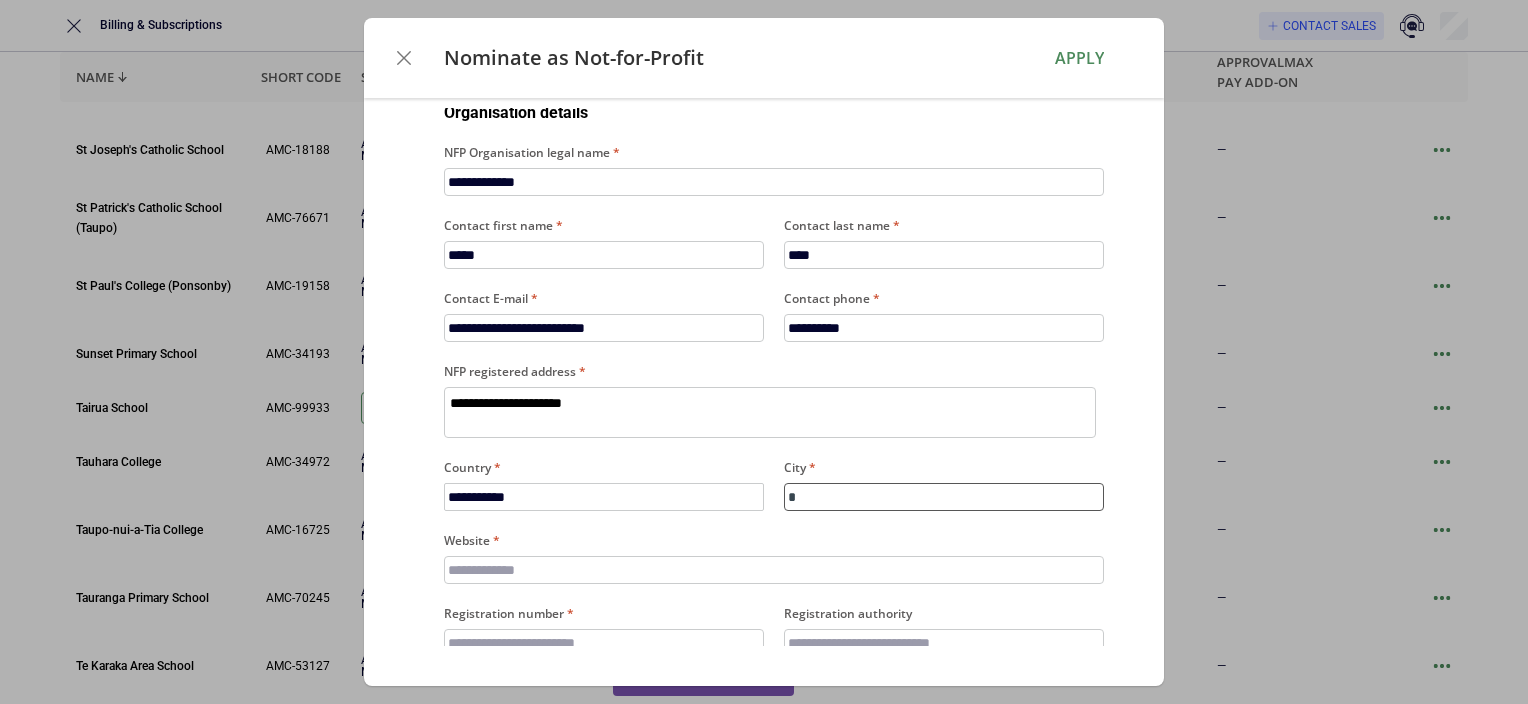 type 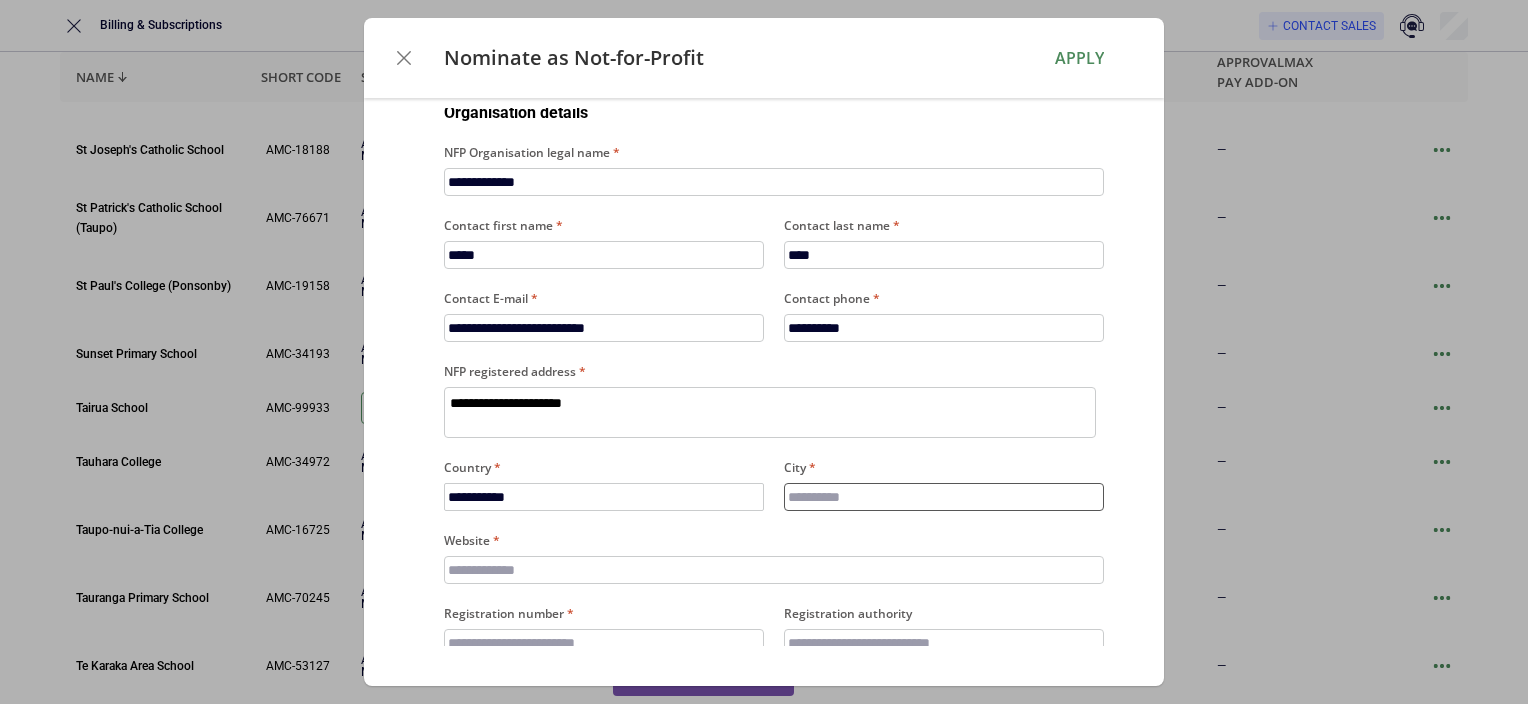 type on "*" 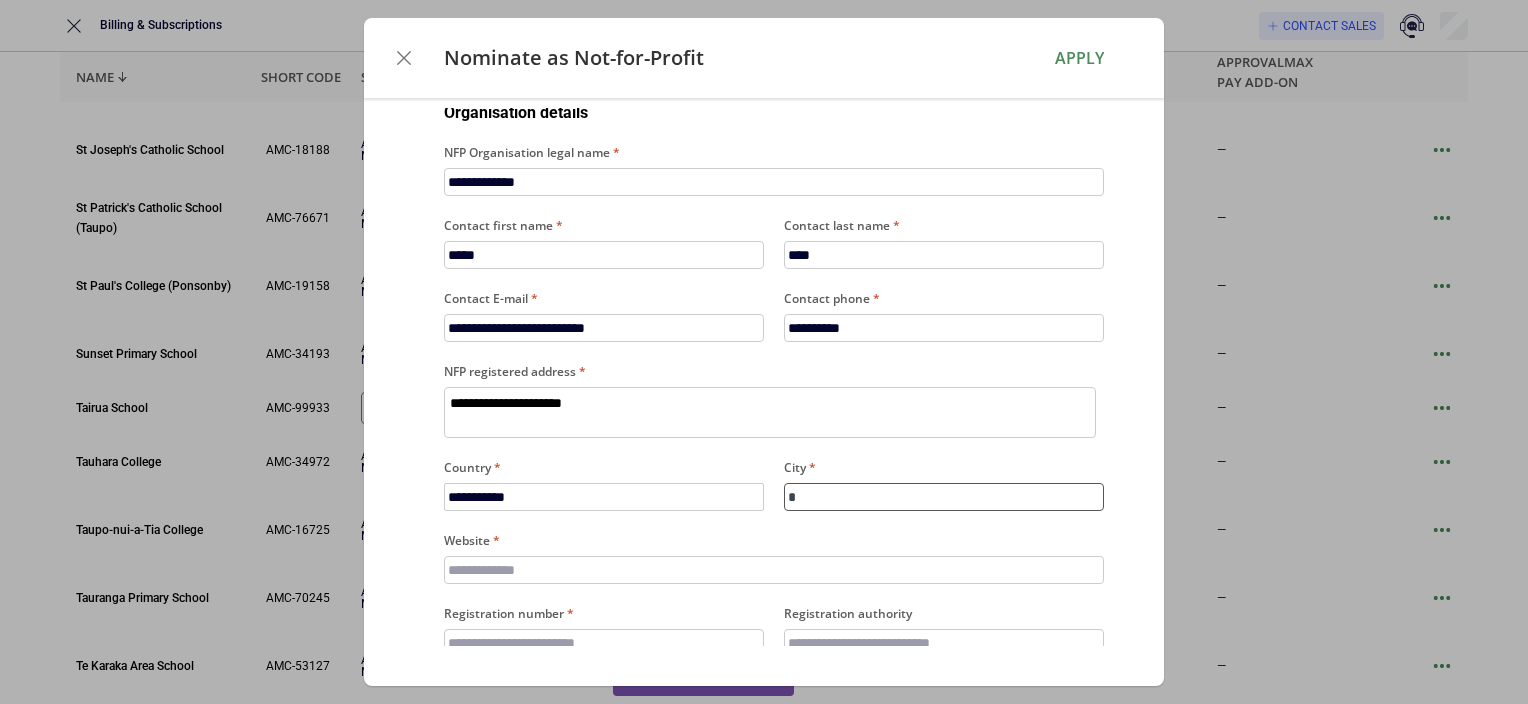 type on "**" 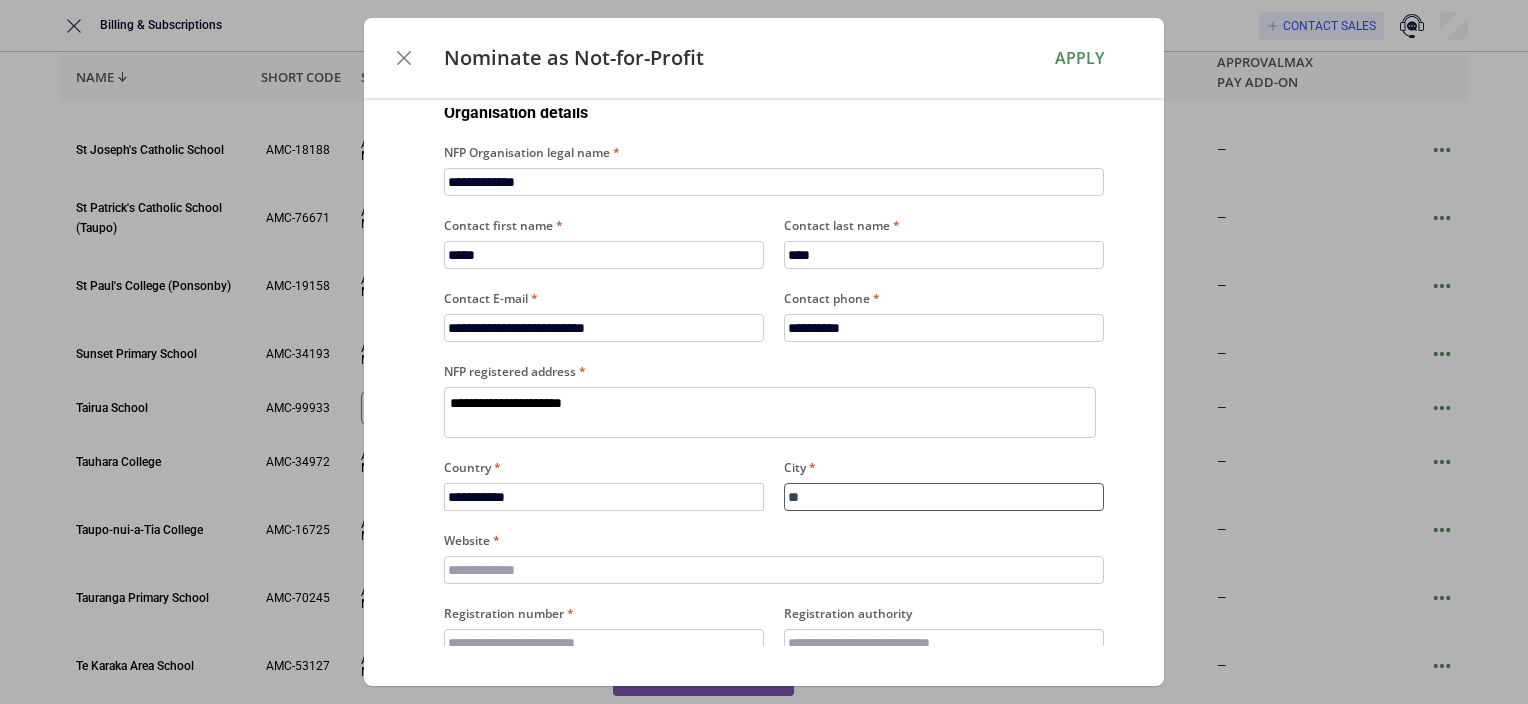 type on "***" 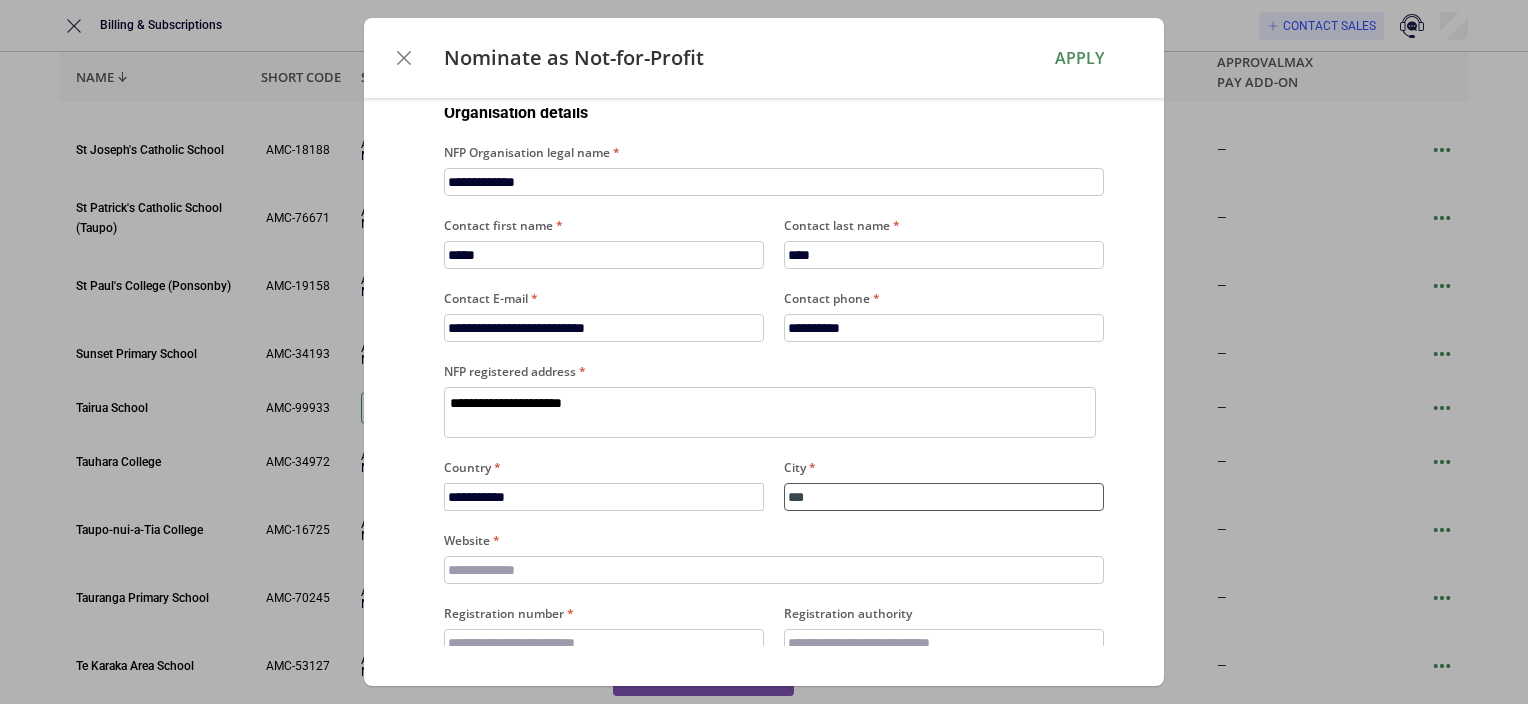type on "****" 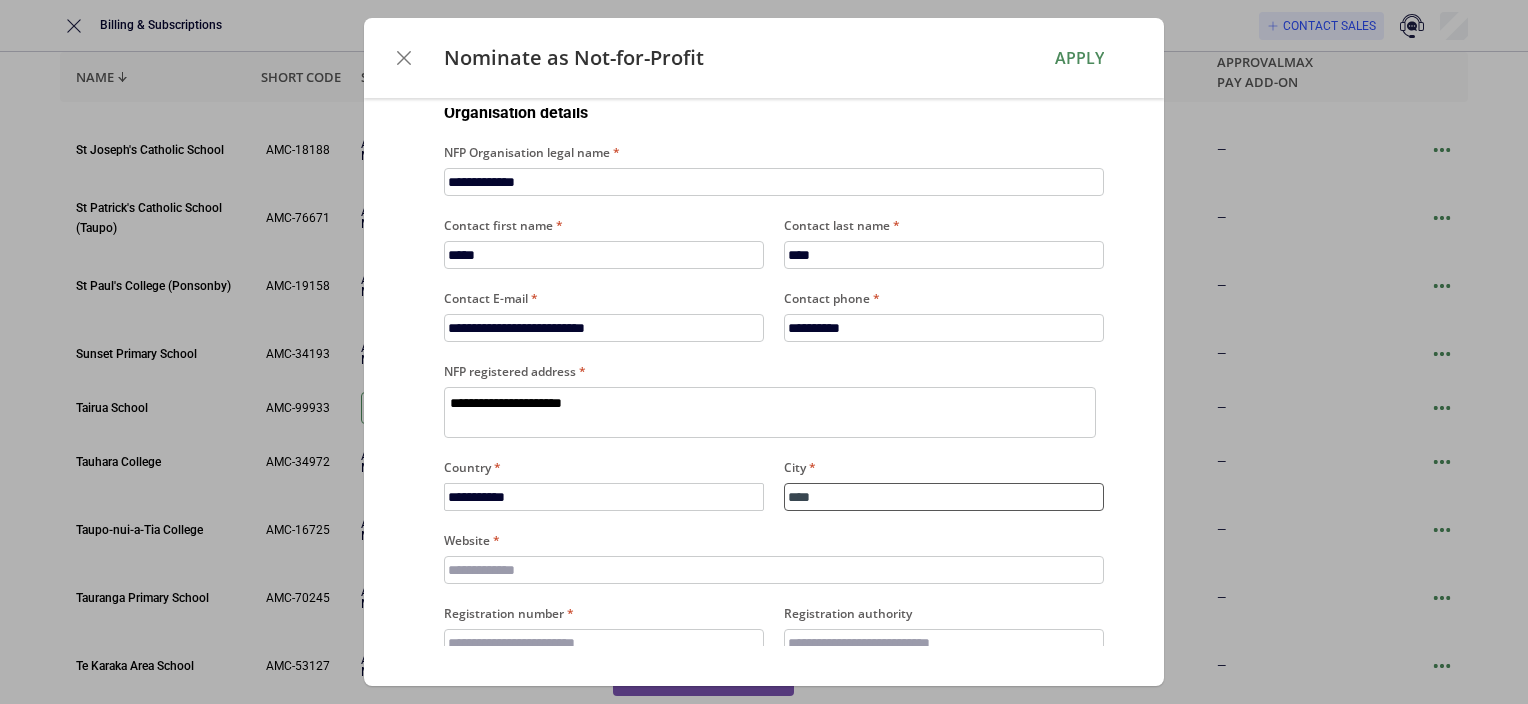 type on "*****" 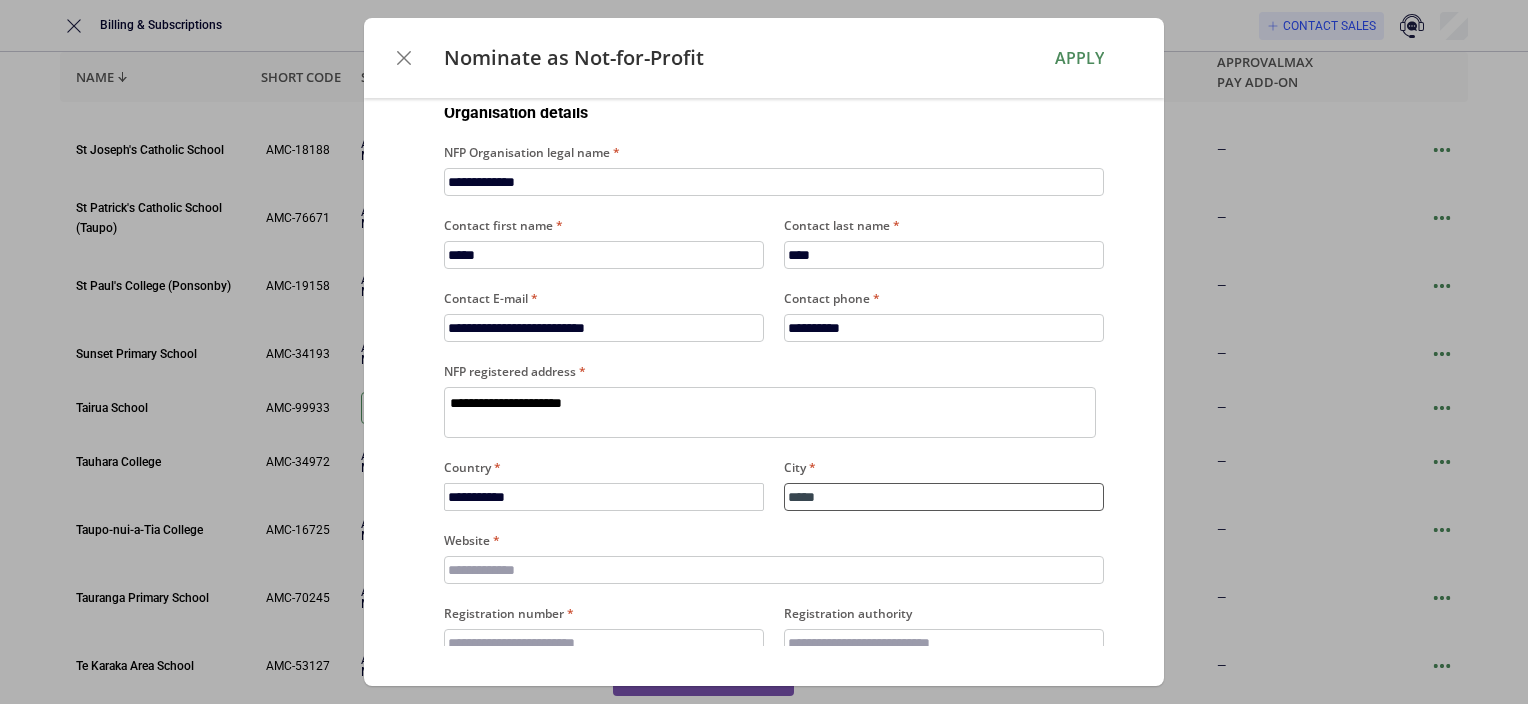 type on "****" 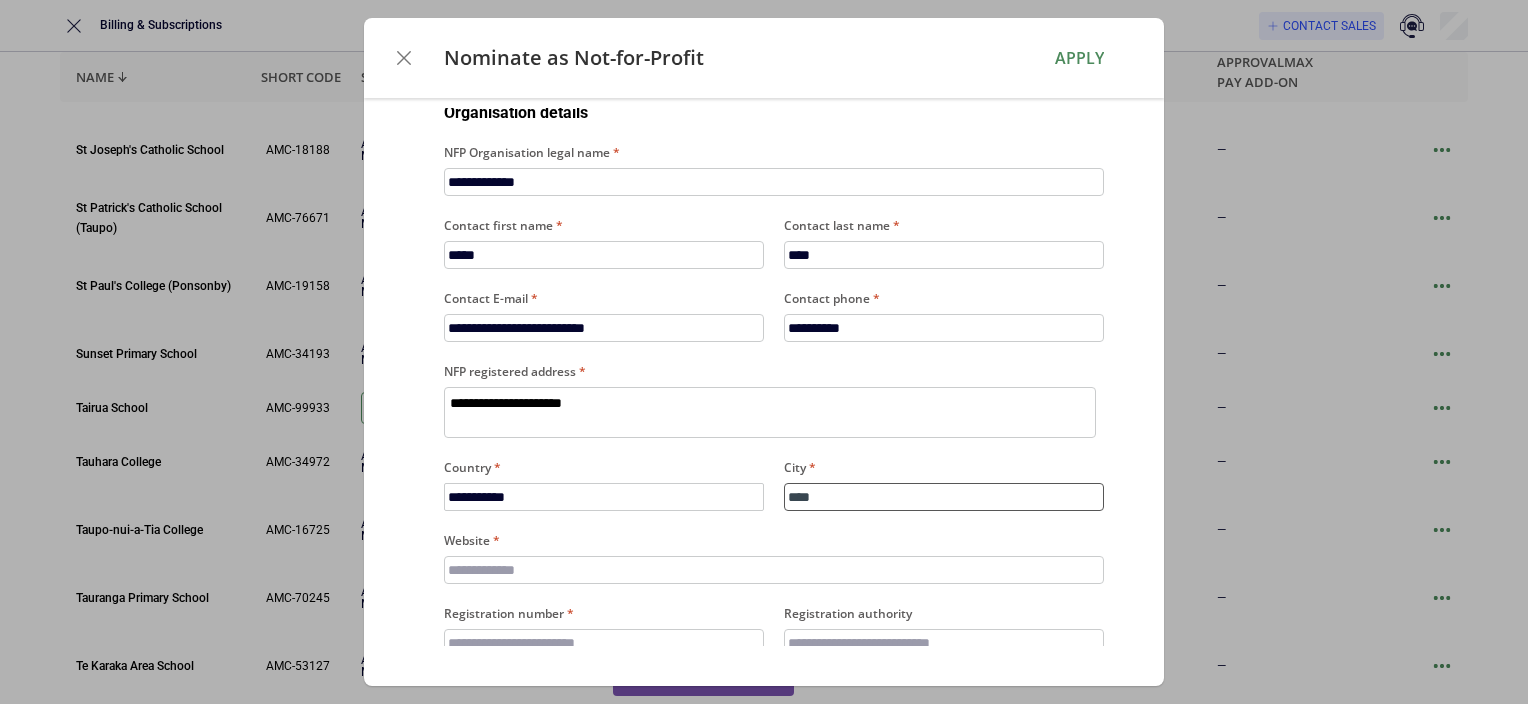 type on "*****" 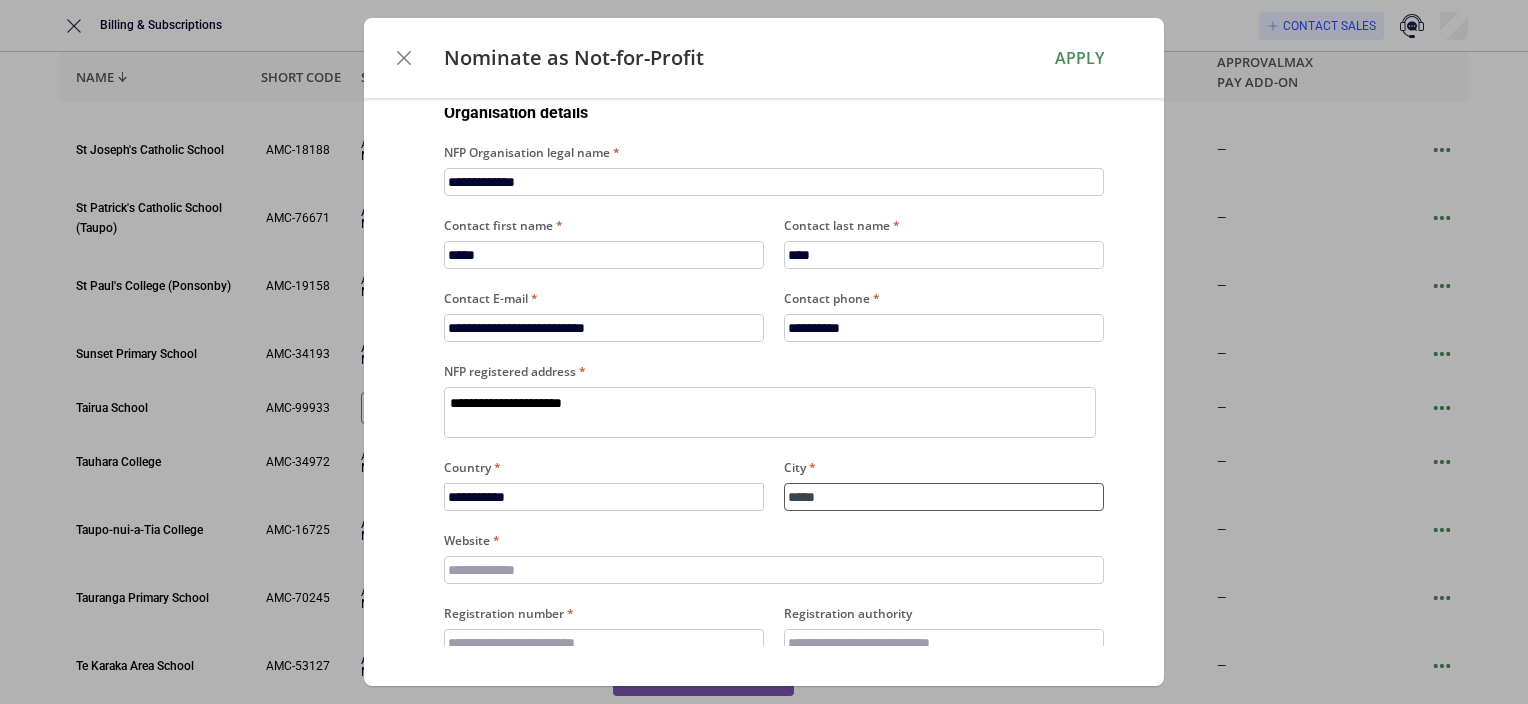 type on "******" 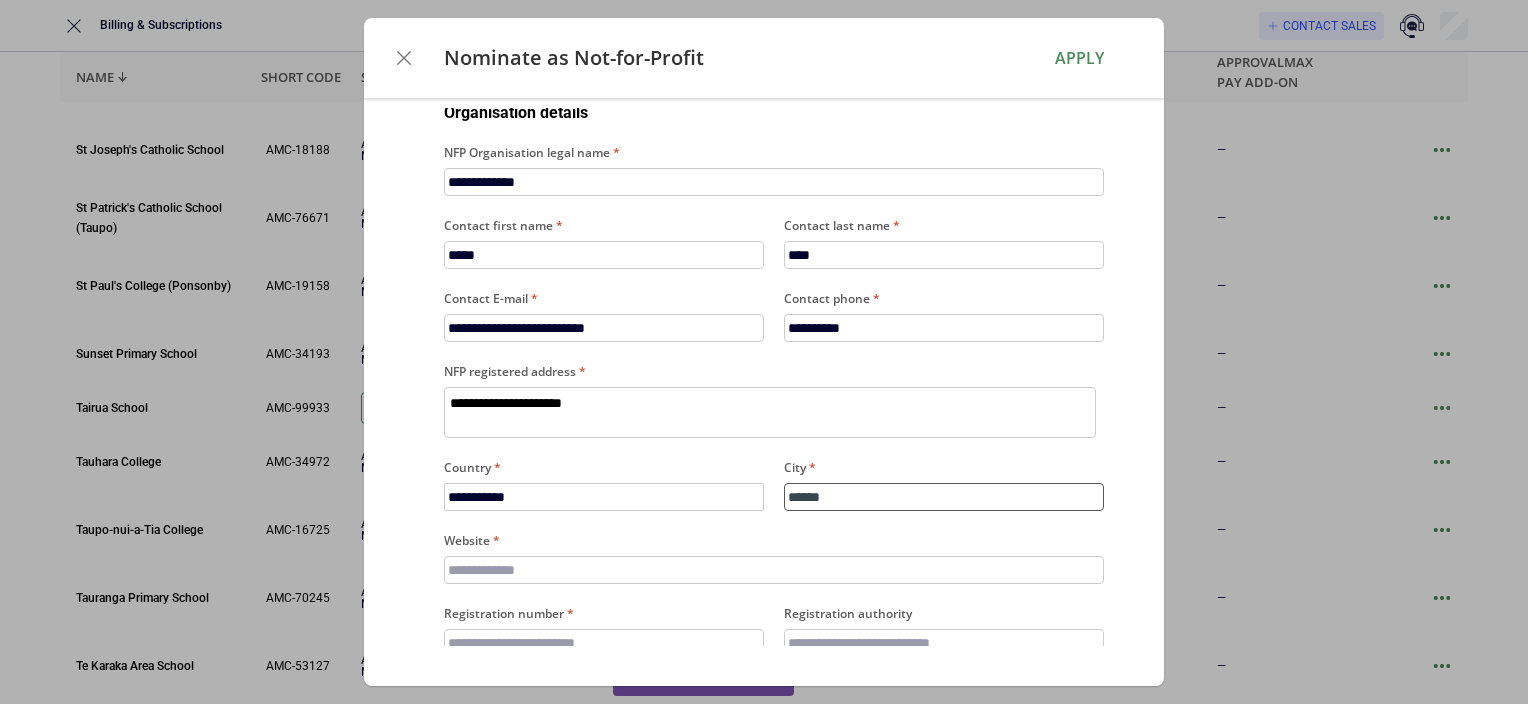 type on "******" 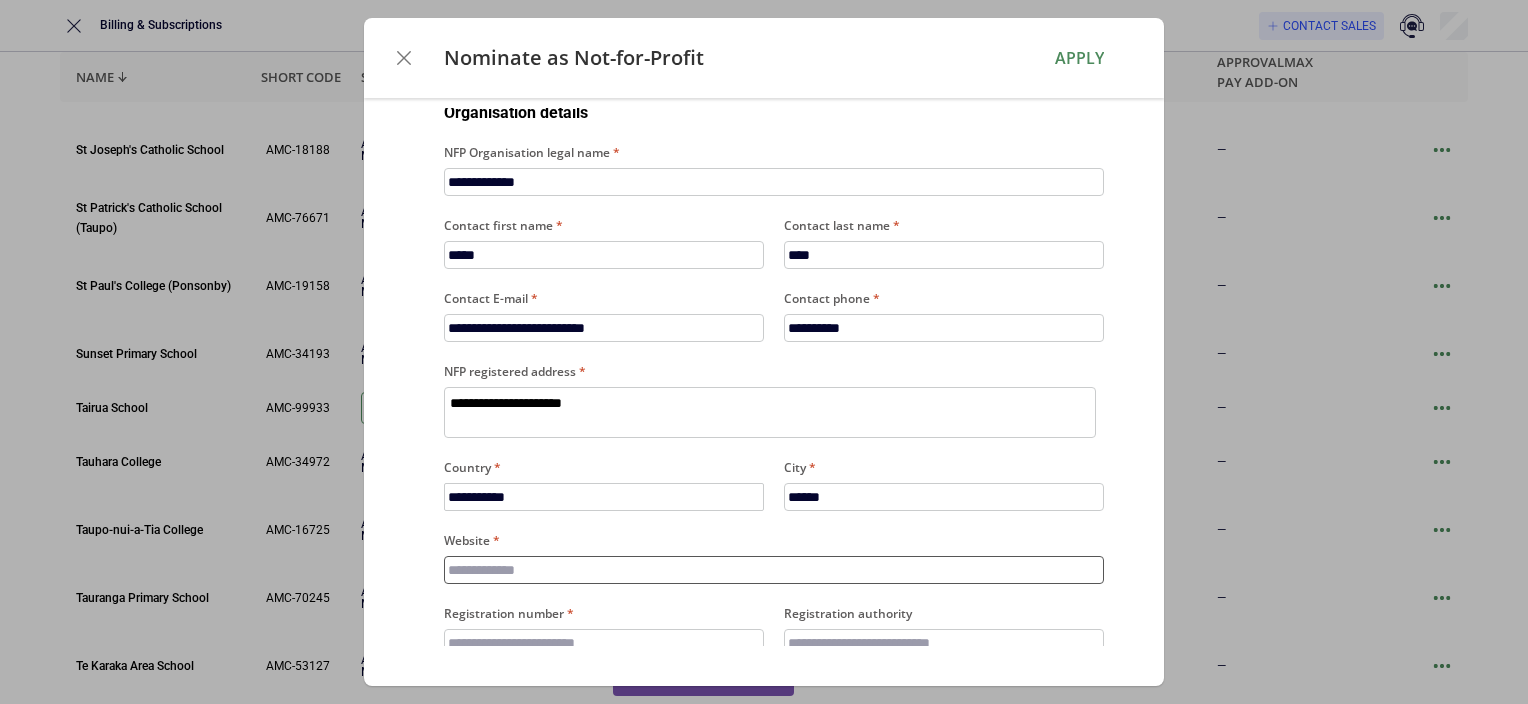 click on "Website" at bounding box center (774, 570) 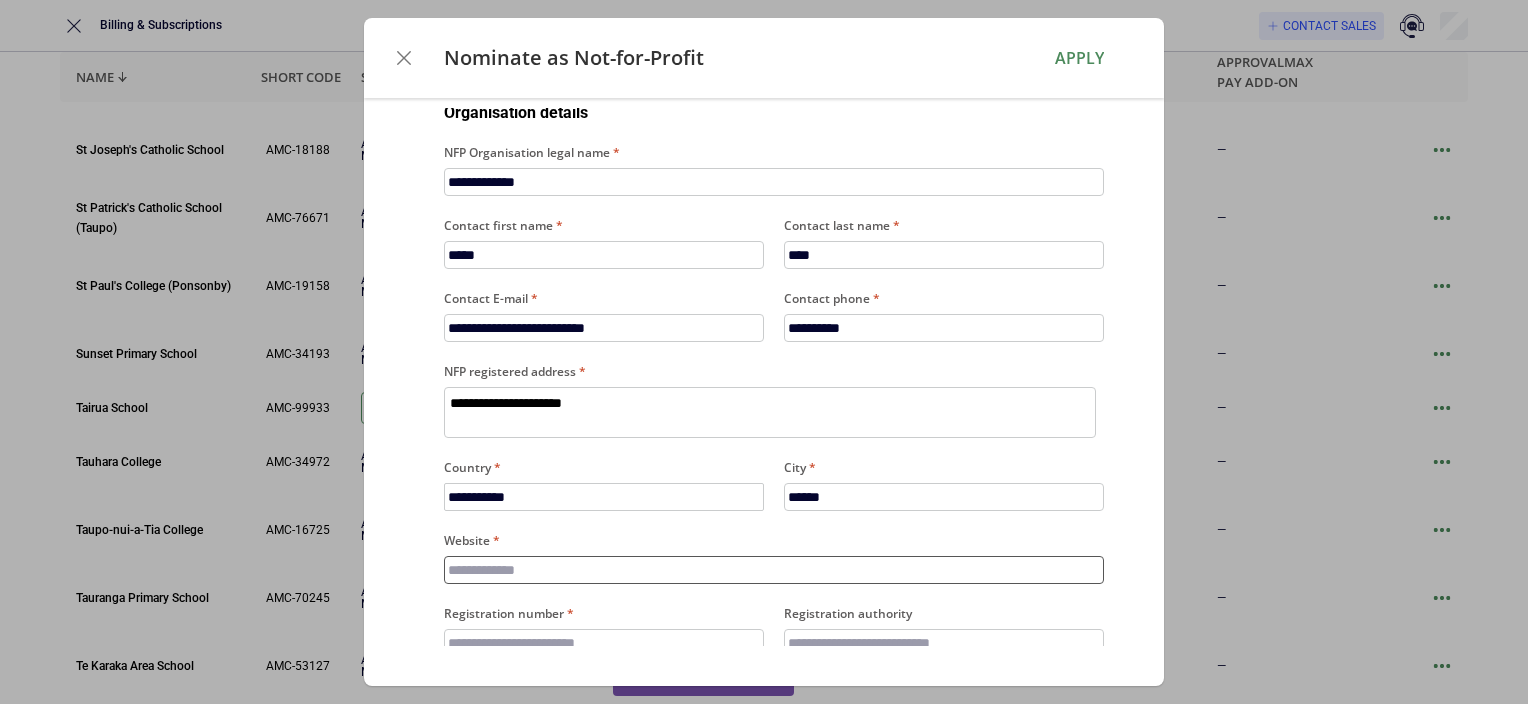 type on "*" 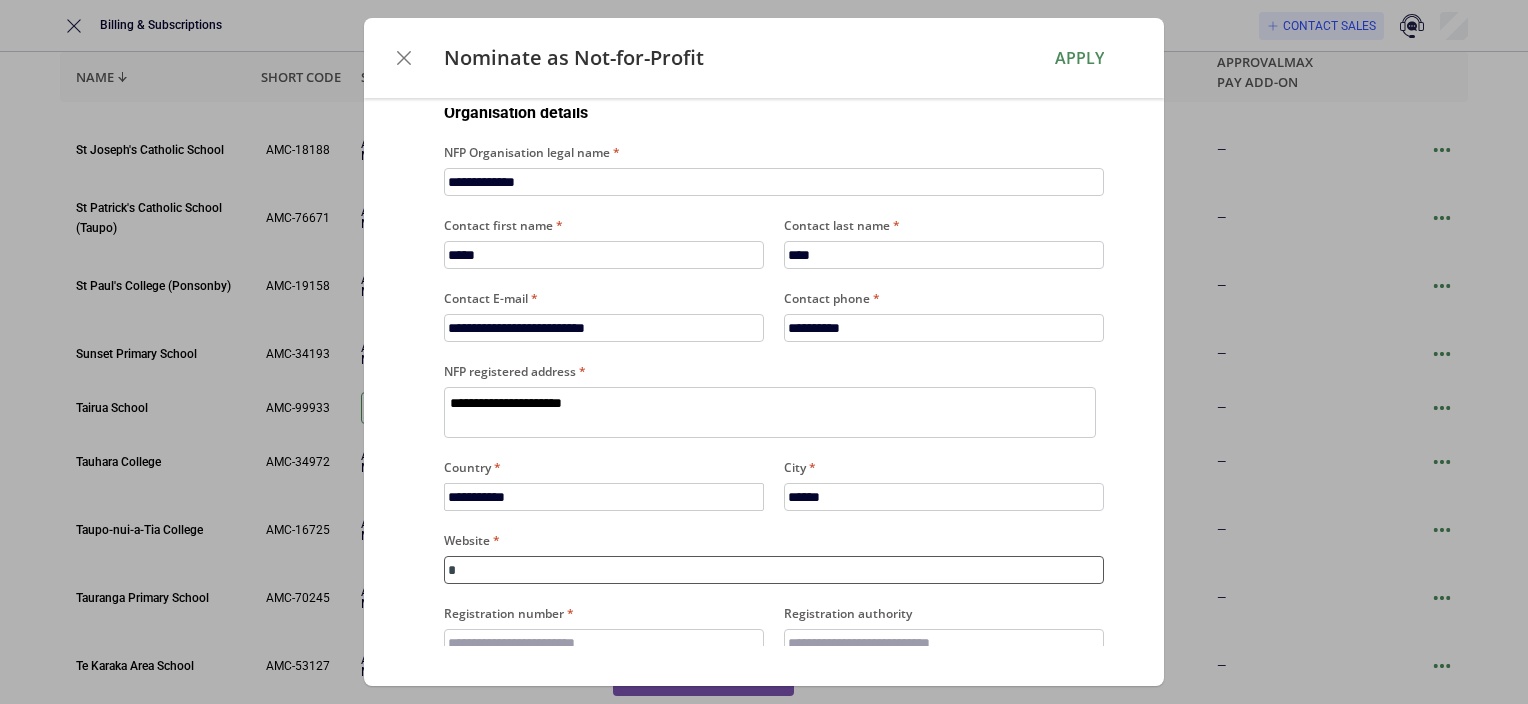 type on "**" 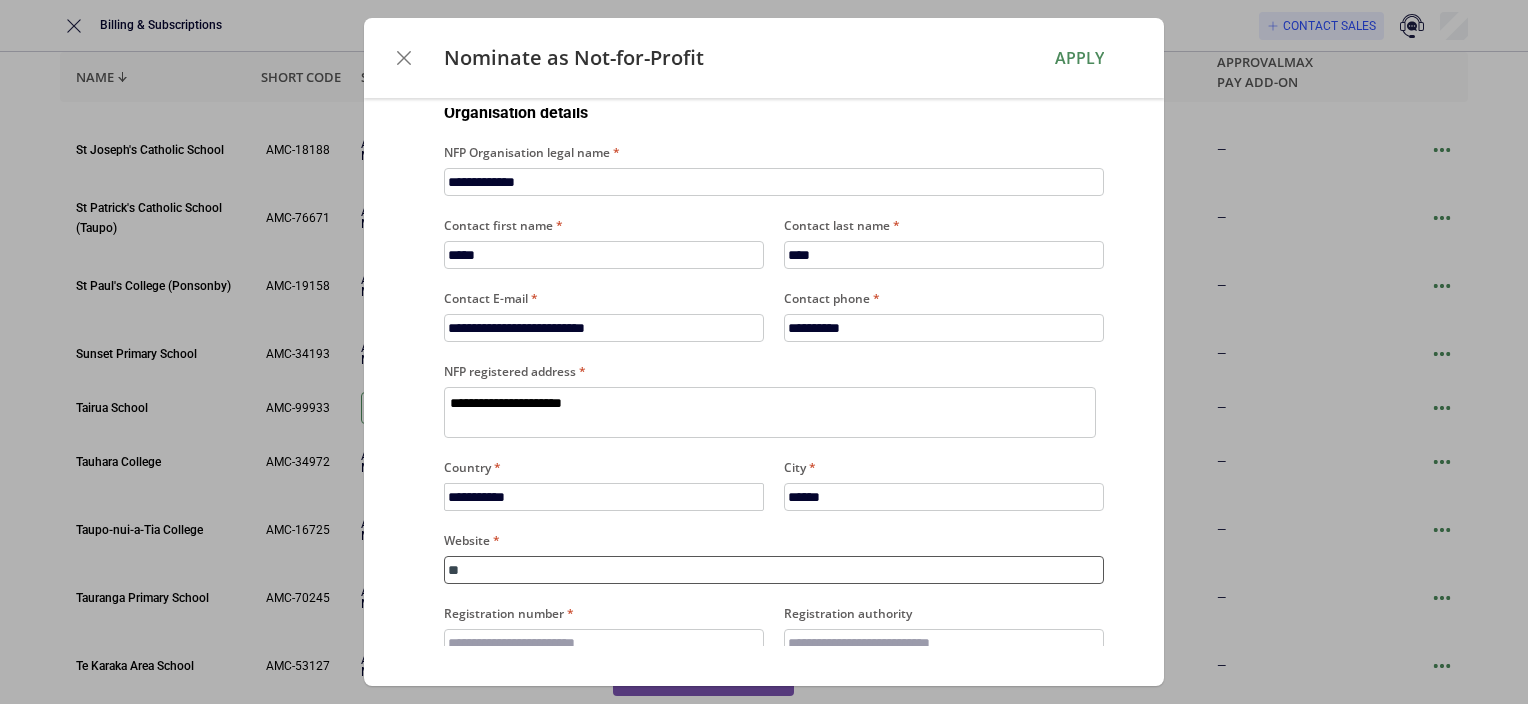 type on "***" 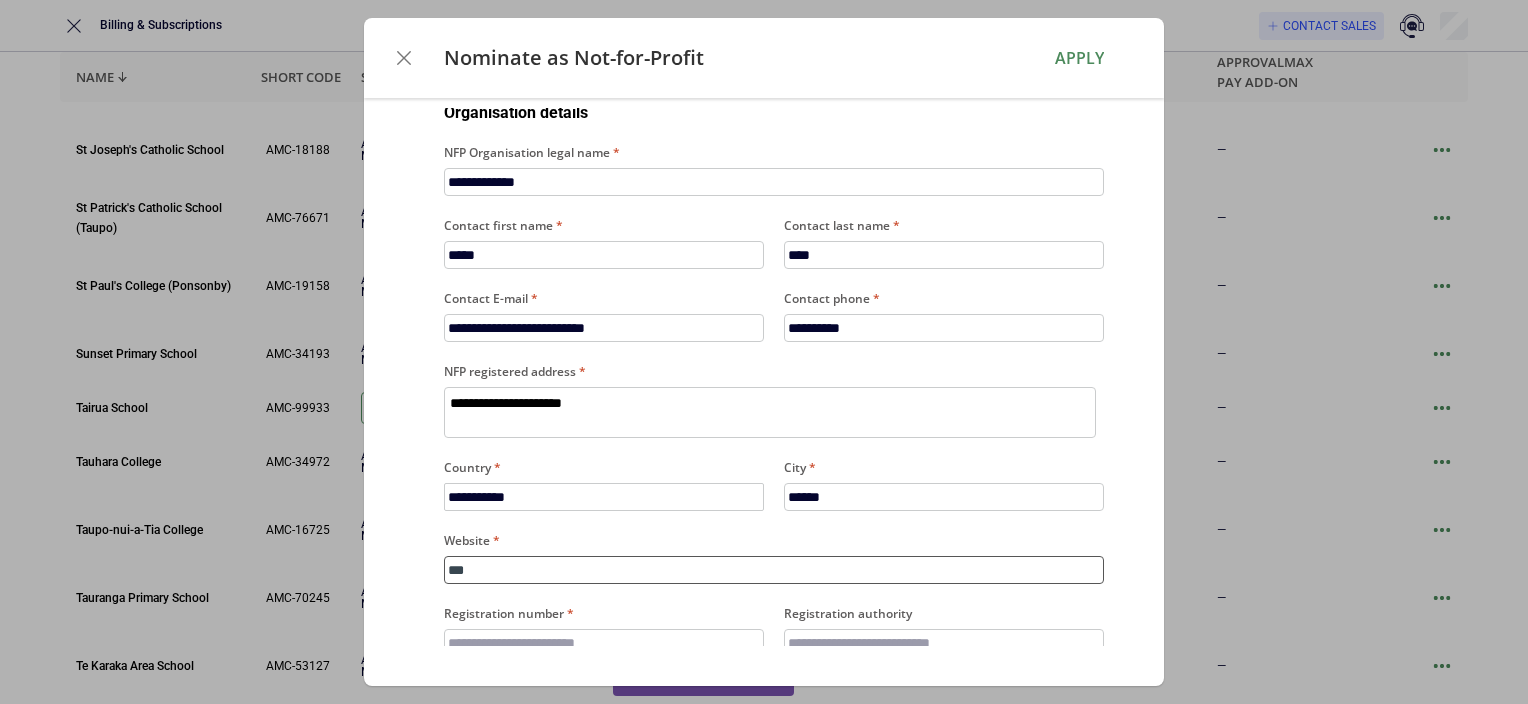 type on "****" 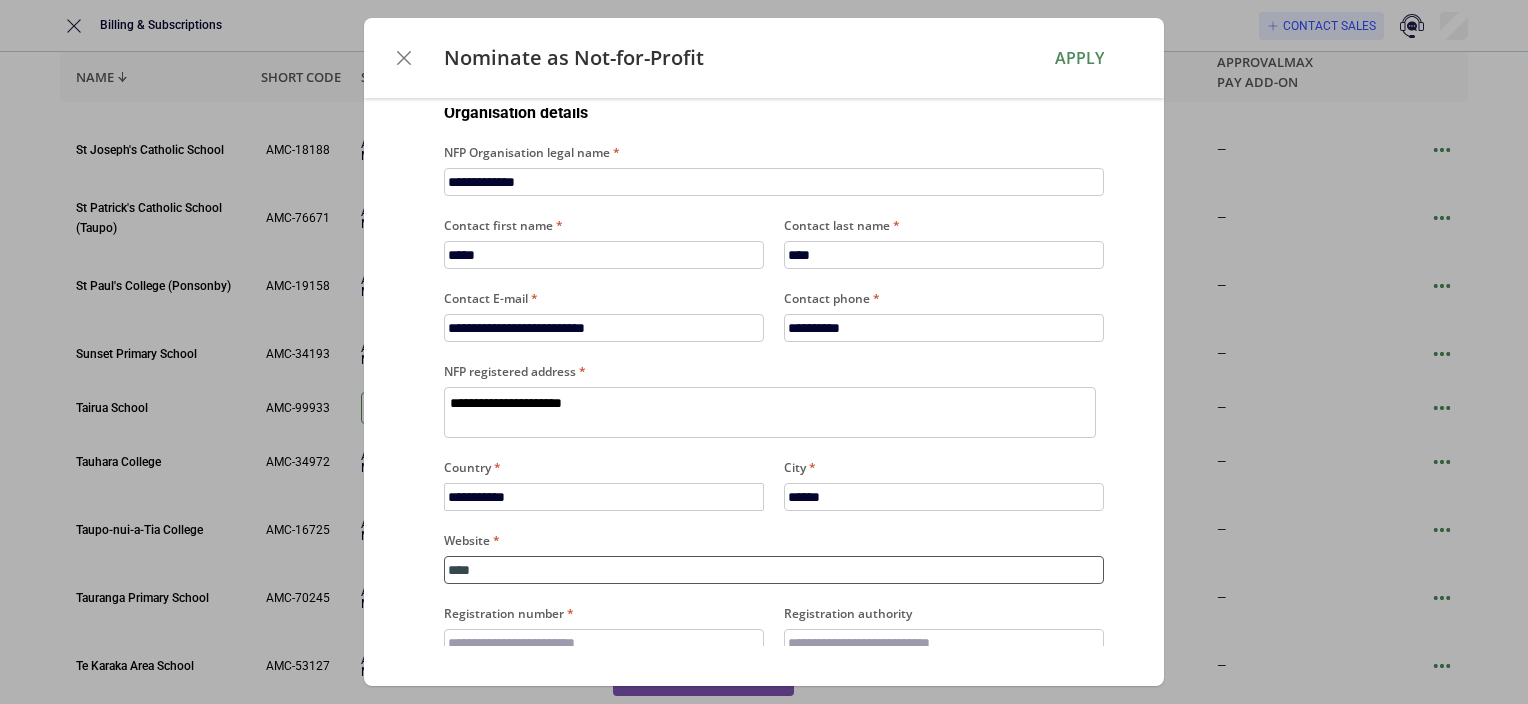 type on "*****" 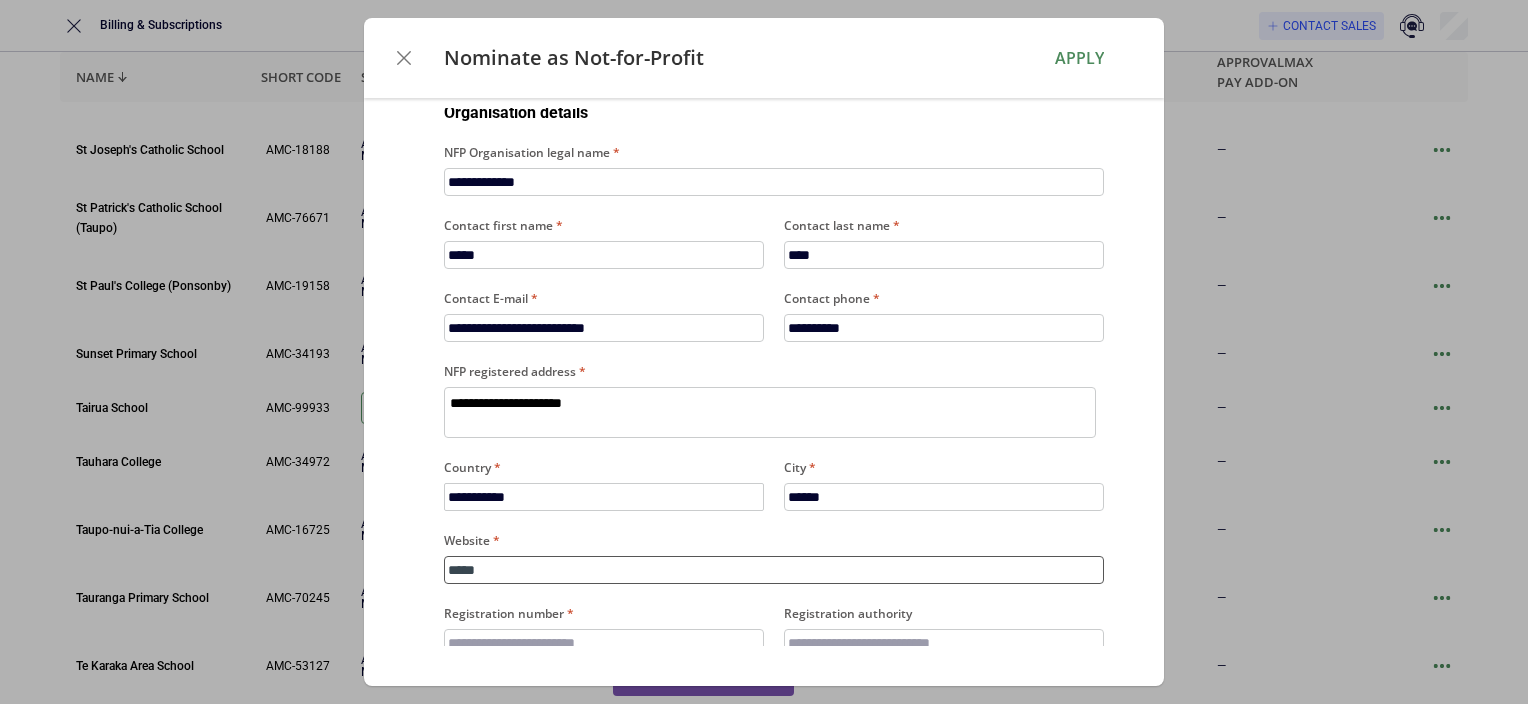 type on "******" 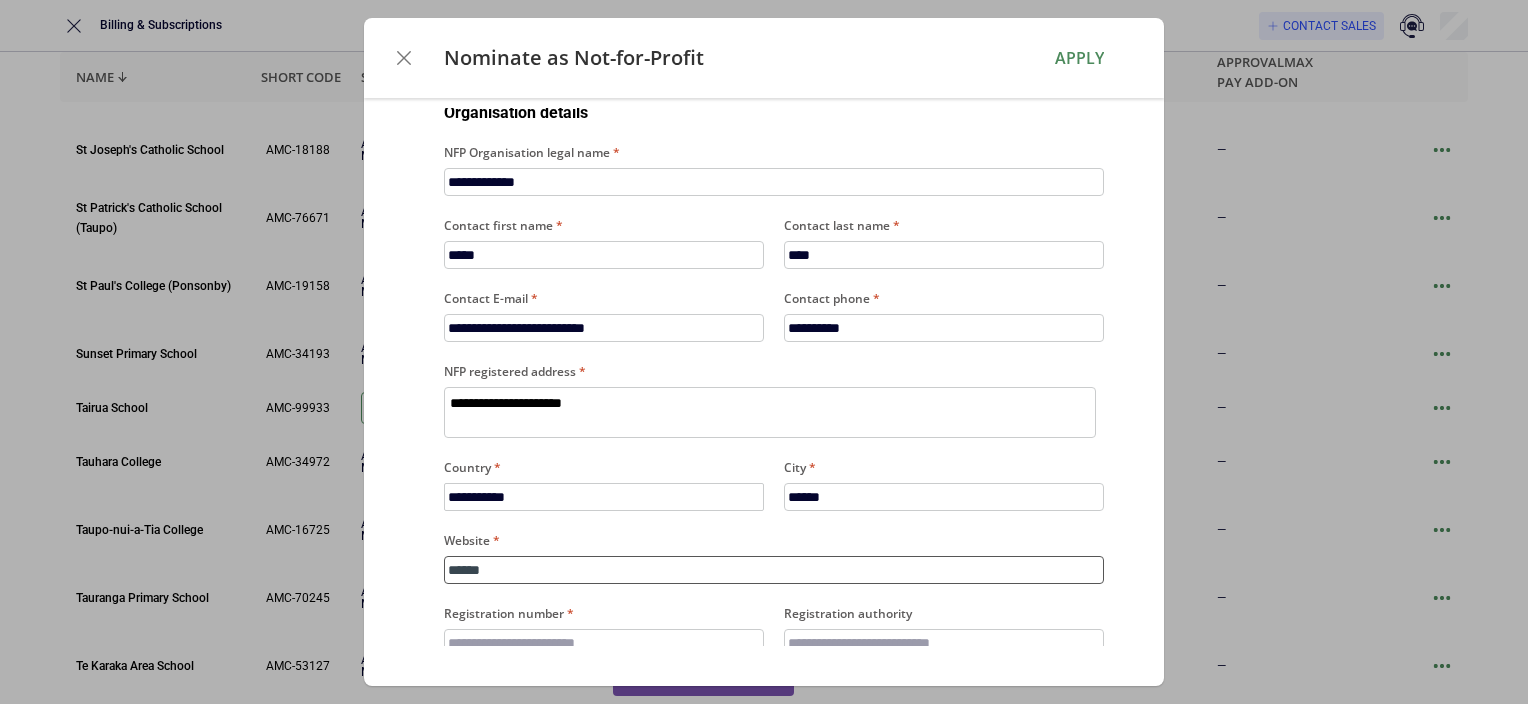 type on "*******" 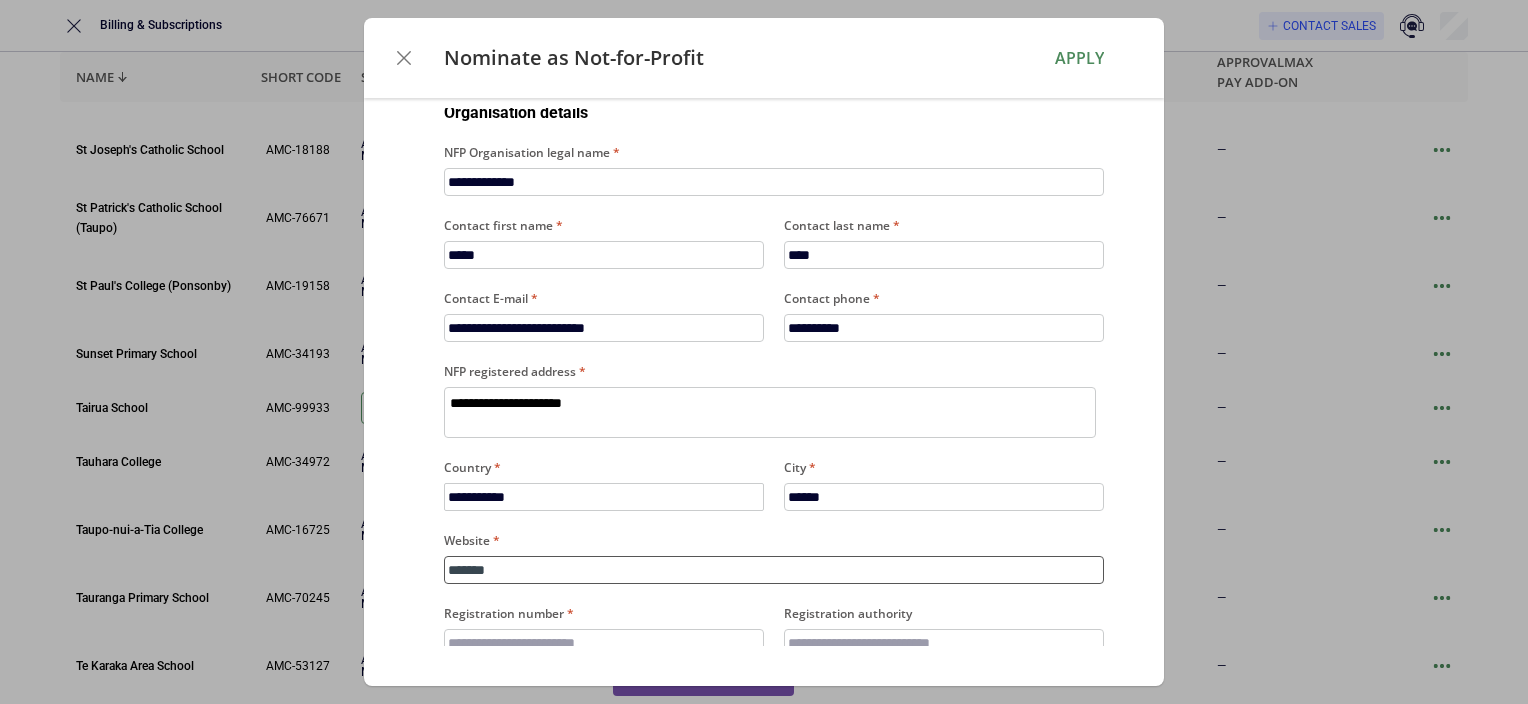 type on "********" 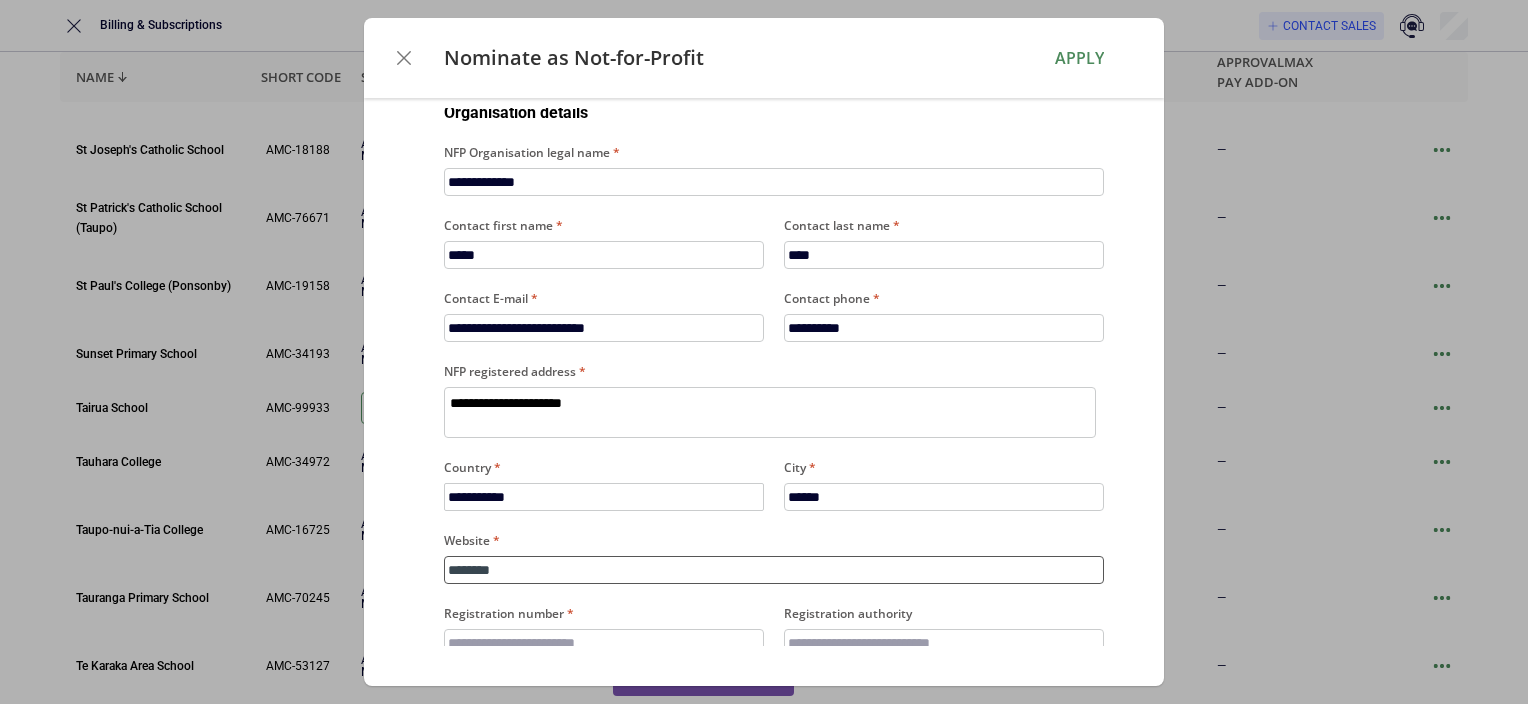 type on "*********" 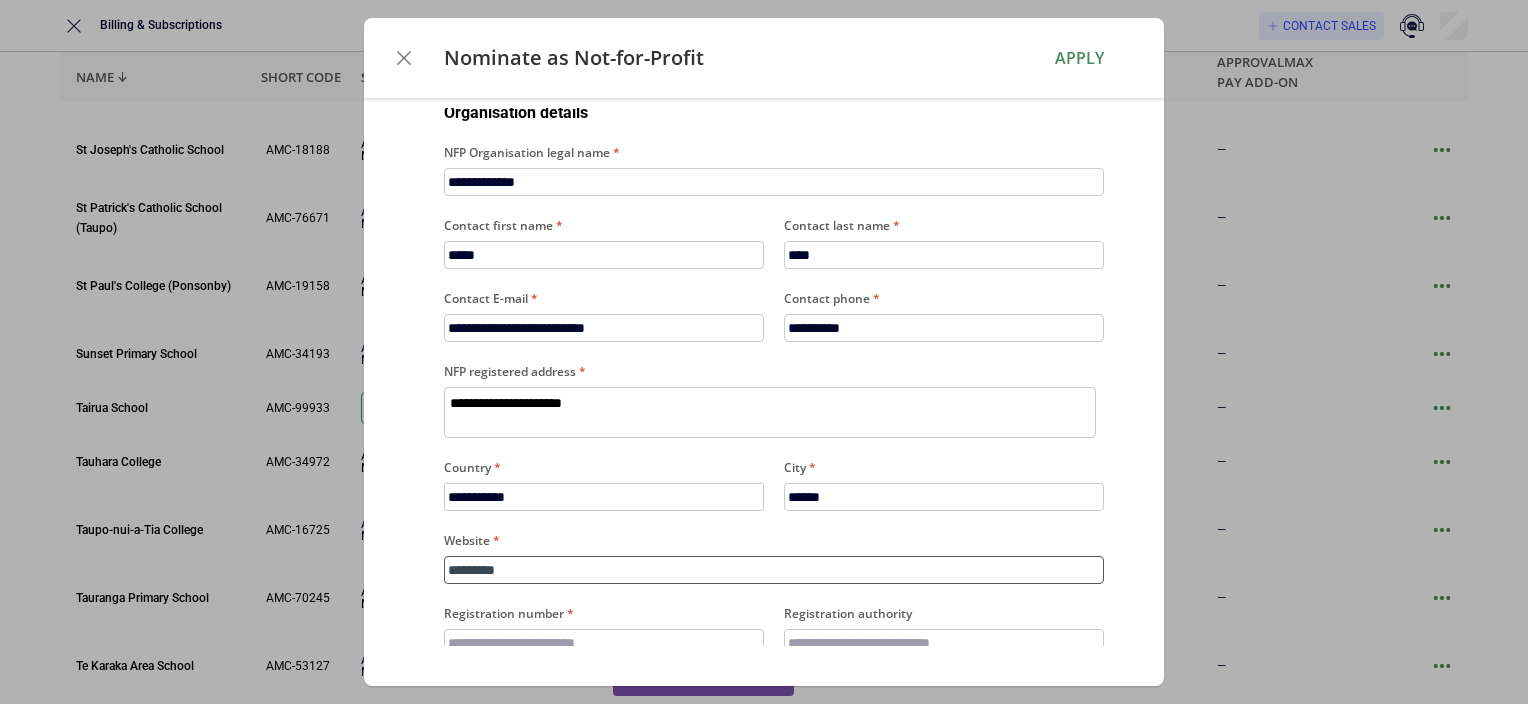 type on "**********" 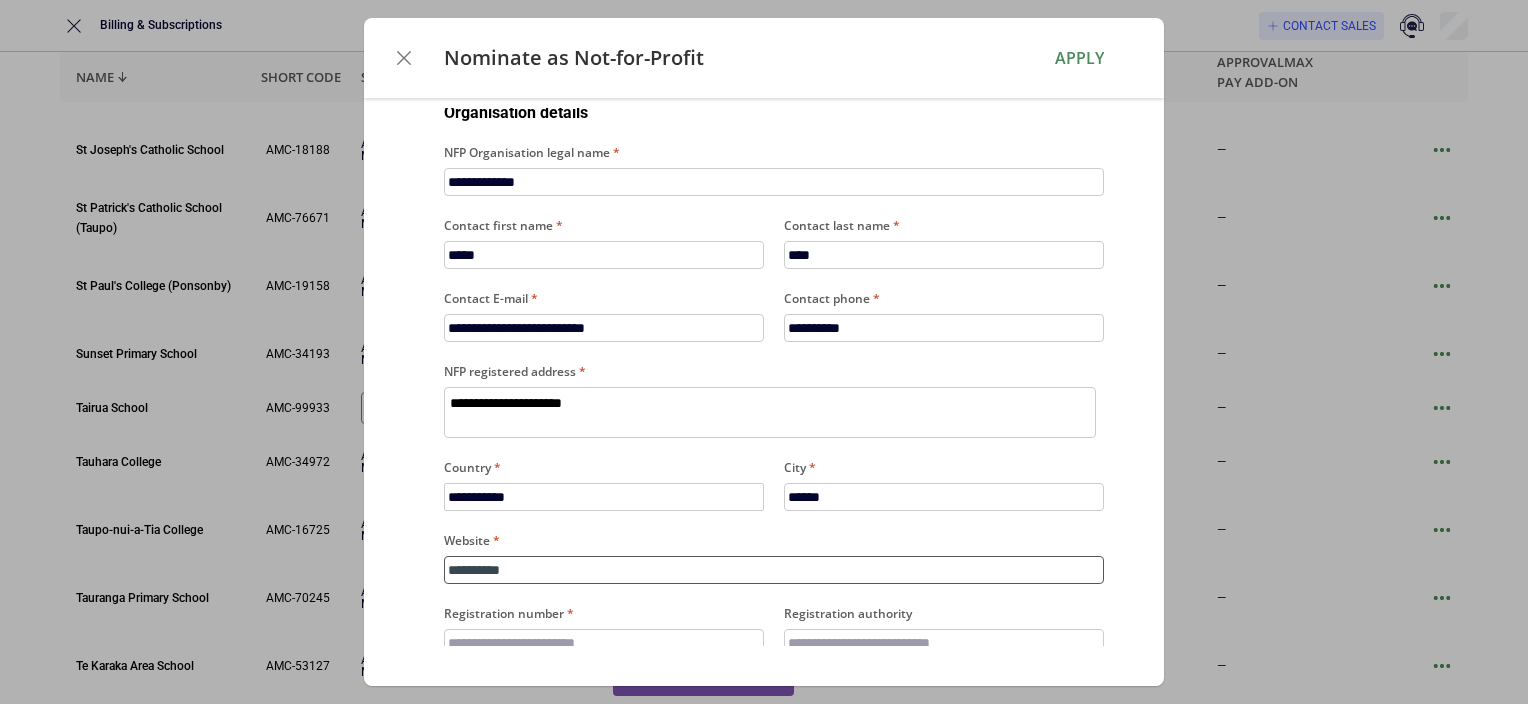 type on "**********" 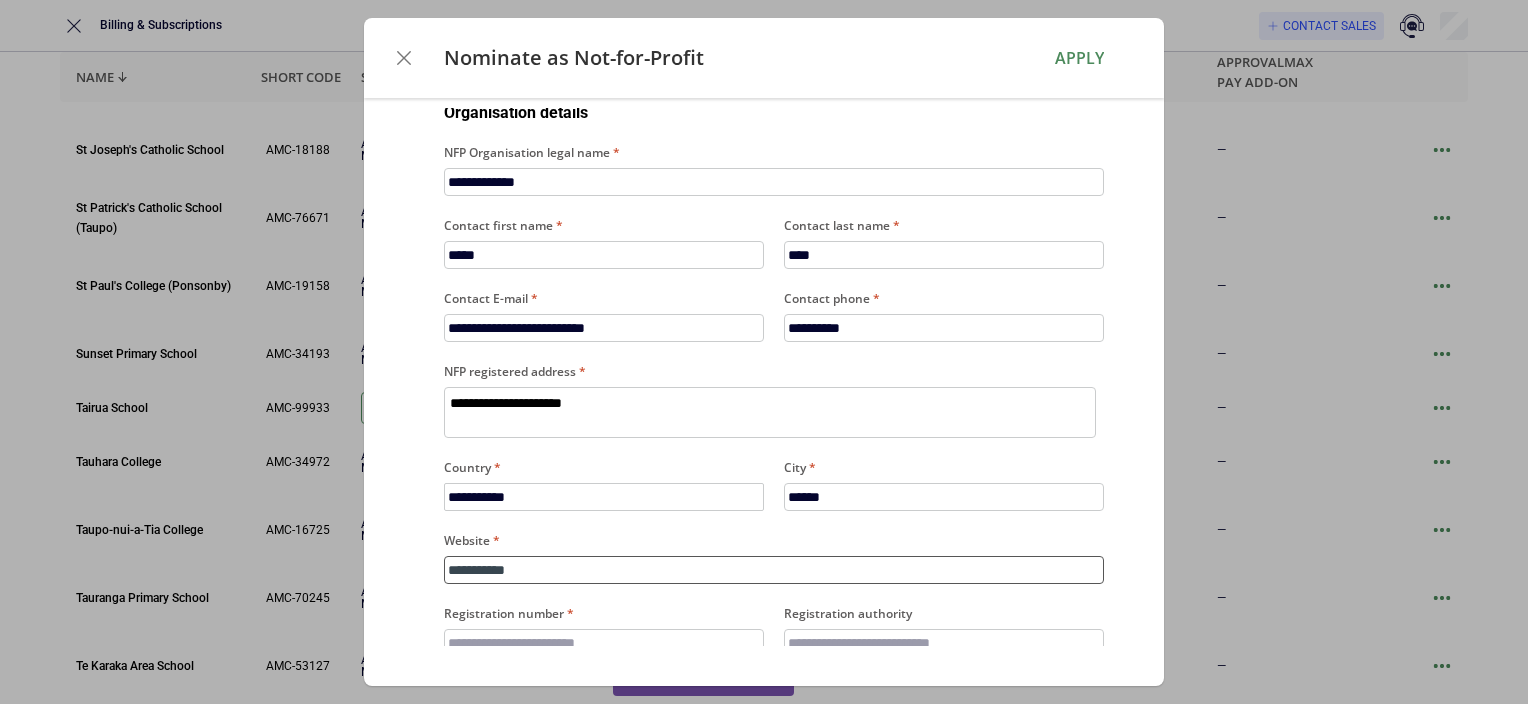 type on "**********" 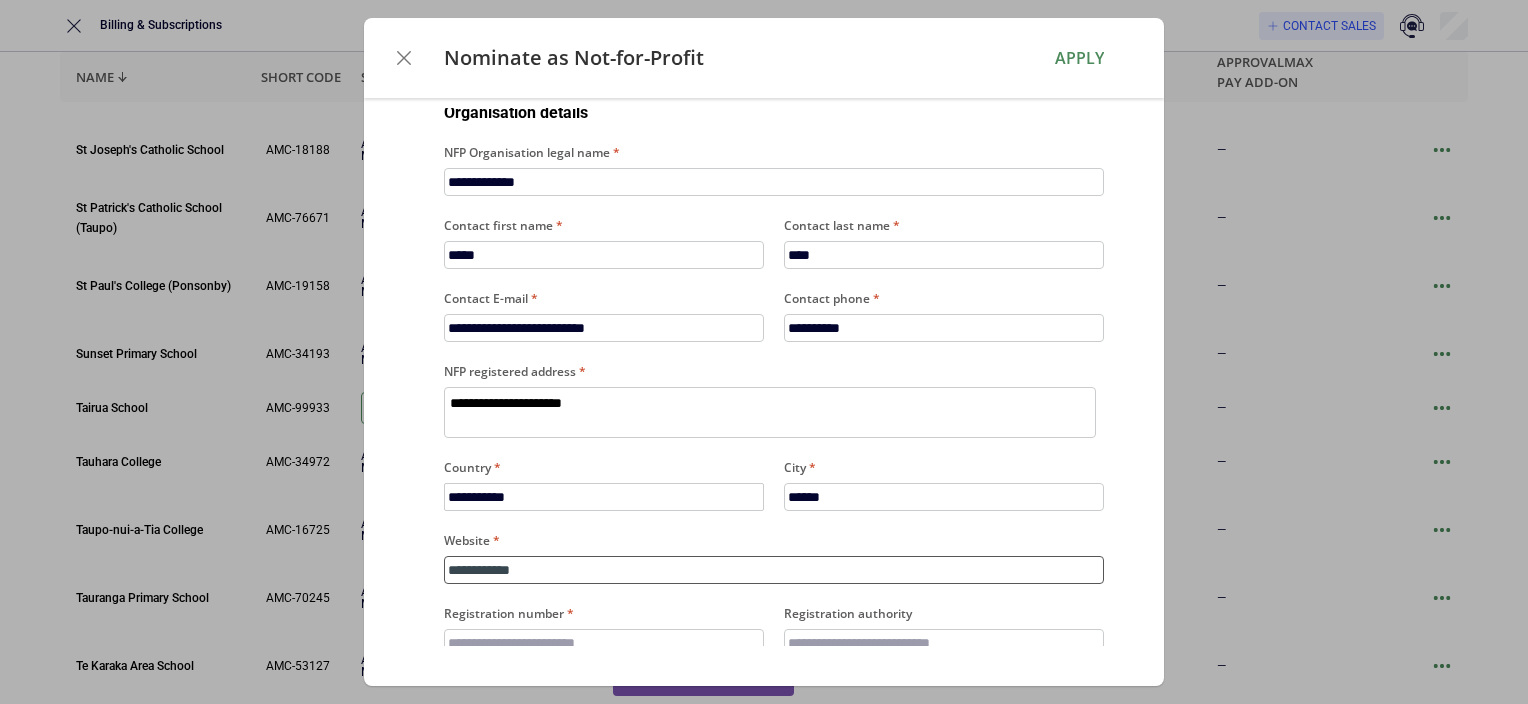 type on "**********" 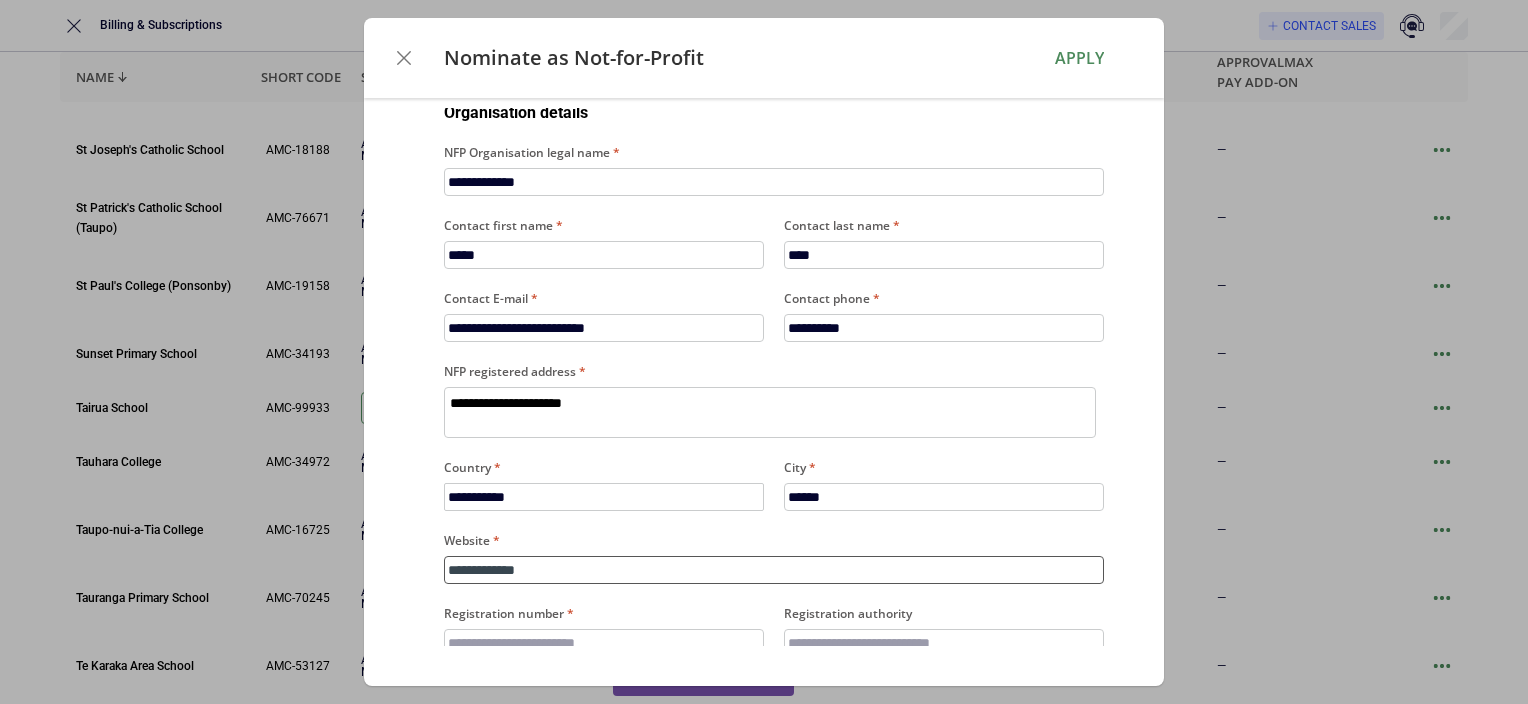 type on "**********" 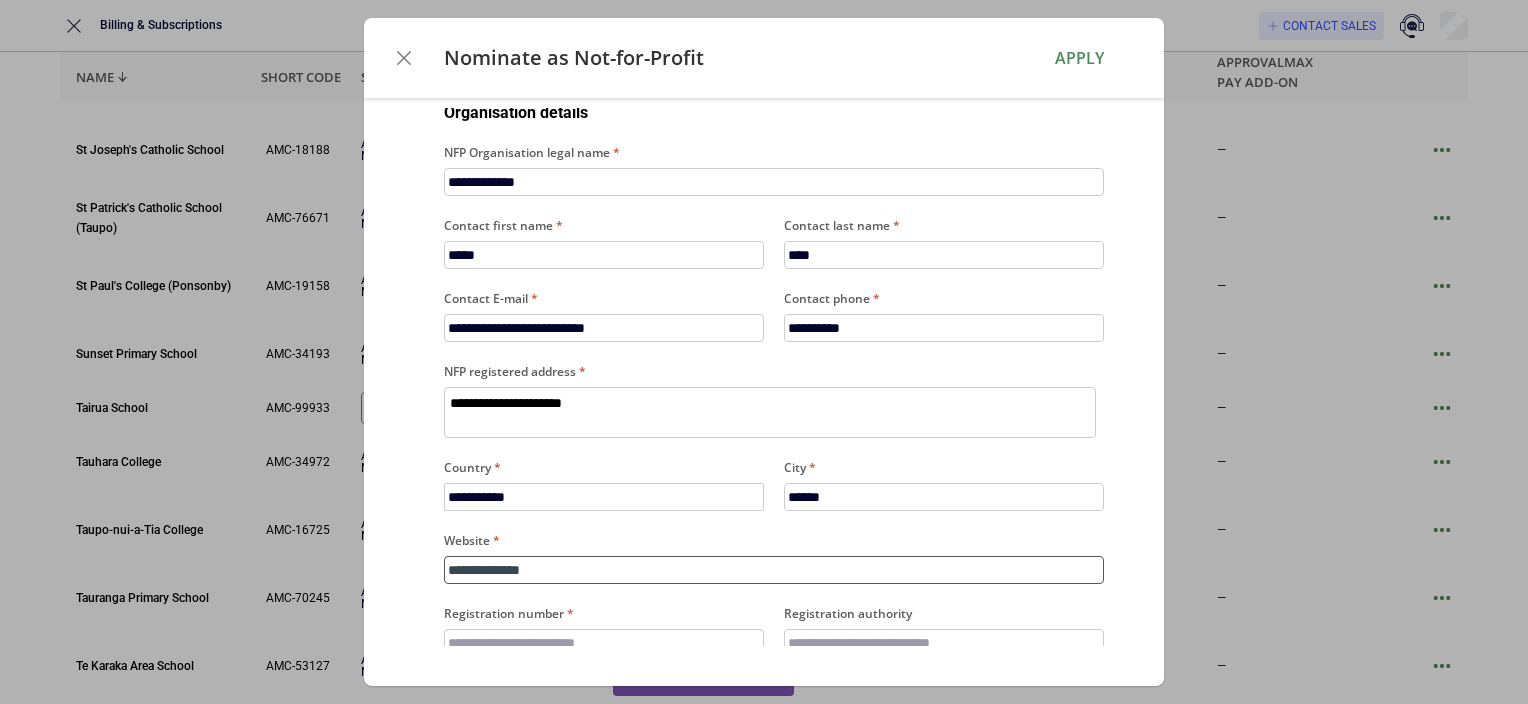 type on "**********" 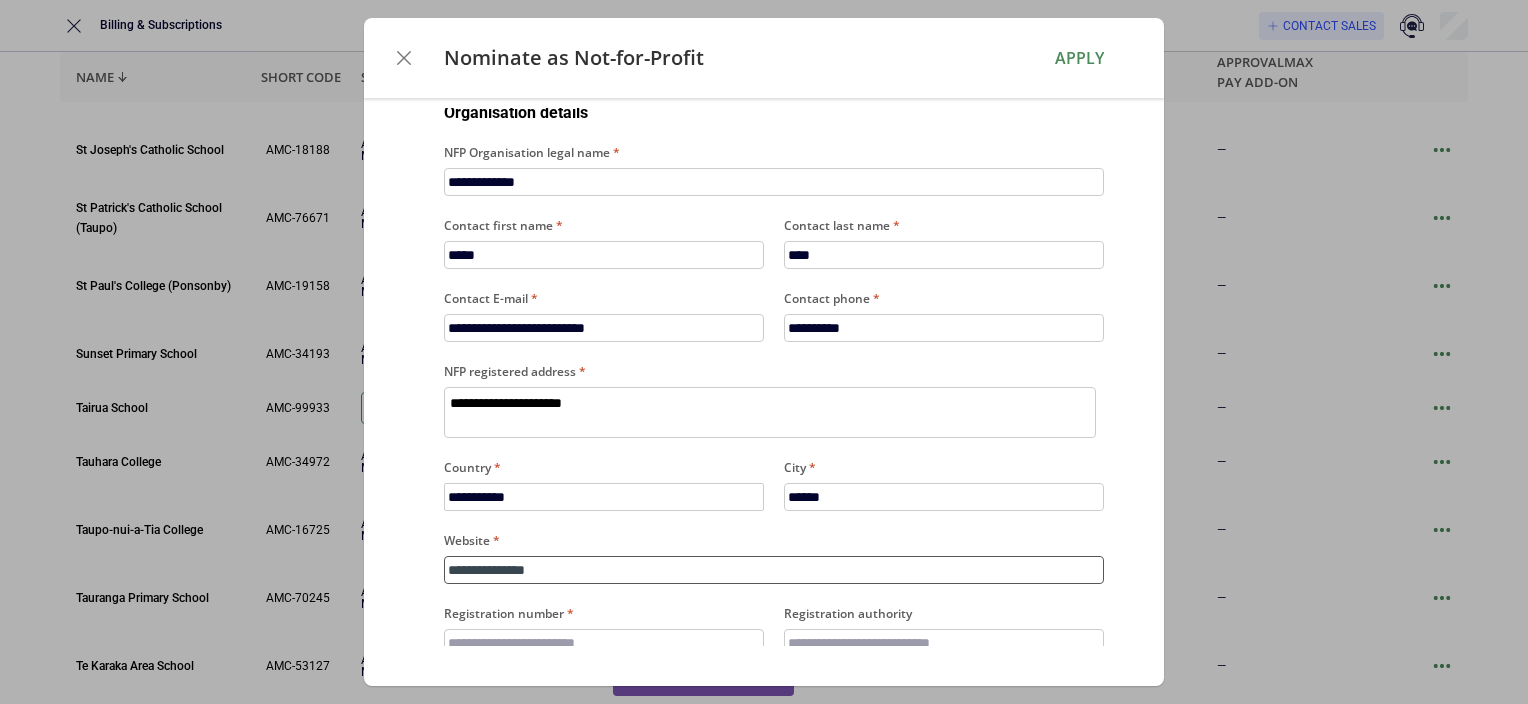 type on "**********" 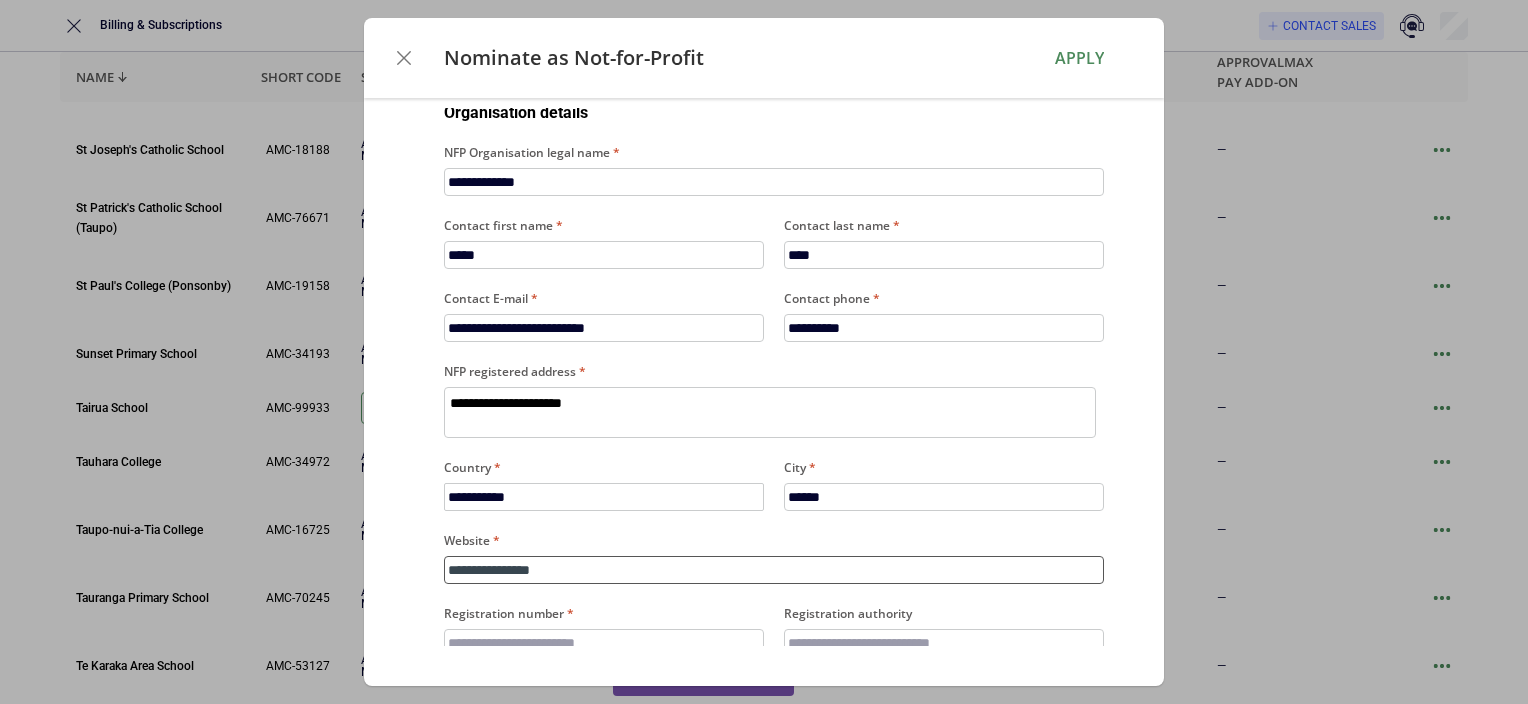 type on "**********" 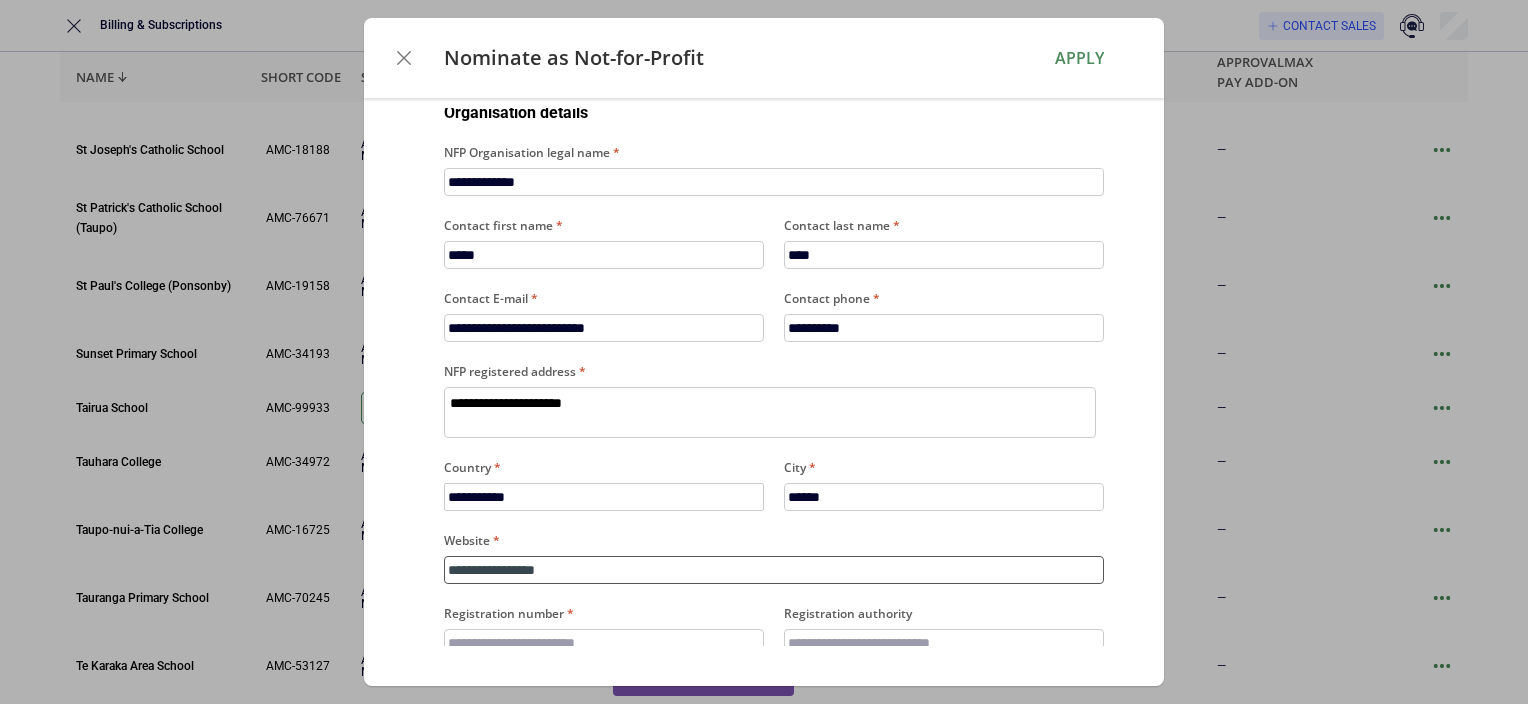type on "**********" 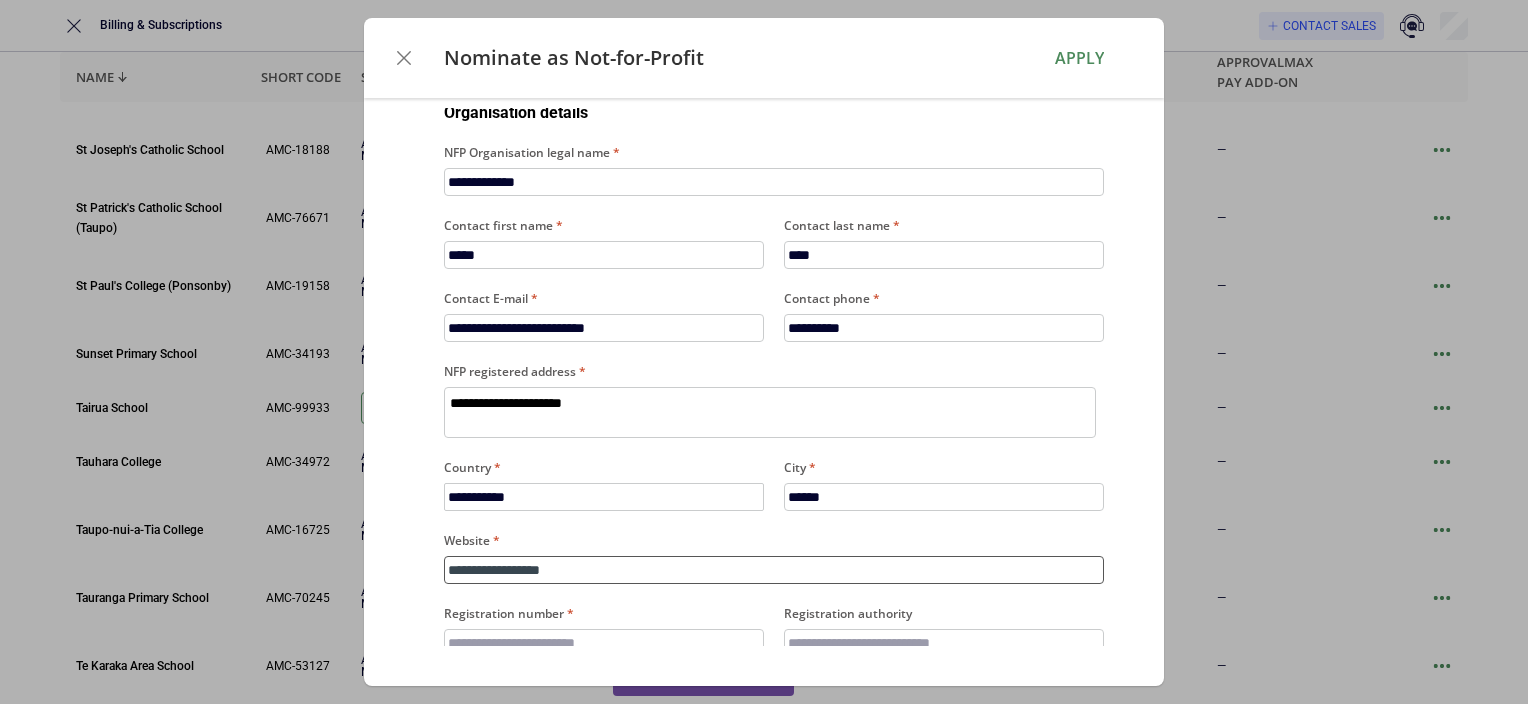 type on "**********" 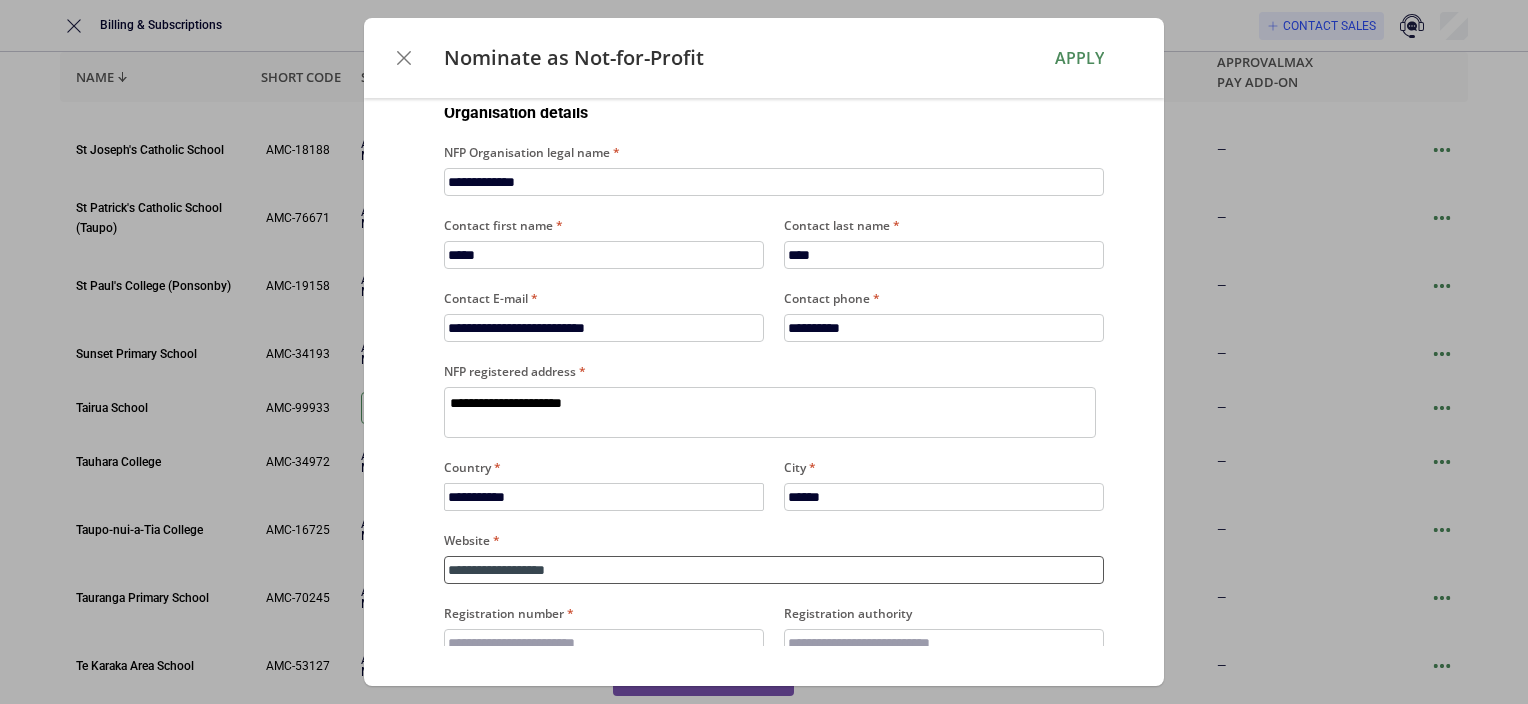type on "**********" 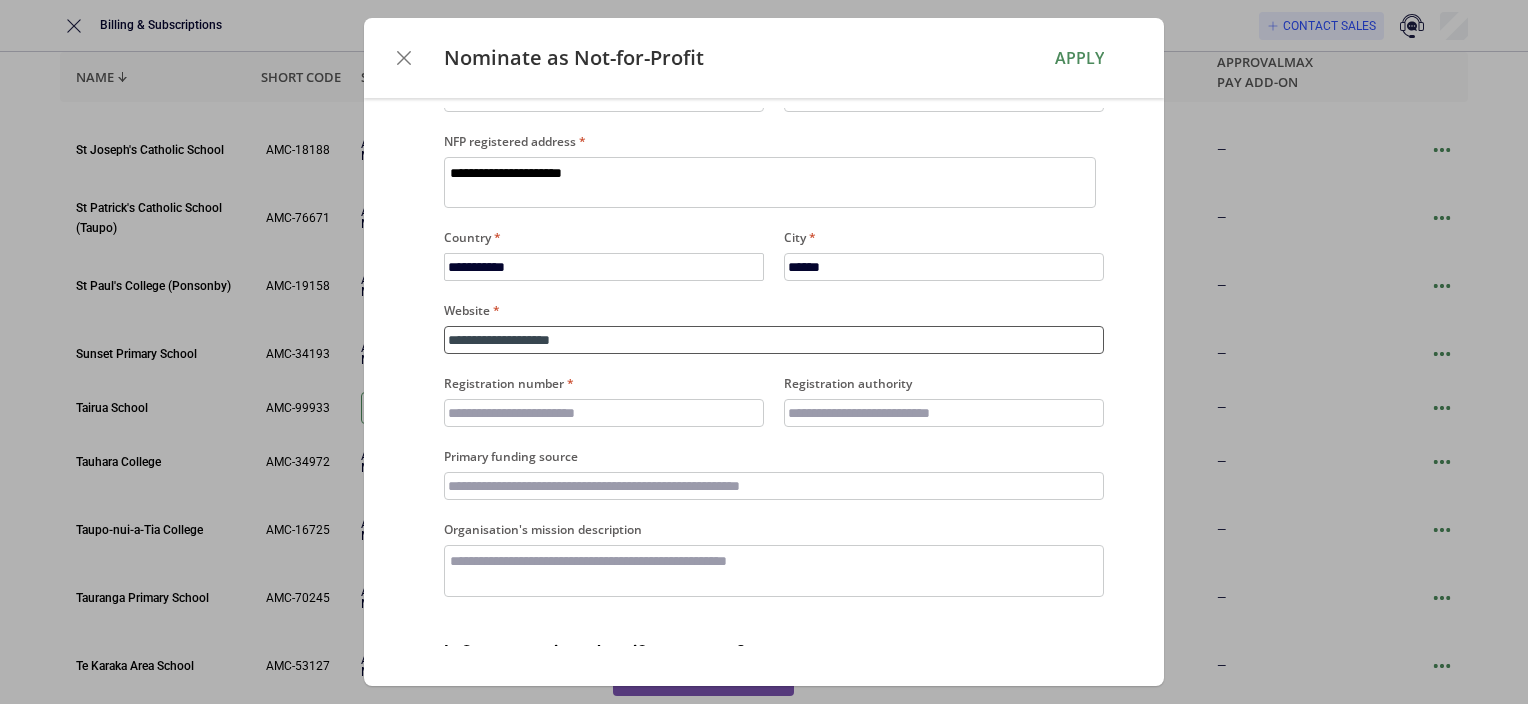 scroll, scrollTop: 544, scrollLeft: 0, axis: vertical 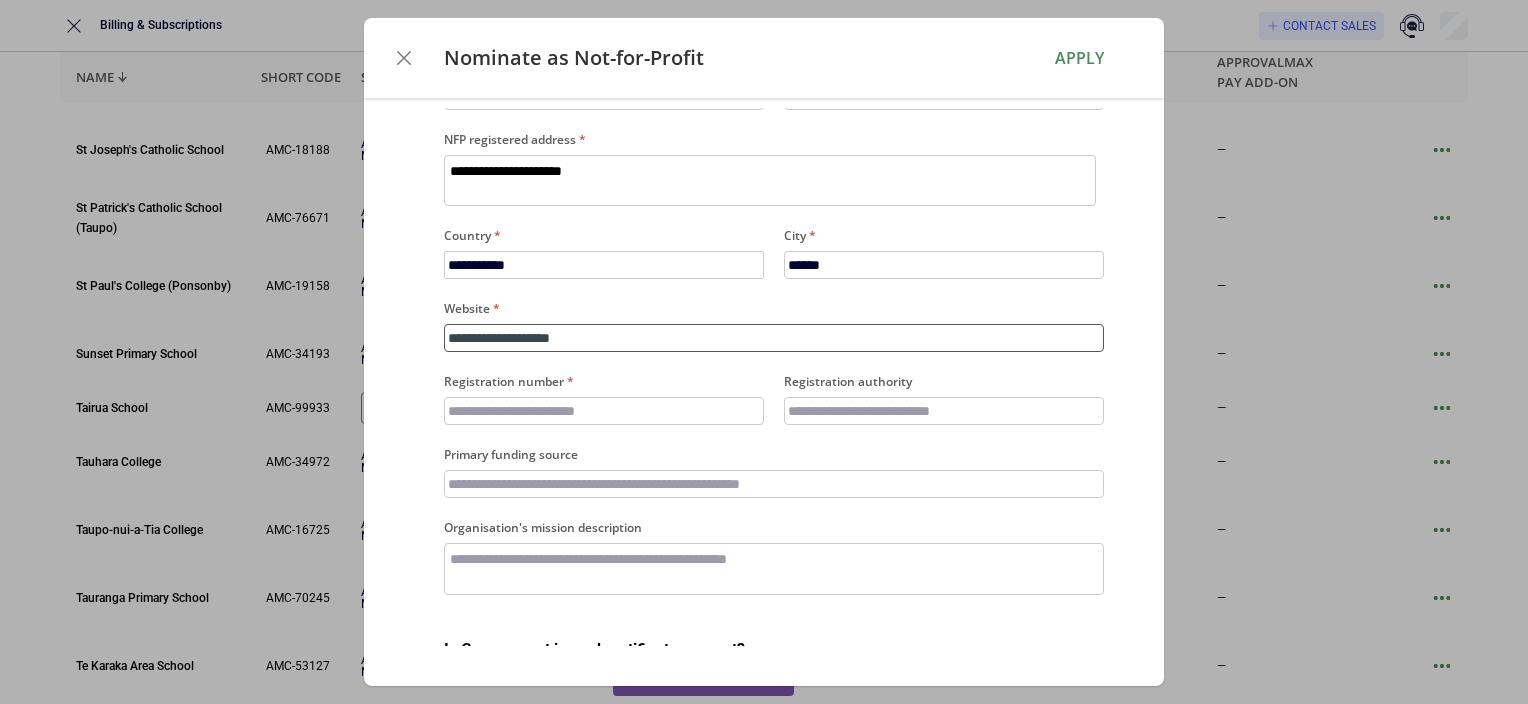 type on "**********" 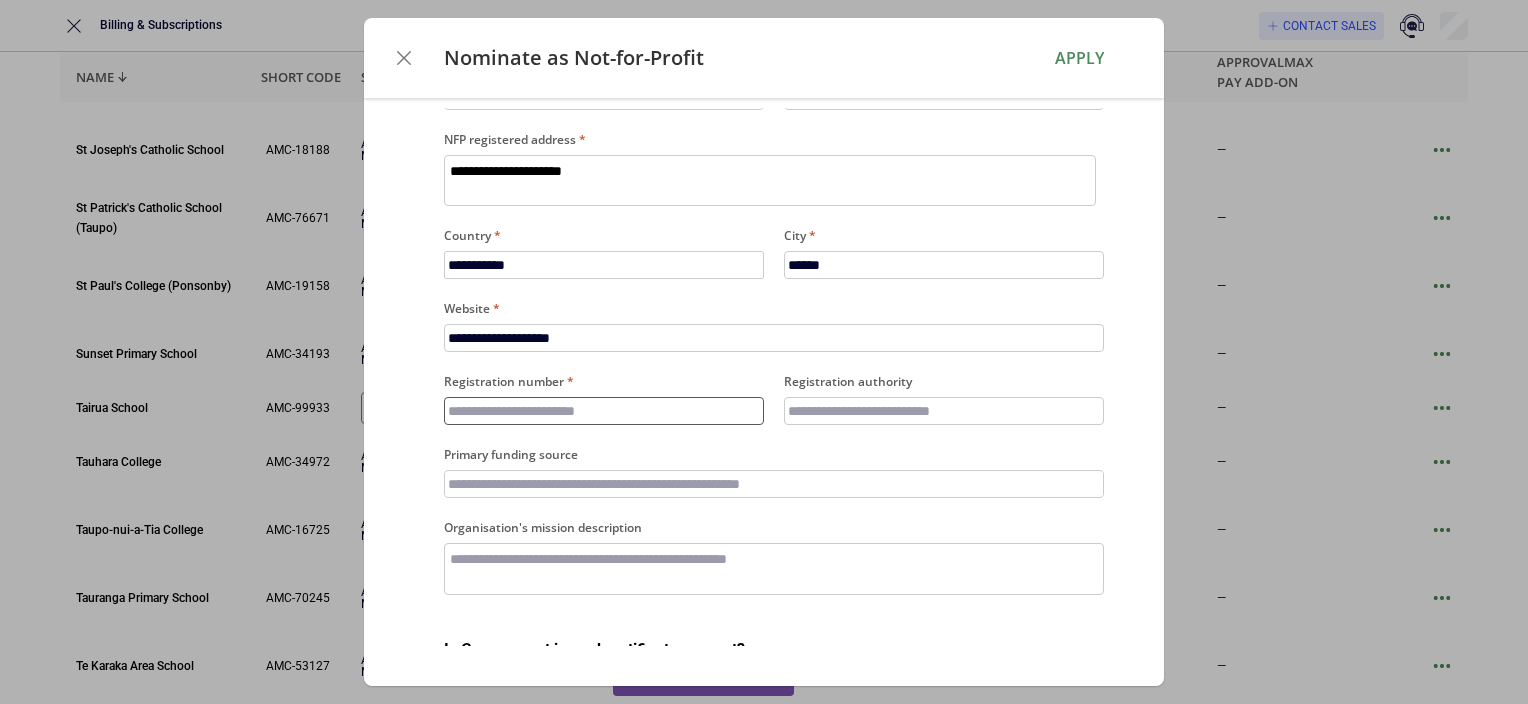 click on "Registration number" at bounding box center (604, 411) 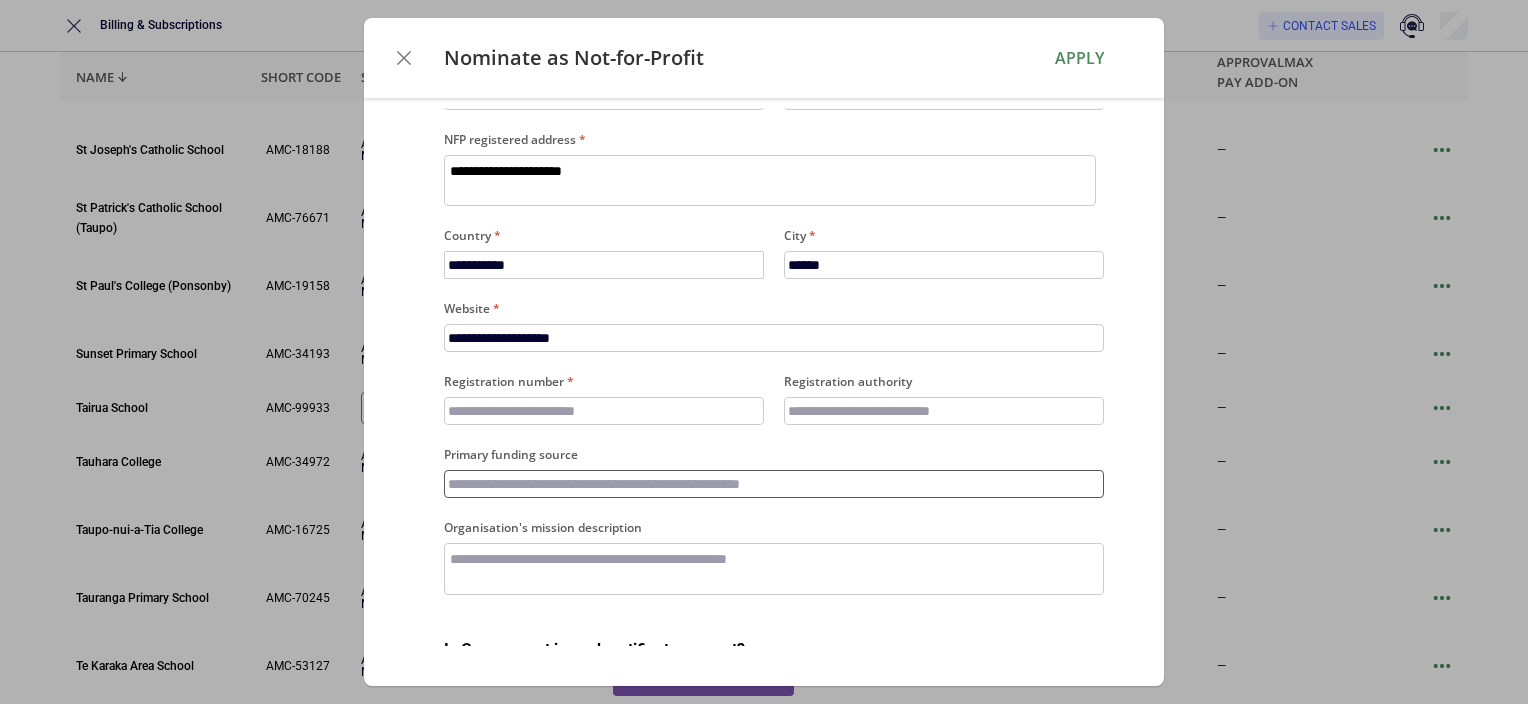 click on "Primary funding source" at bounding box center (774, 484) 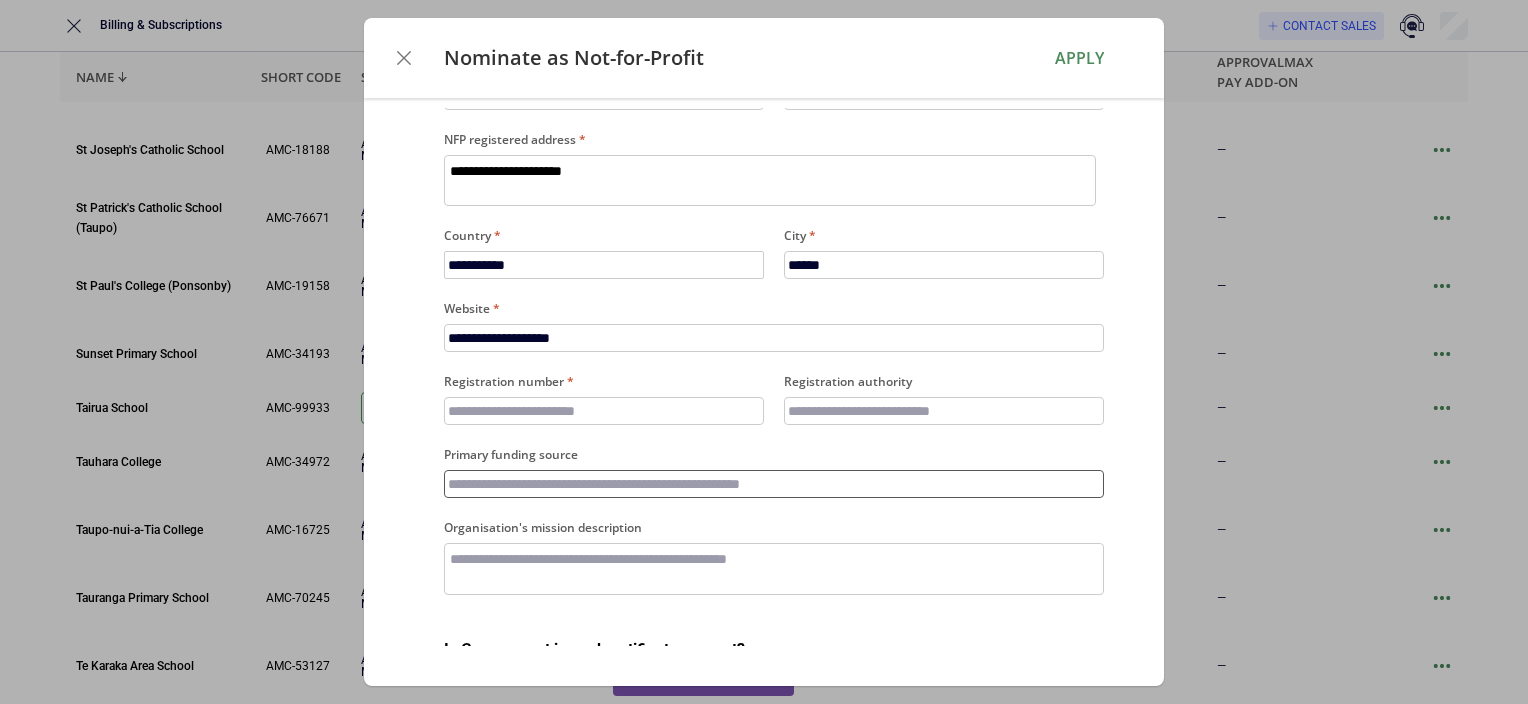type on "*" 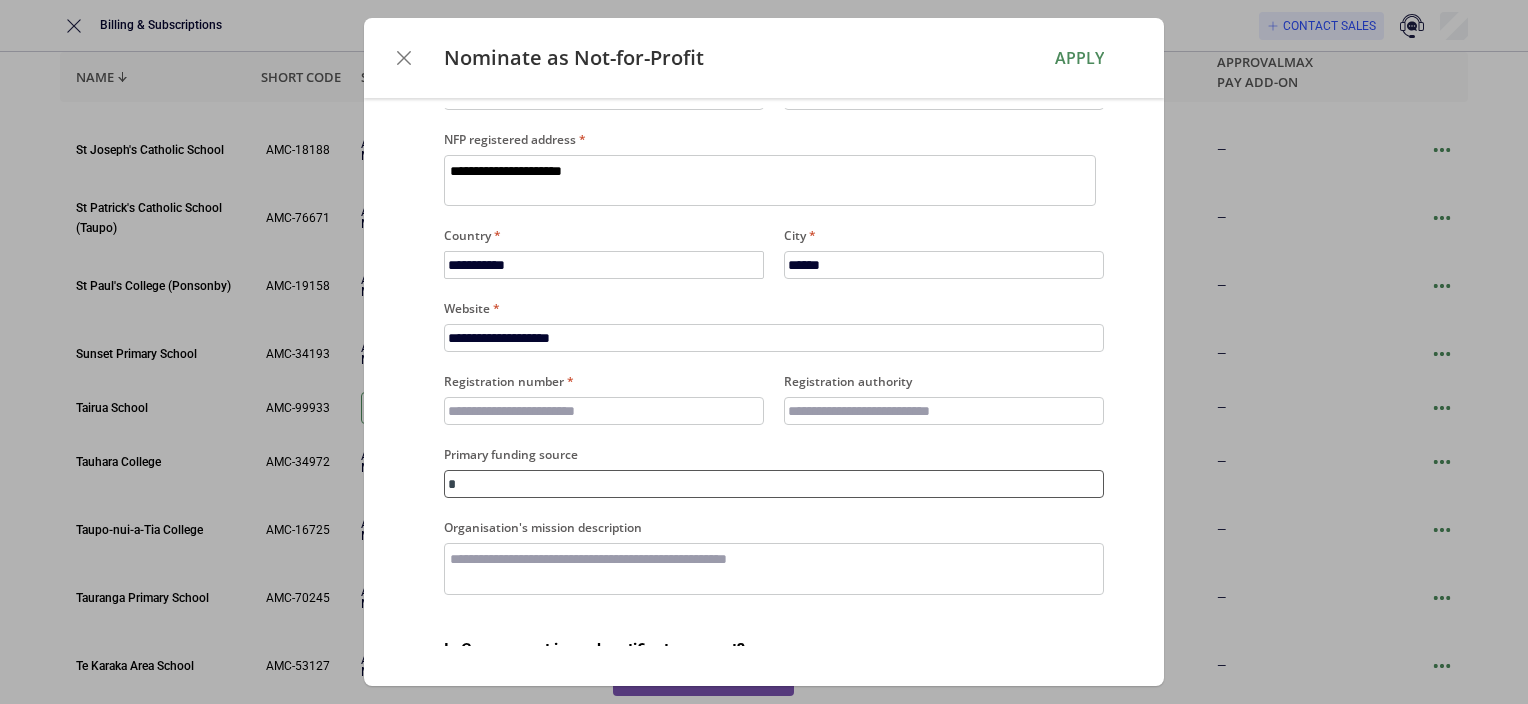 type on "**" 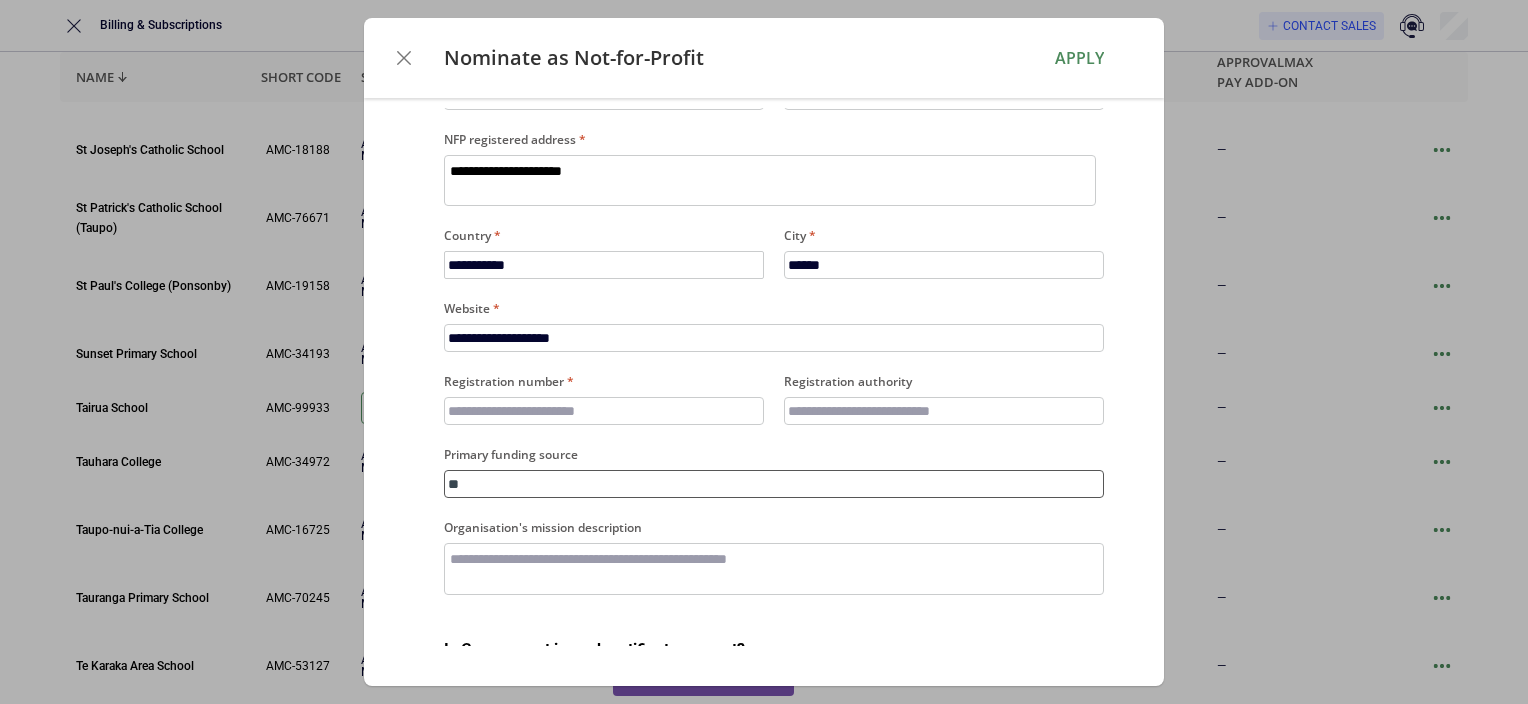 type on "***" 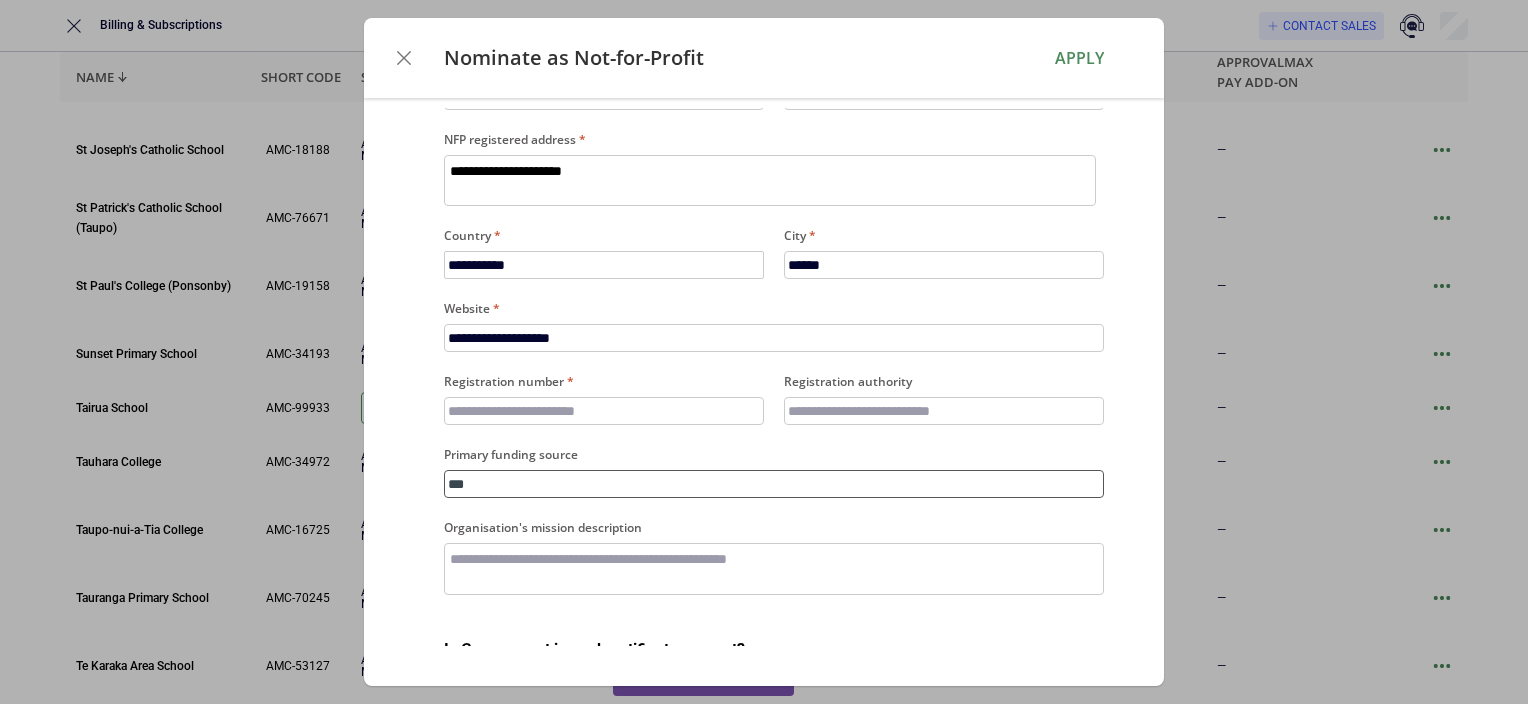 type on "****" 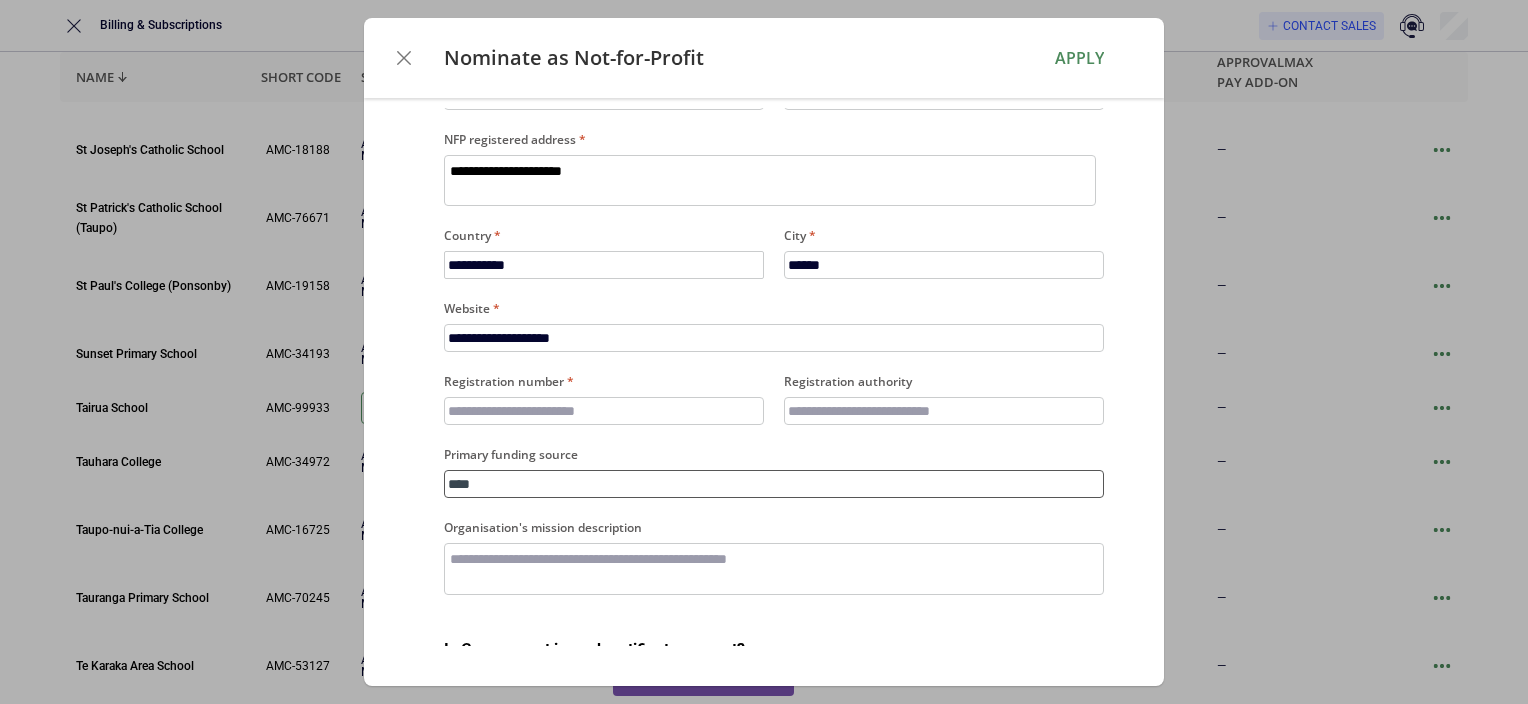 type on "*****" 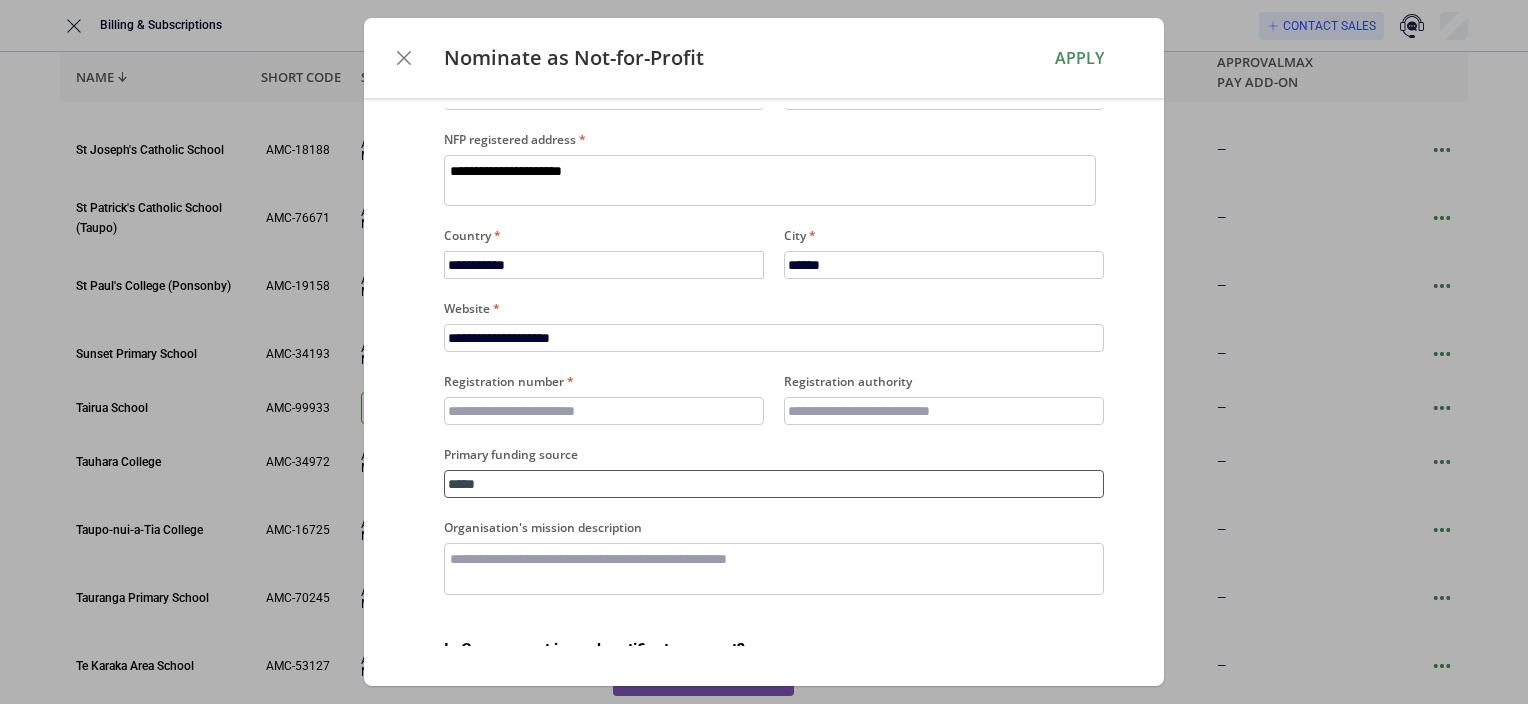 type on "******" 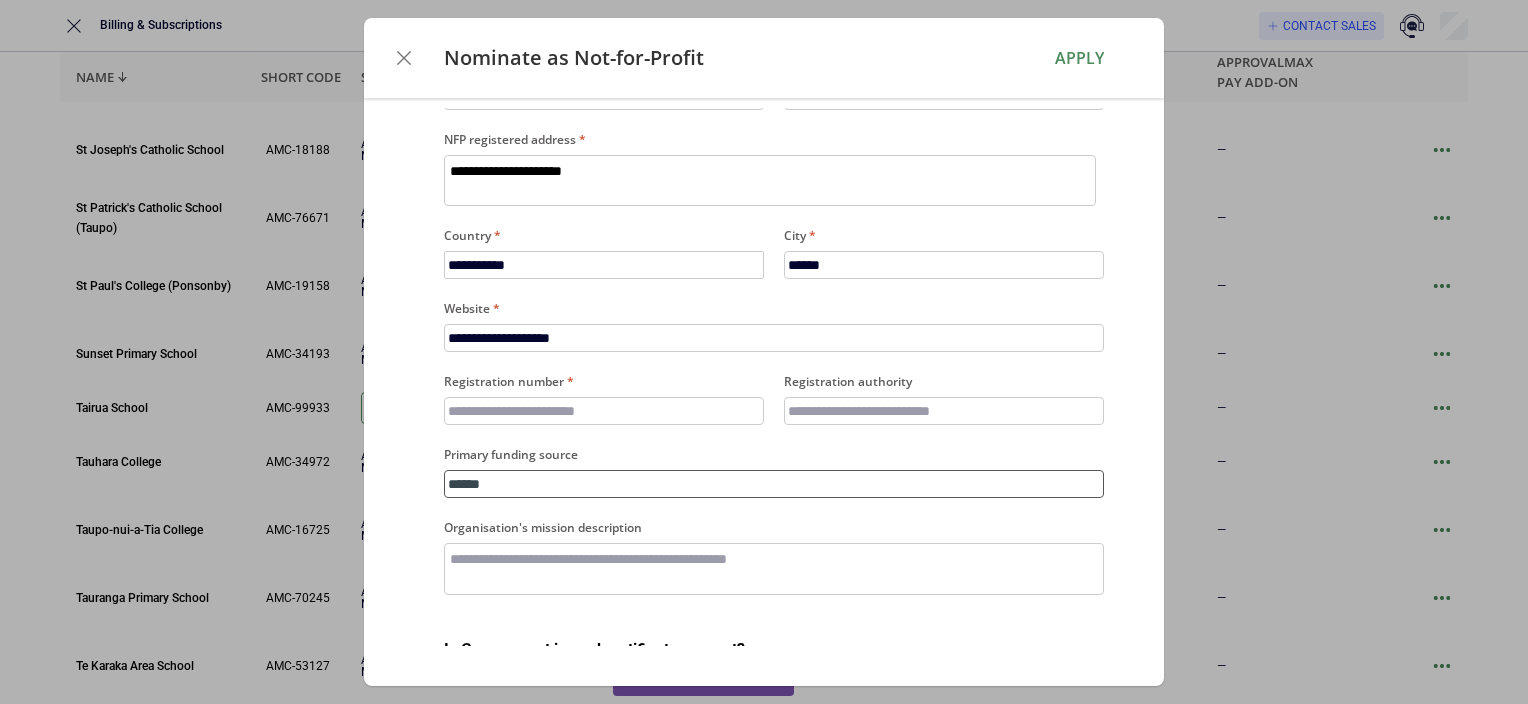type on "*******" 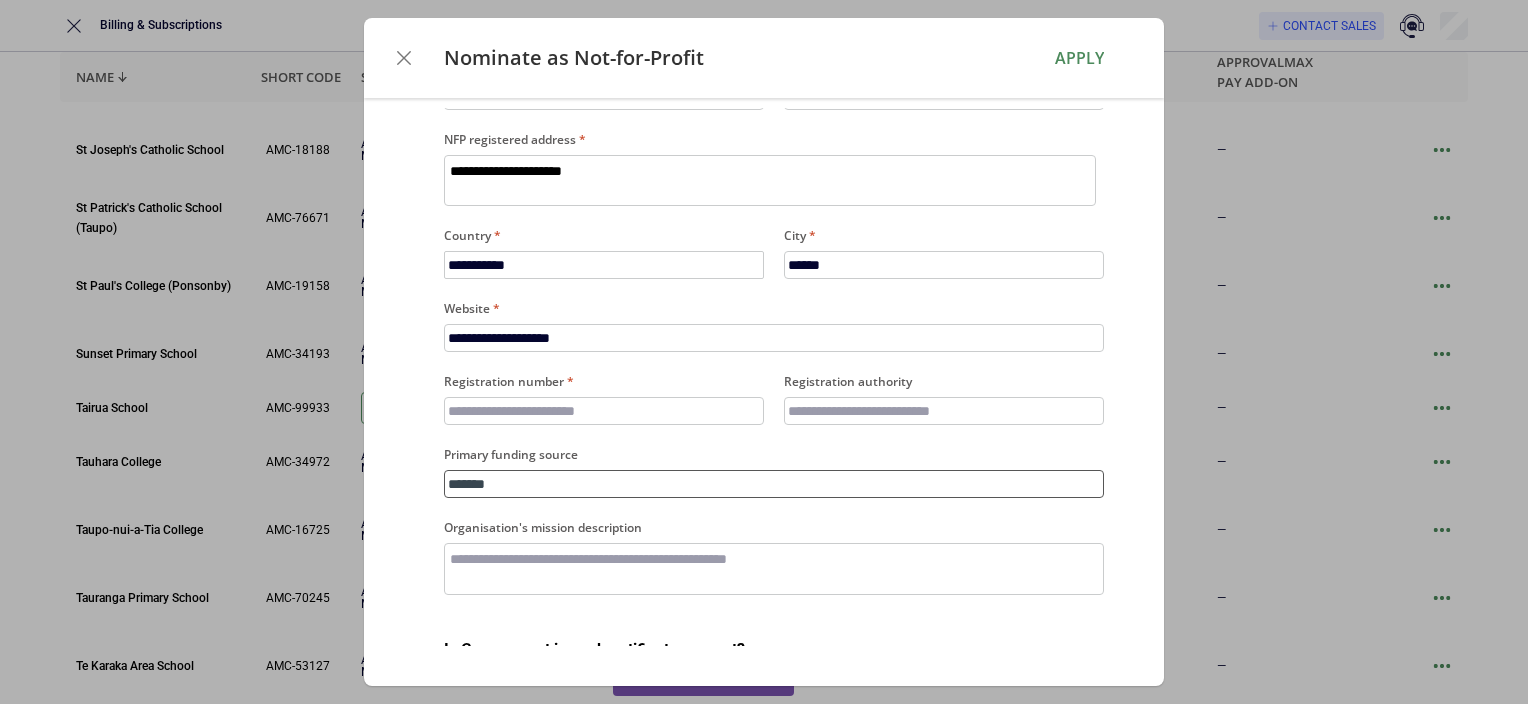 type on "********" 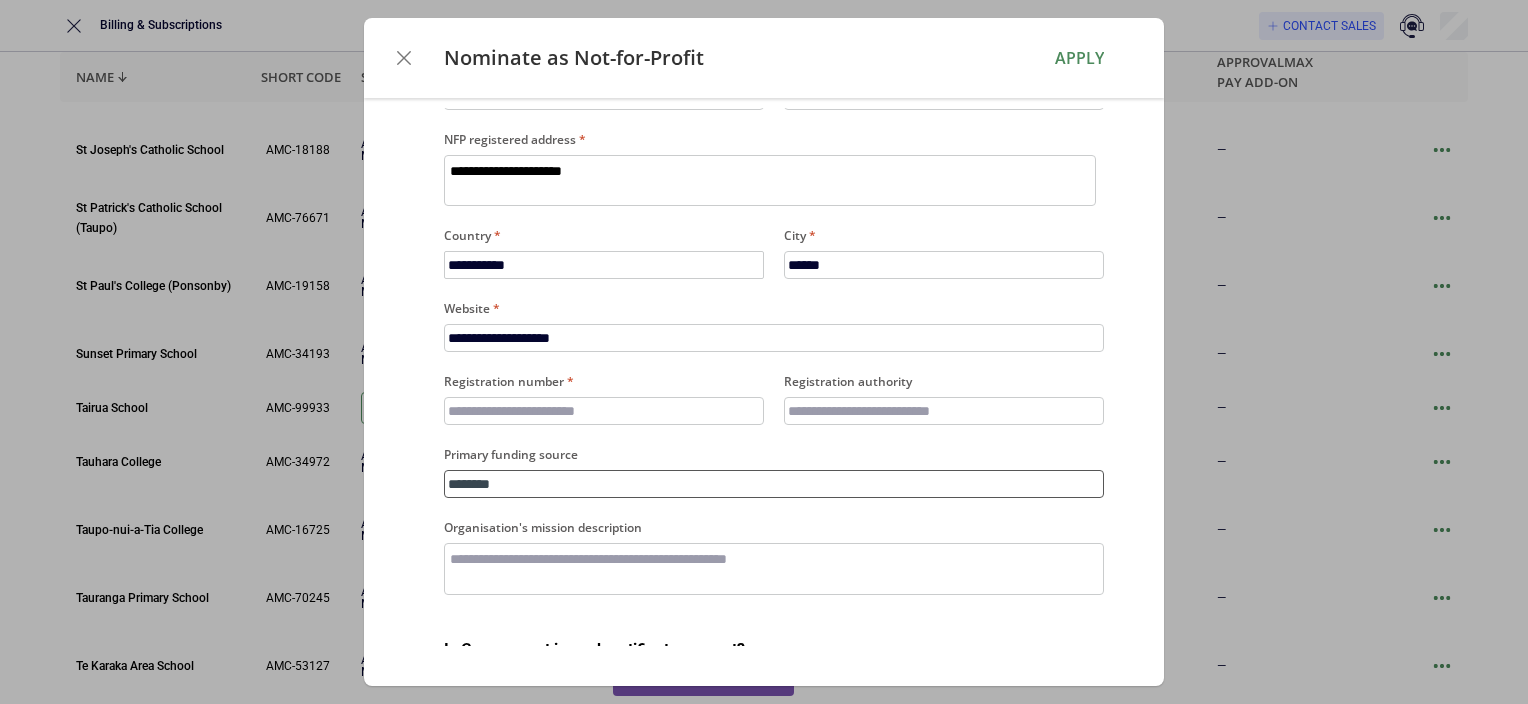 type on "*" 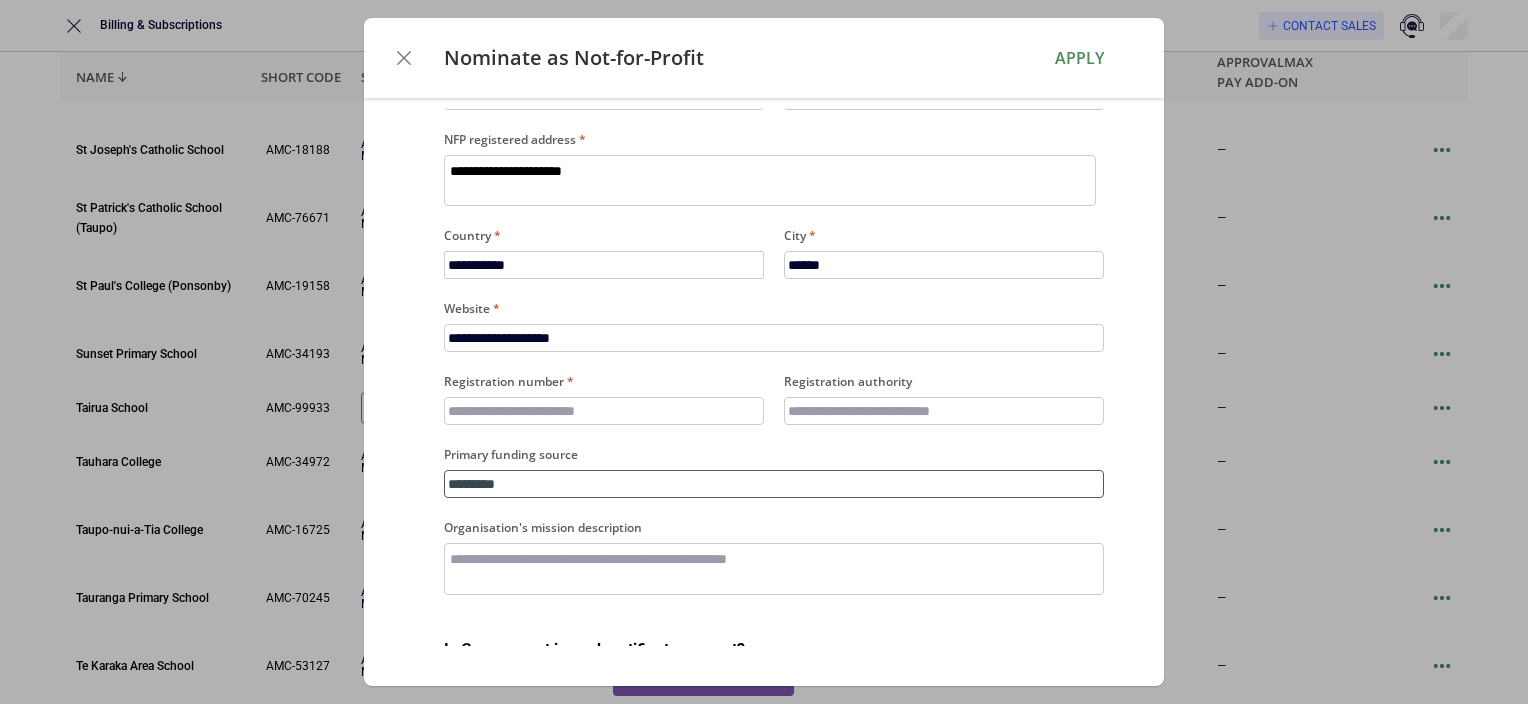 type on "*********" 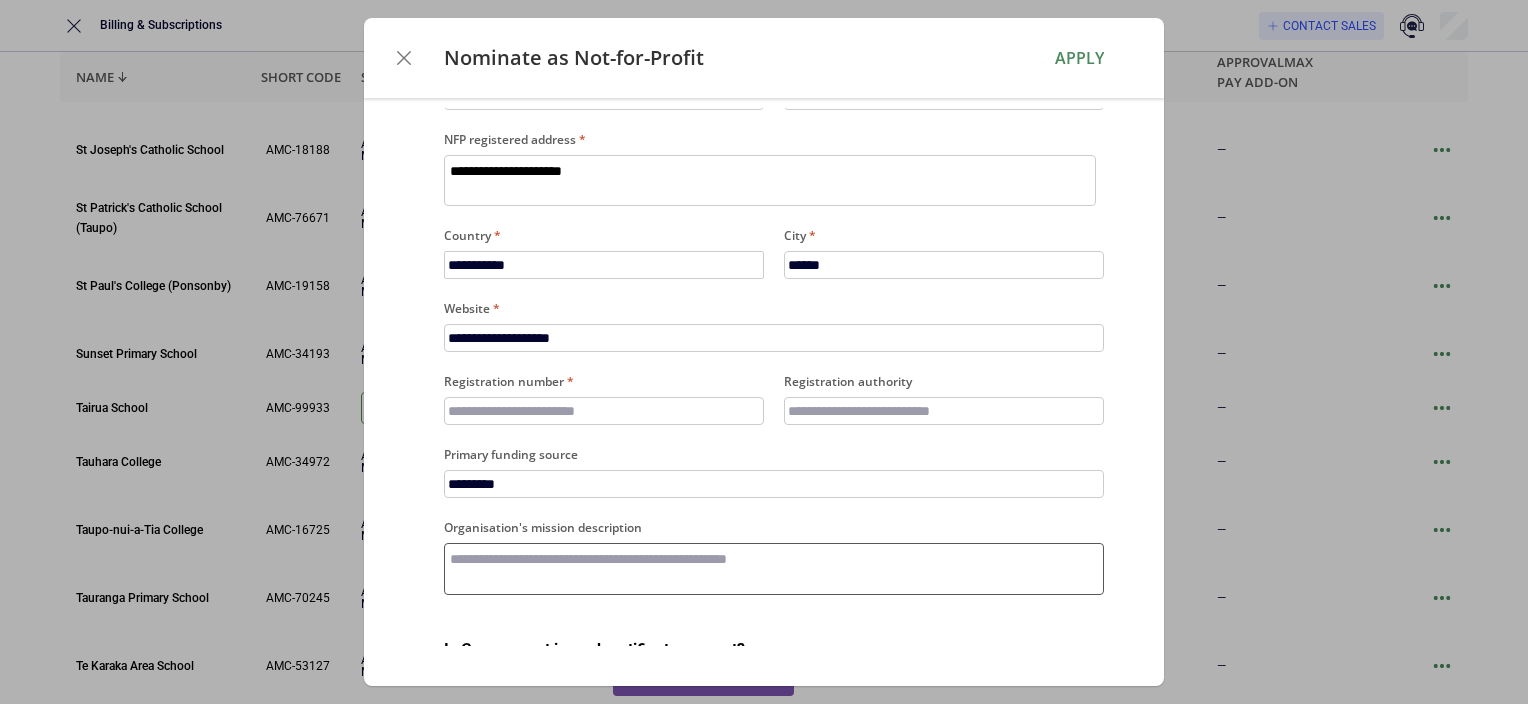 click on "Organisation's mission description" at bounding box center (774, 569) 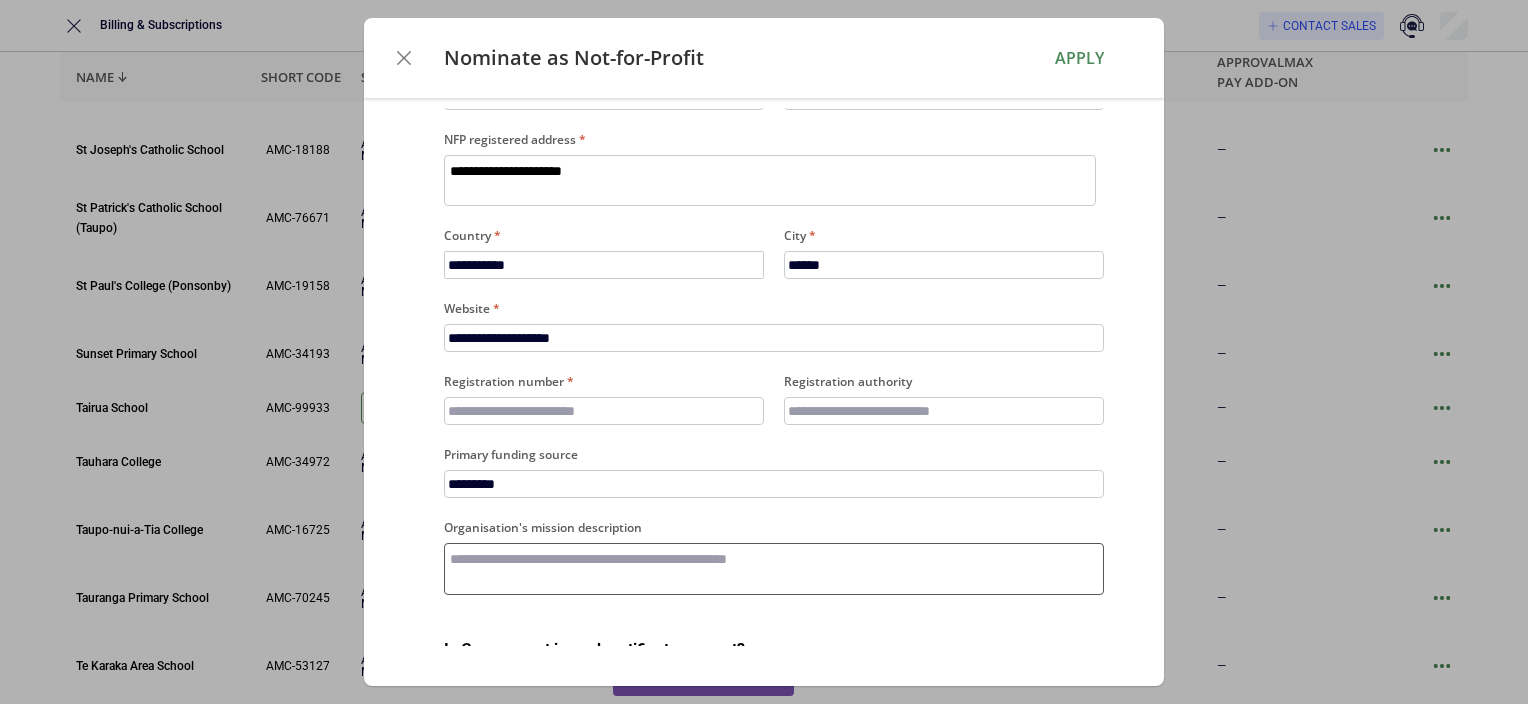 type on "*" 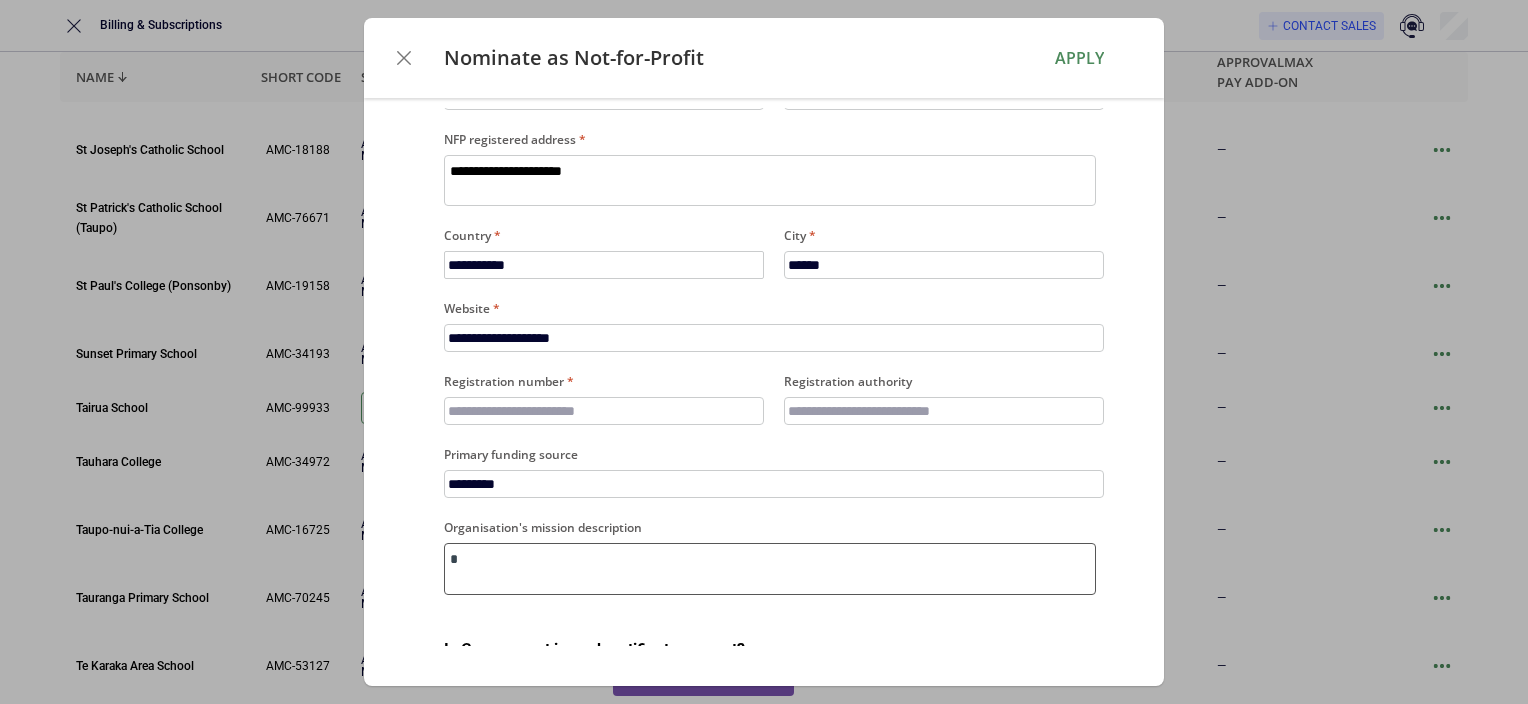 type on "**" 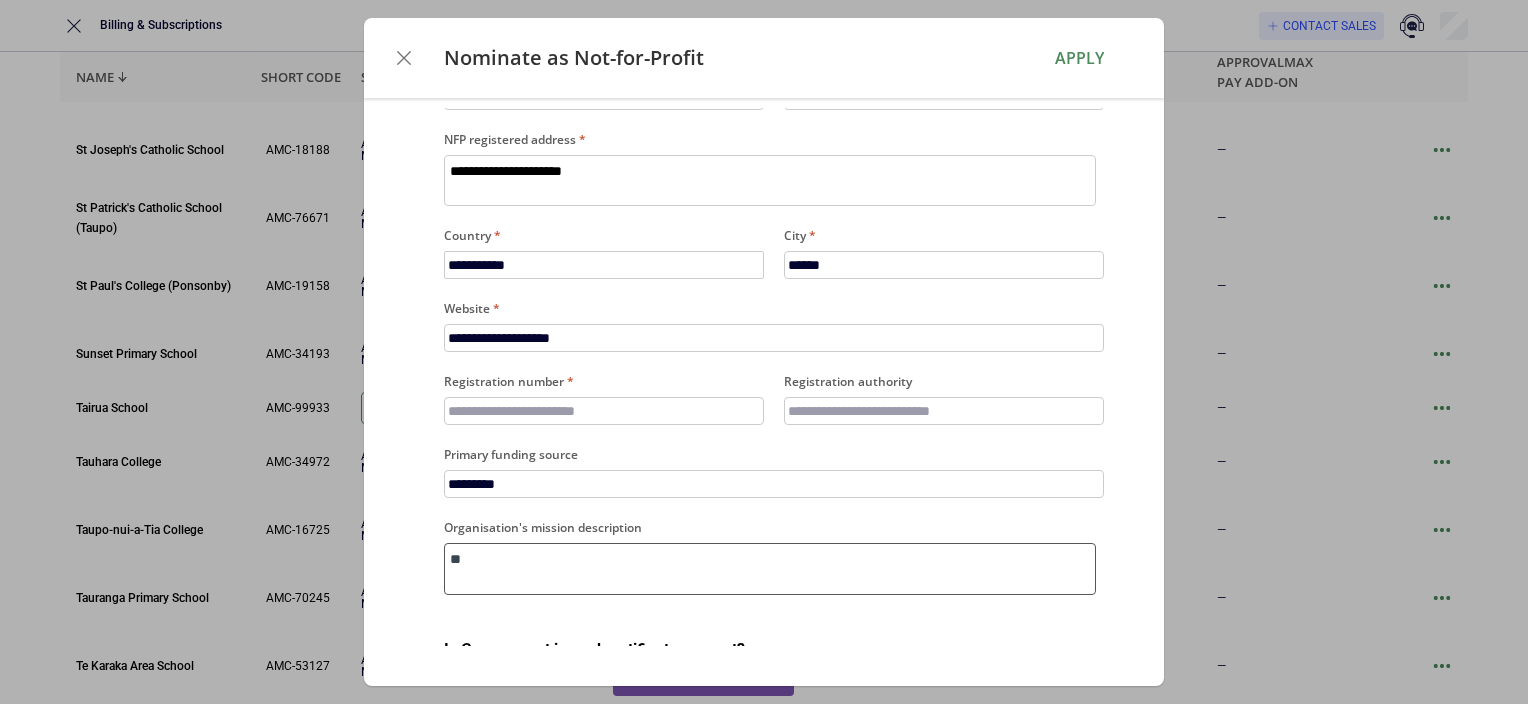 type on "***" 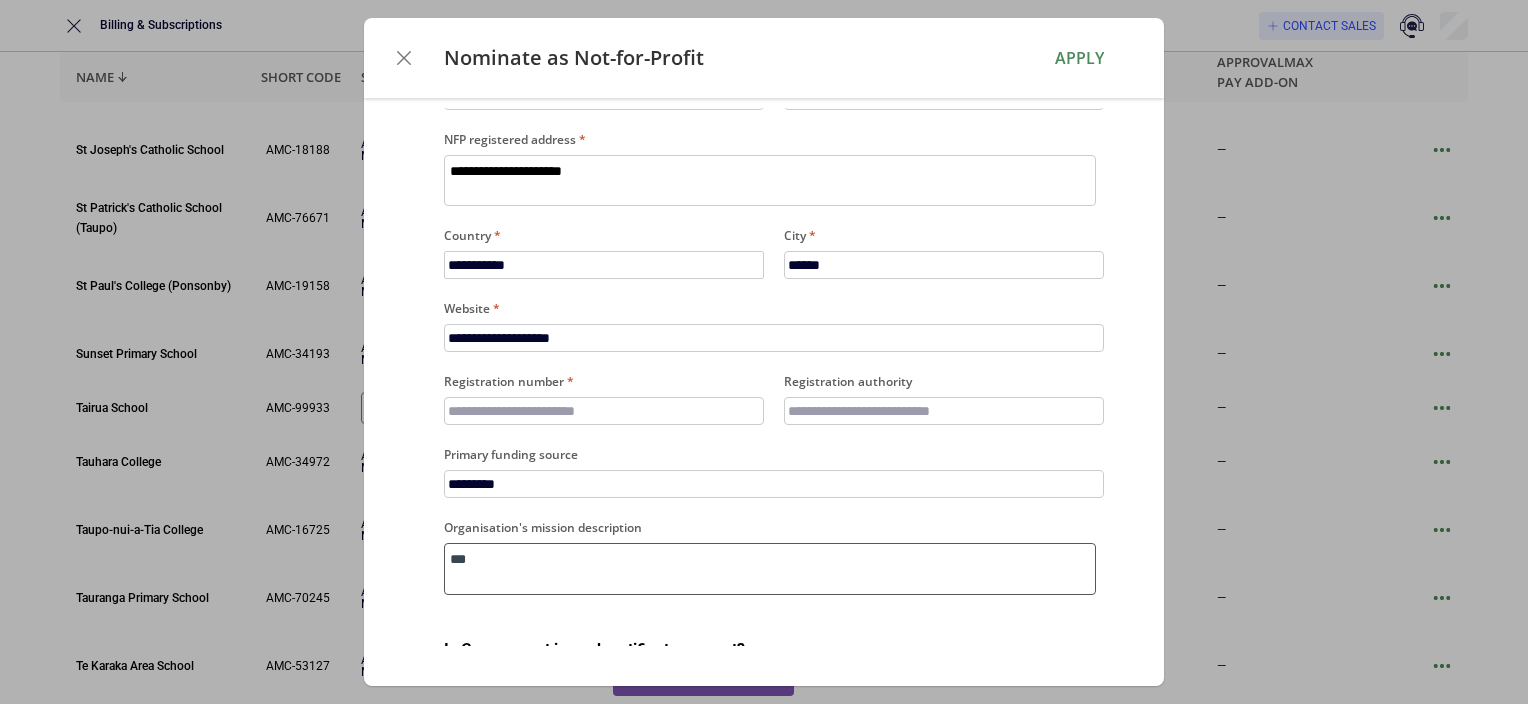 type on "****" 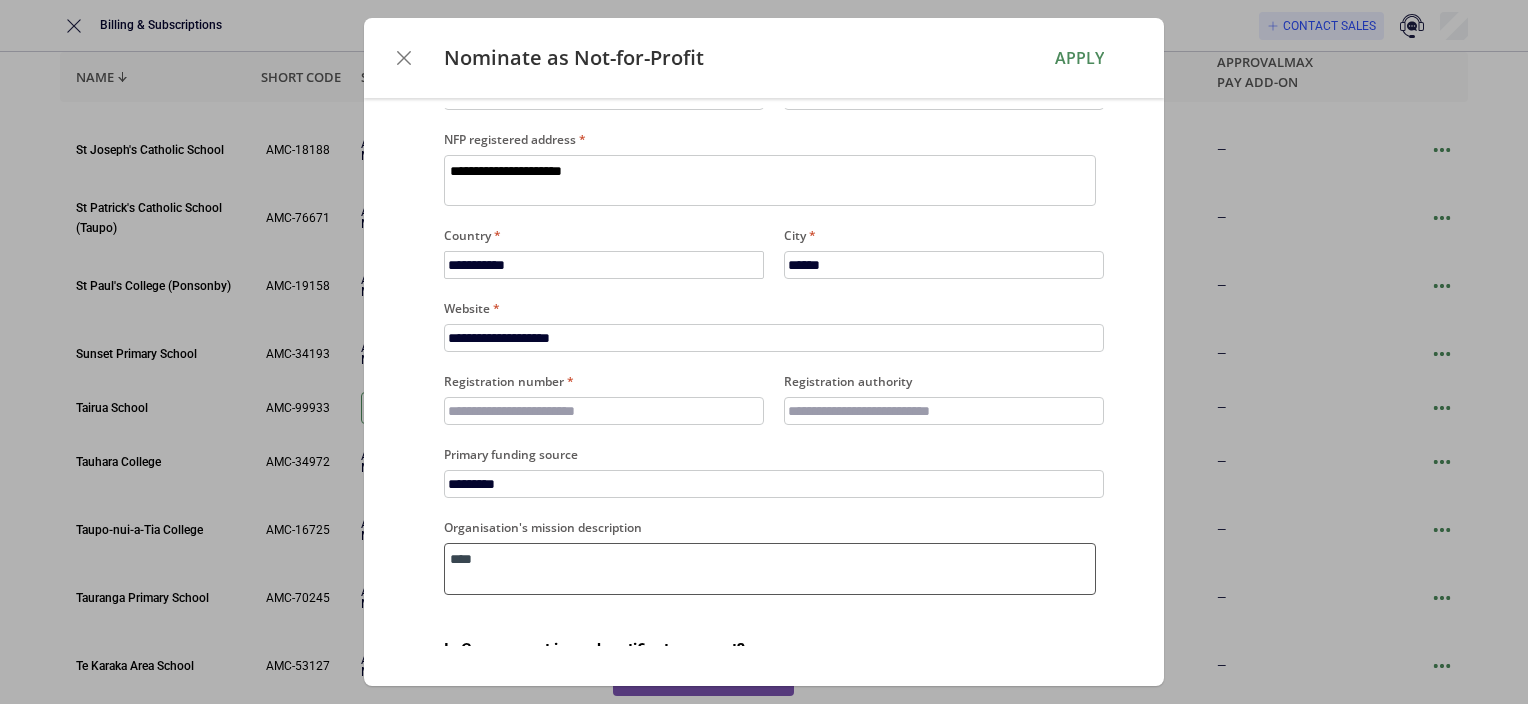 type on "*****" 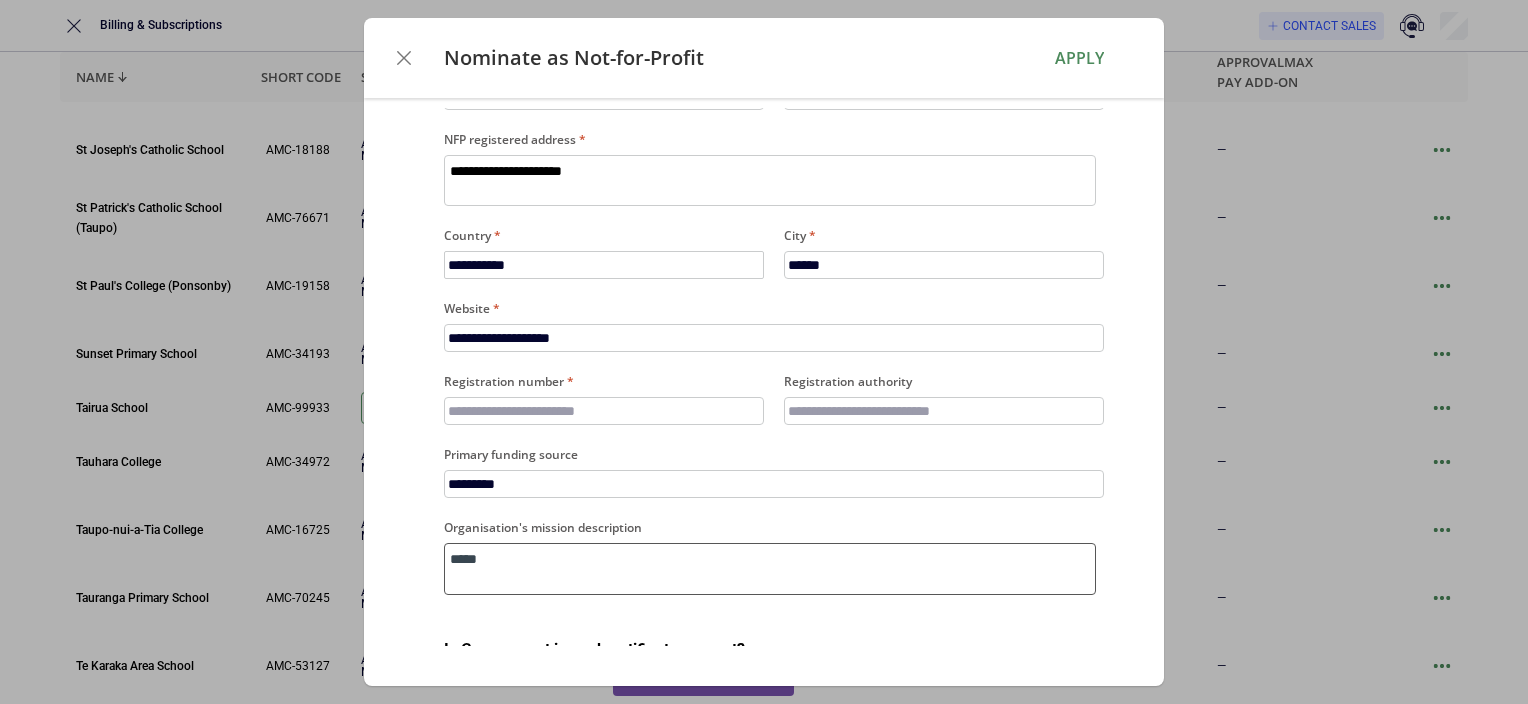 type on "******" 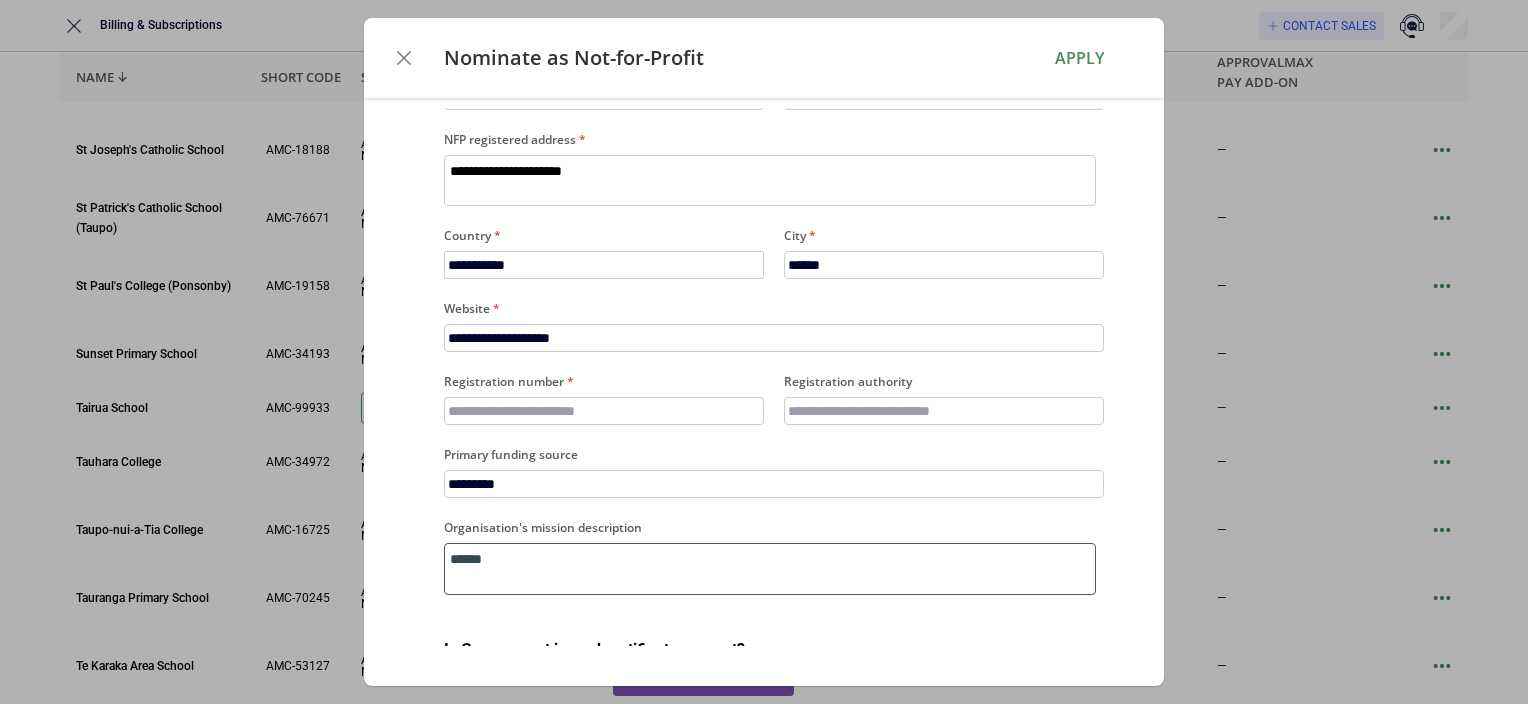 type on "*******" 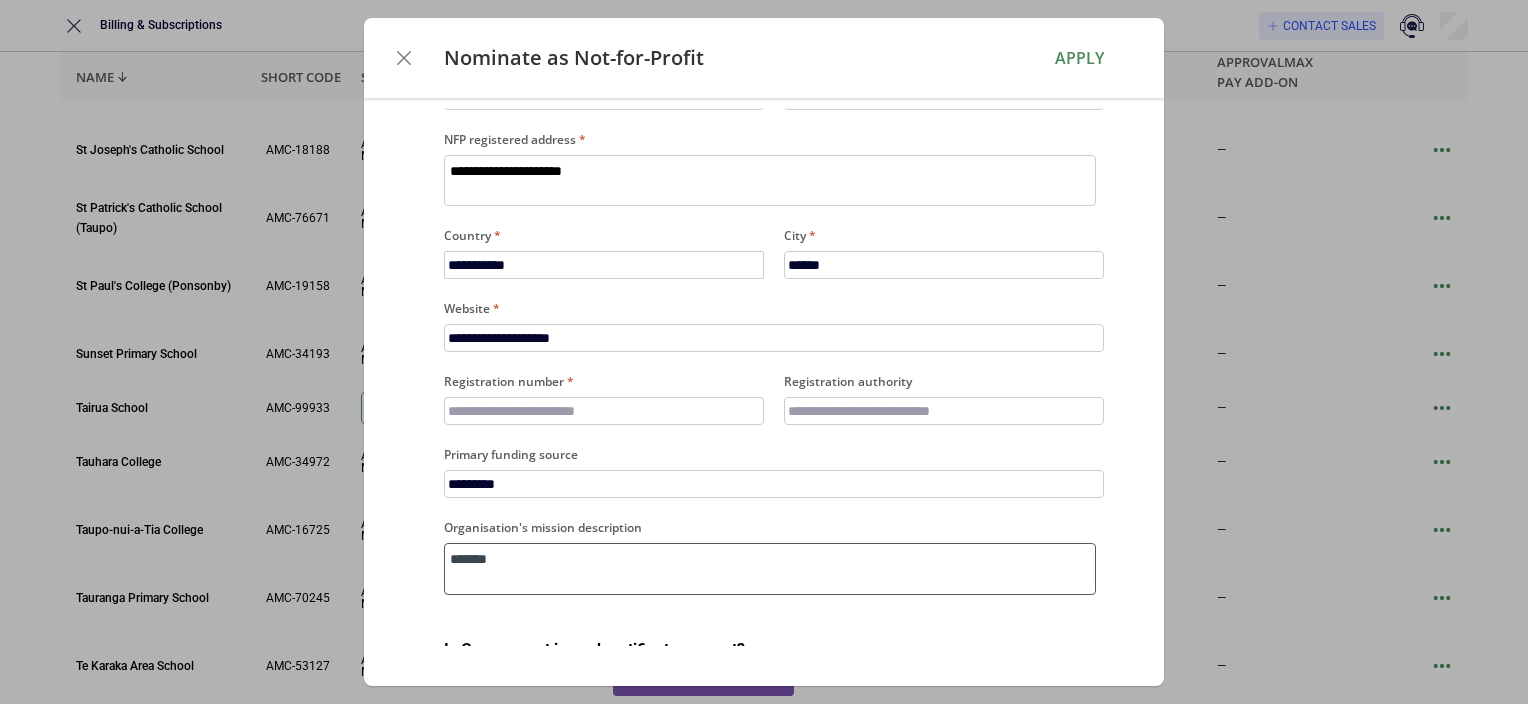type on "********" 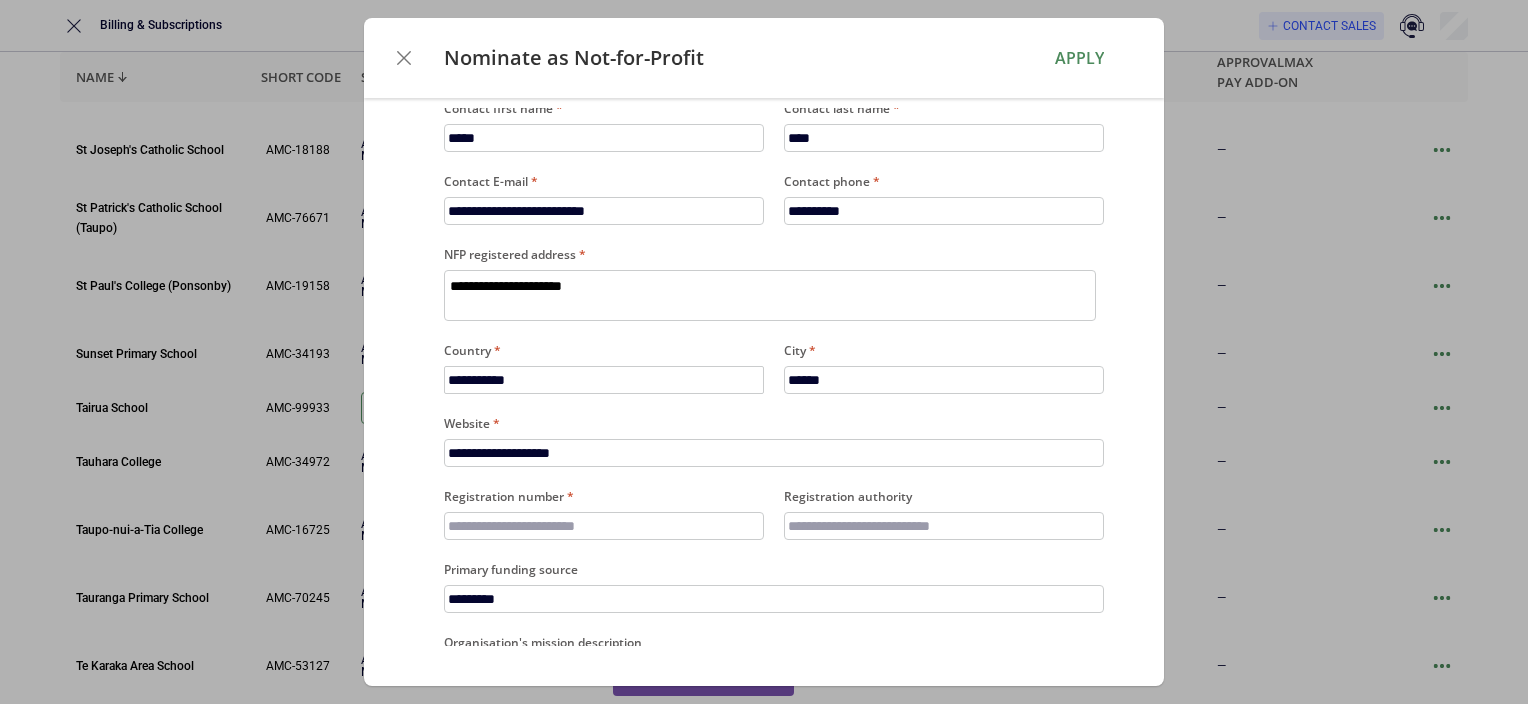 scroll, scrollTop: 444, scrollLeft: 0, axis: vertical 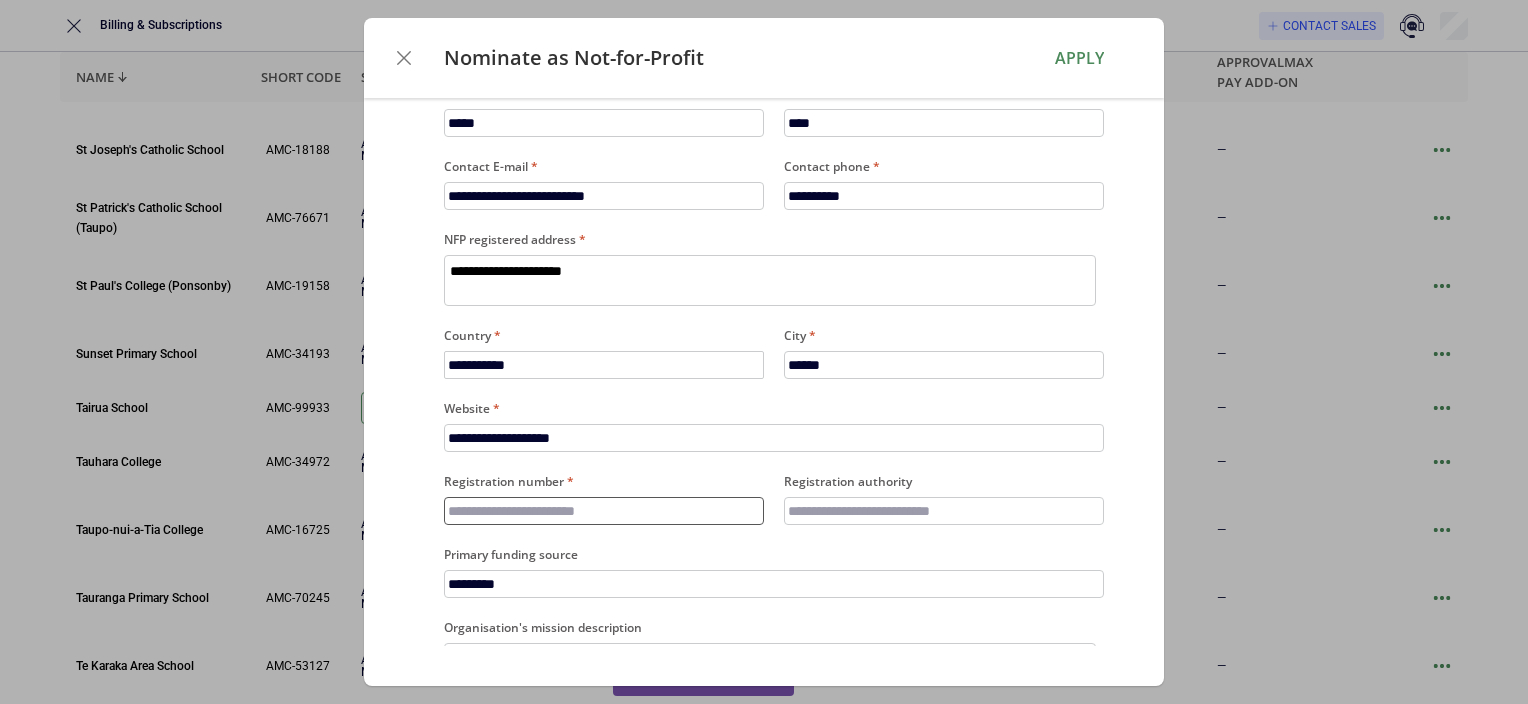 click on "Registration number" at bounding box center [604, 511] 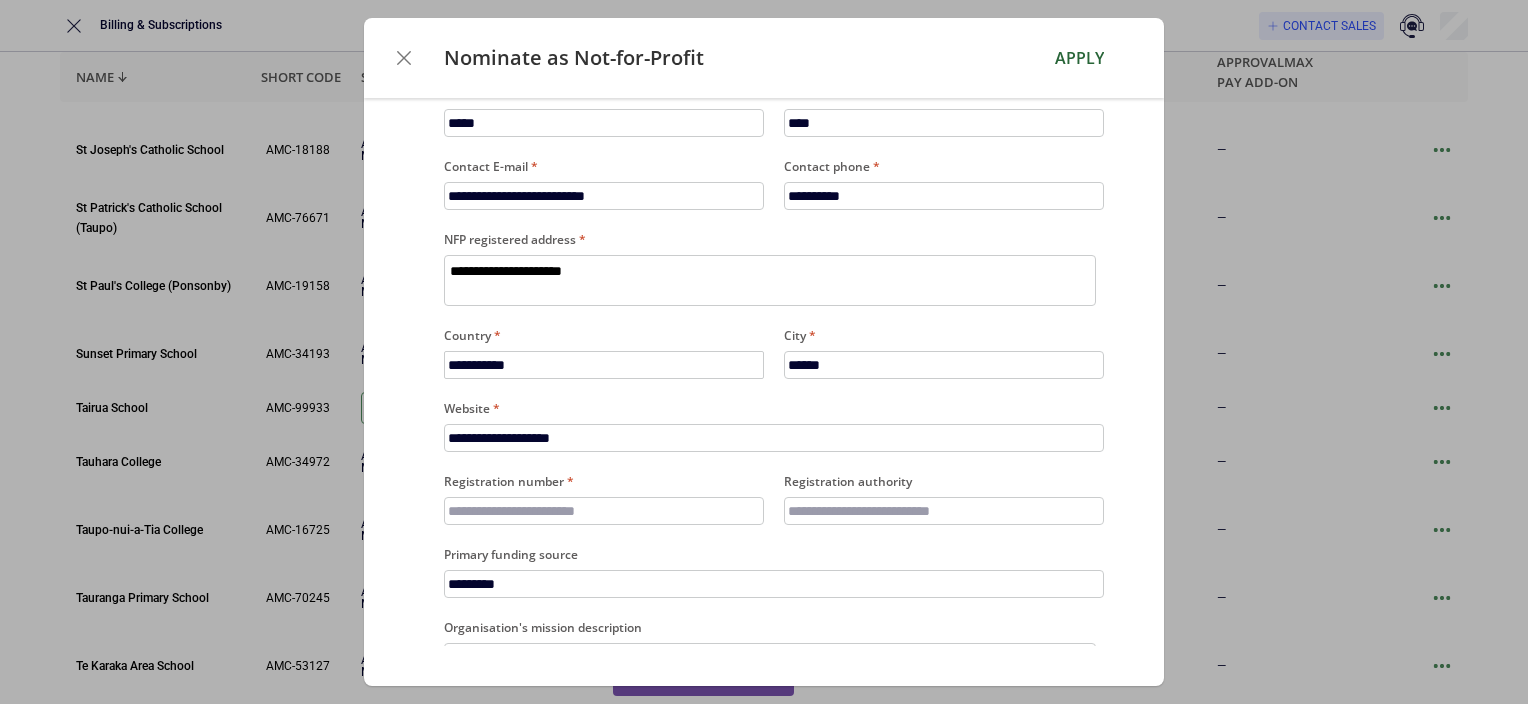 click on "Apply" at bounding box center (1079, 58) 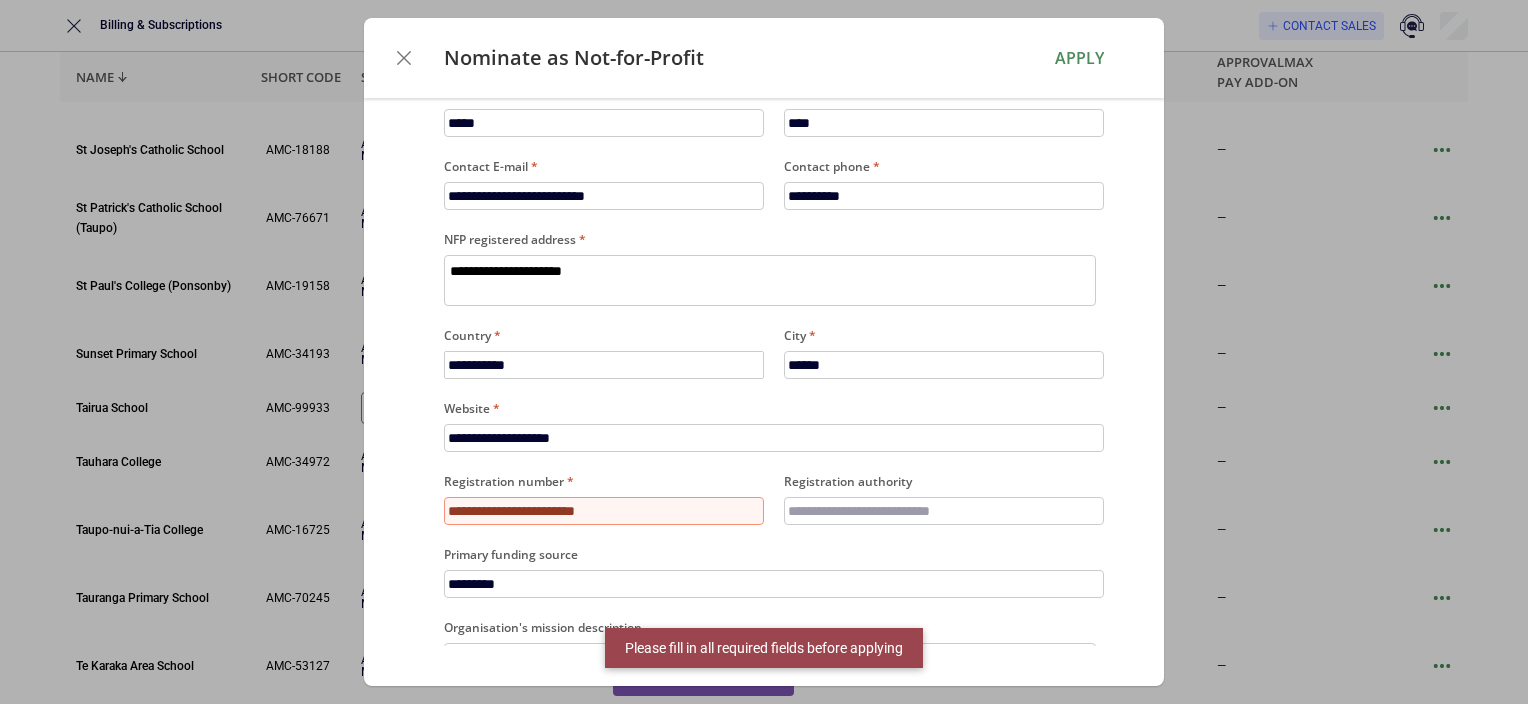 click on "Your personal details First name [NAME] Last name [NAME] E-mail [EMAIL] Phone [PHONE] Your organisation name (the applicant) [ORGANISATION_NAME] I am applying for a Not-for-Profit organisation I am applying for a charity Organisation details NFP Organisation legal name [ORGANISATION_NAME] Contact first name [NAME] Contact last name [NAME] Contact E-mail [EMAIL] Contact phone [PHONE] NFP registered address [ADDRESS] Country [COUNTRY] [COUNTRY] City [CITY] Website [WEBSITE] Registration number [REGISTRATION_NUMBER] Registration authority [REGISTRATION_AUTHORITY] Primary funding source [FUNDING_SOURCE] Organisation's mission description [MISSION_DESCRIPTION] Is Government issued certificate present? Yes No National charity register URL [URL]" at bounding box center (764, 275) 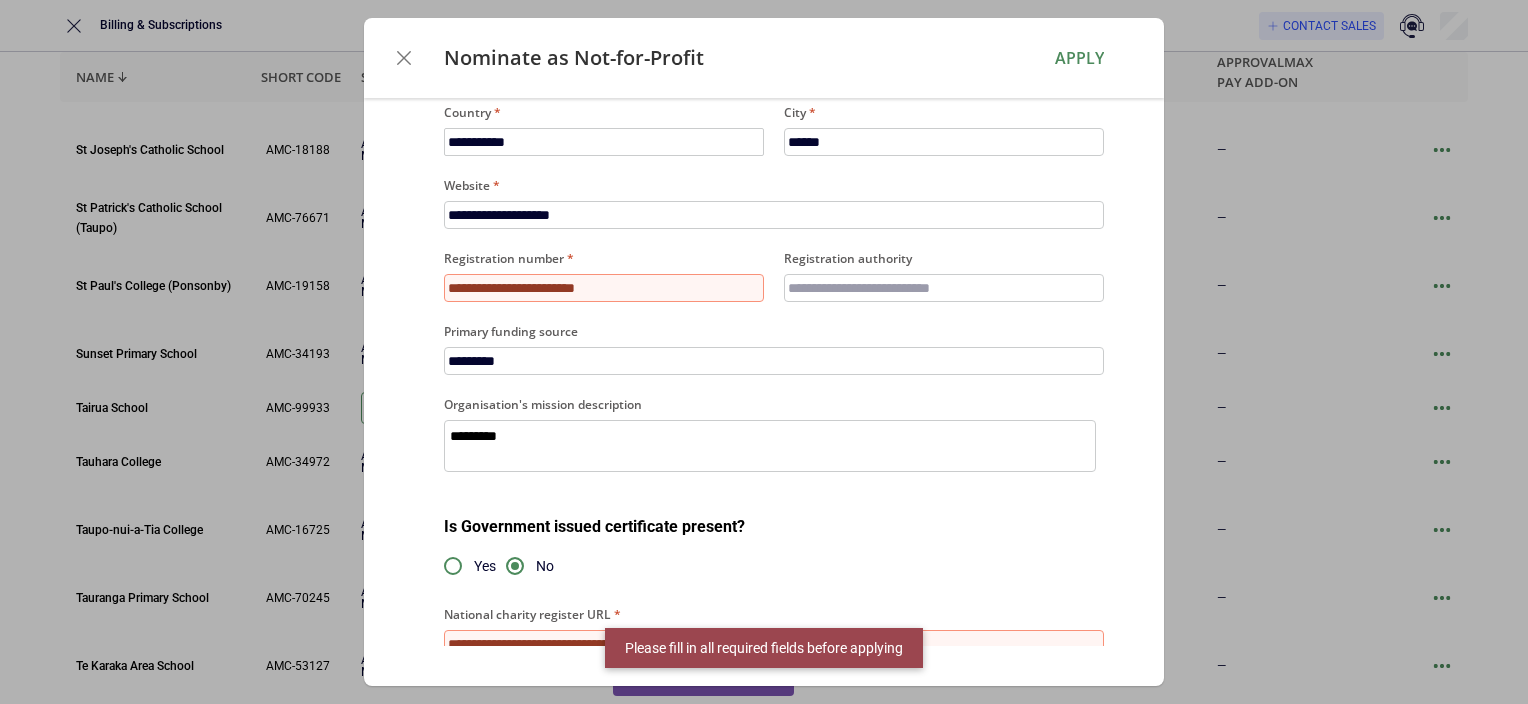 scroll, scrollTop: 678, scrollLeft: 0, axis: vertical 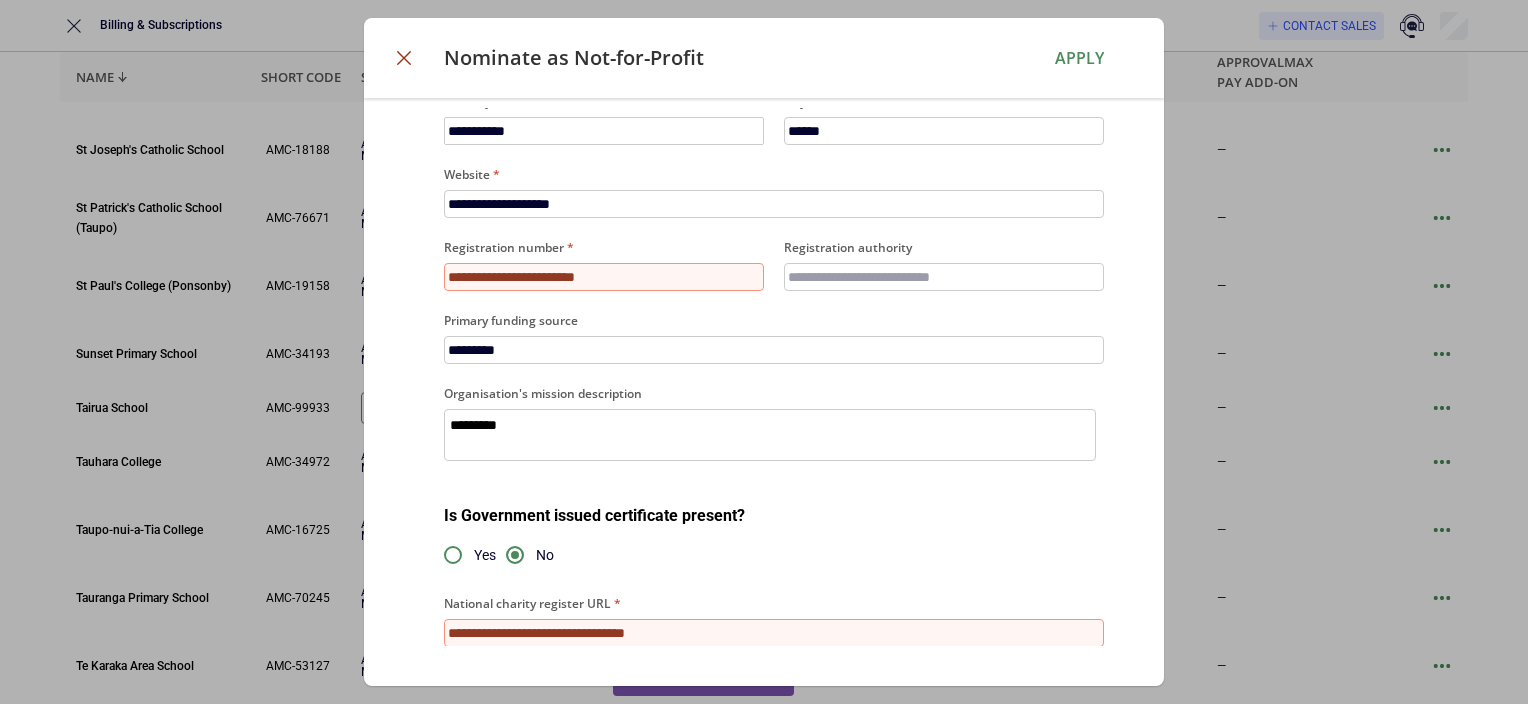 click 